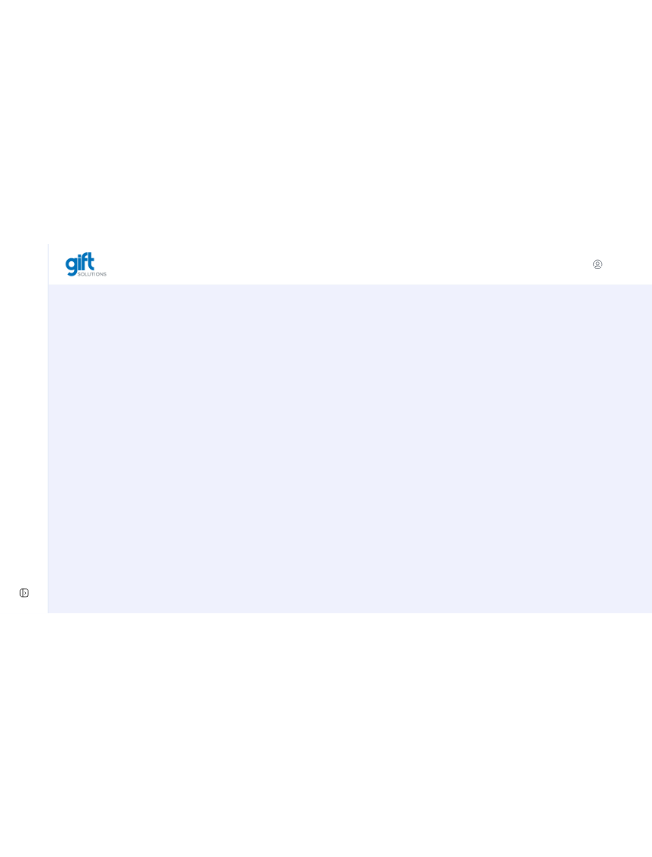 scroll, scrollTop: 0, scrollLeft: 0, axis: both 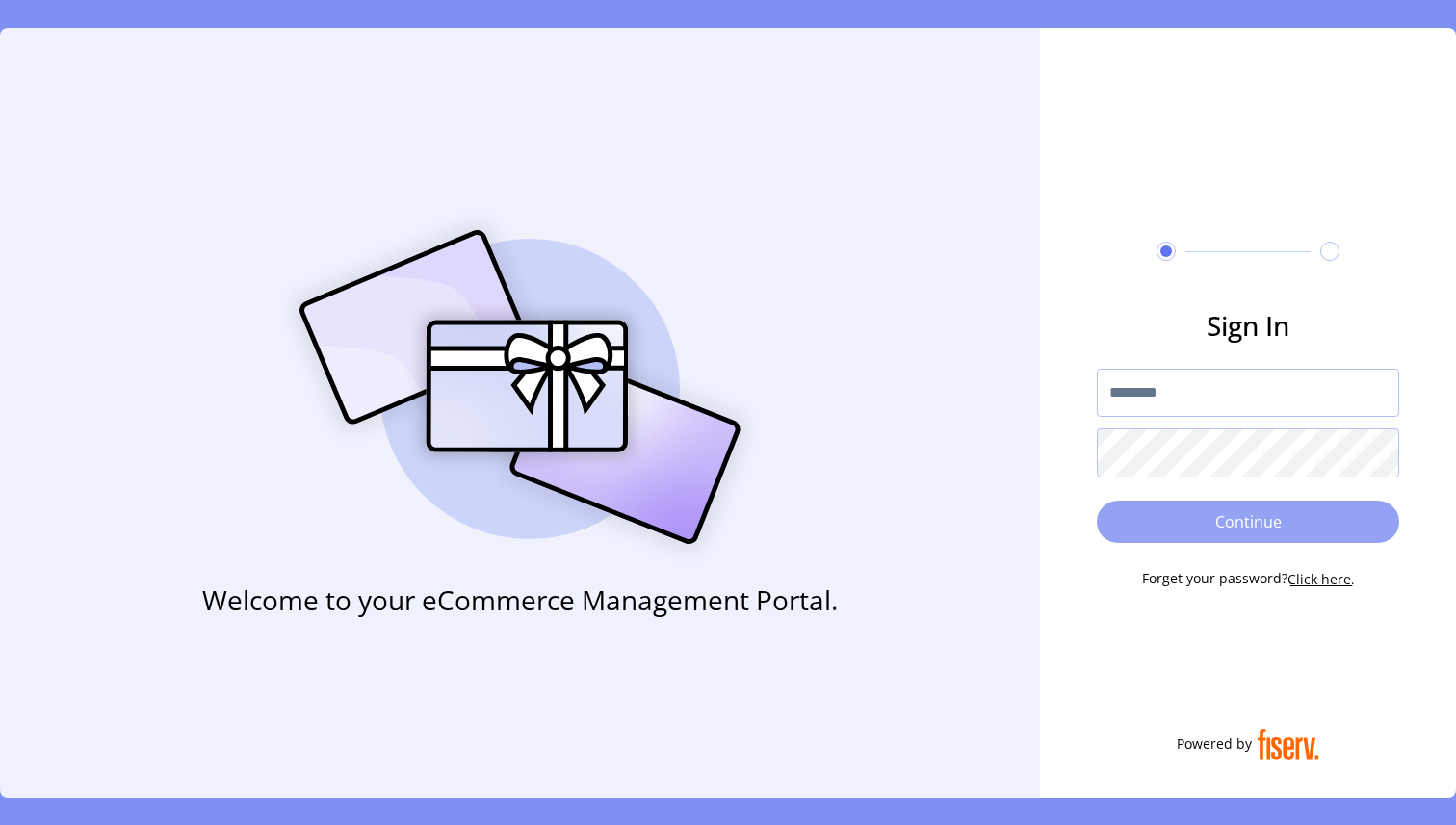 type on "********" 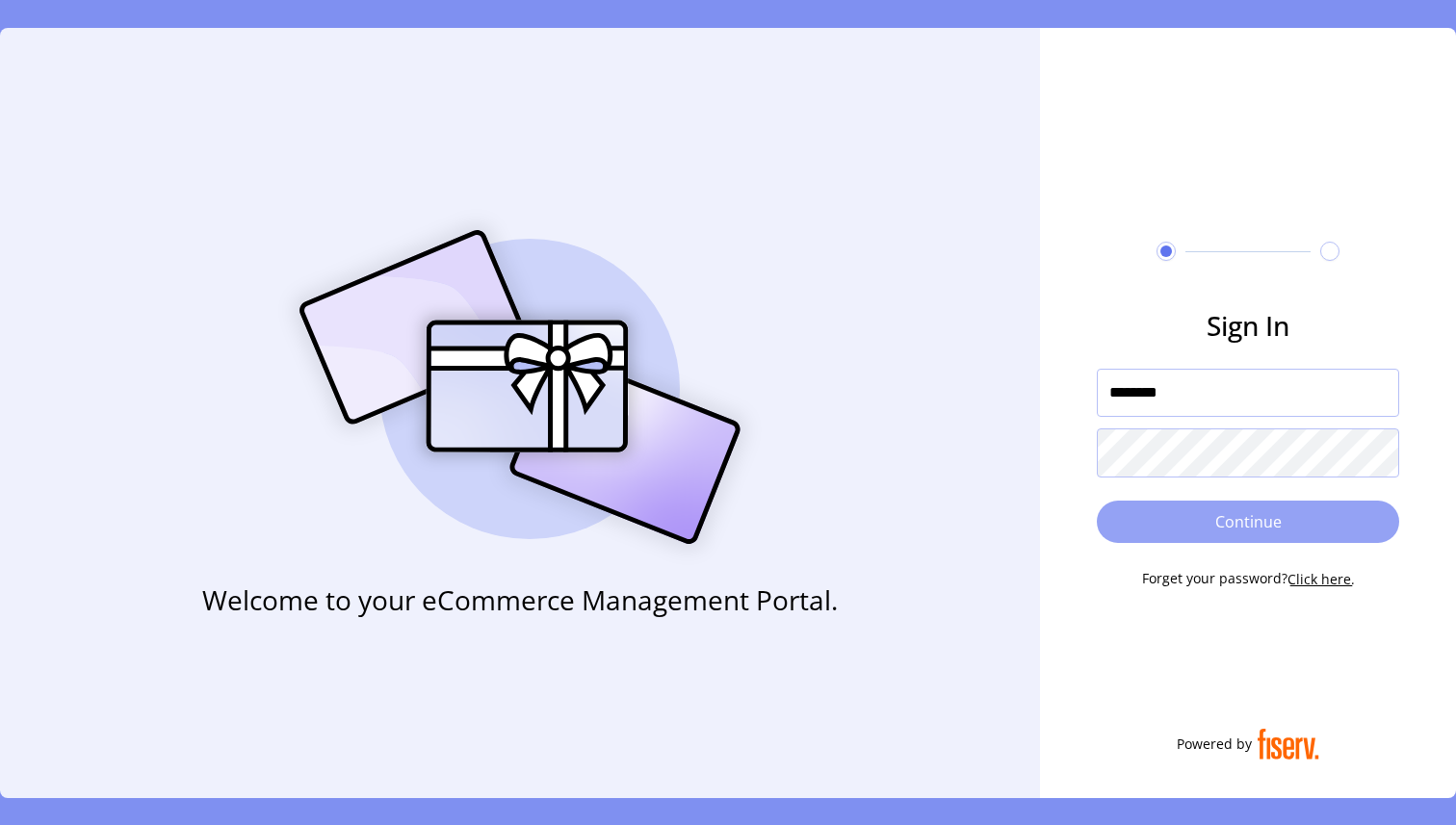 click on "Continue" at bounding box center [1248, 522] 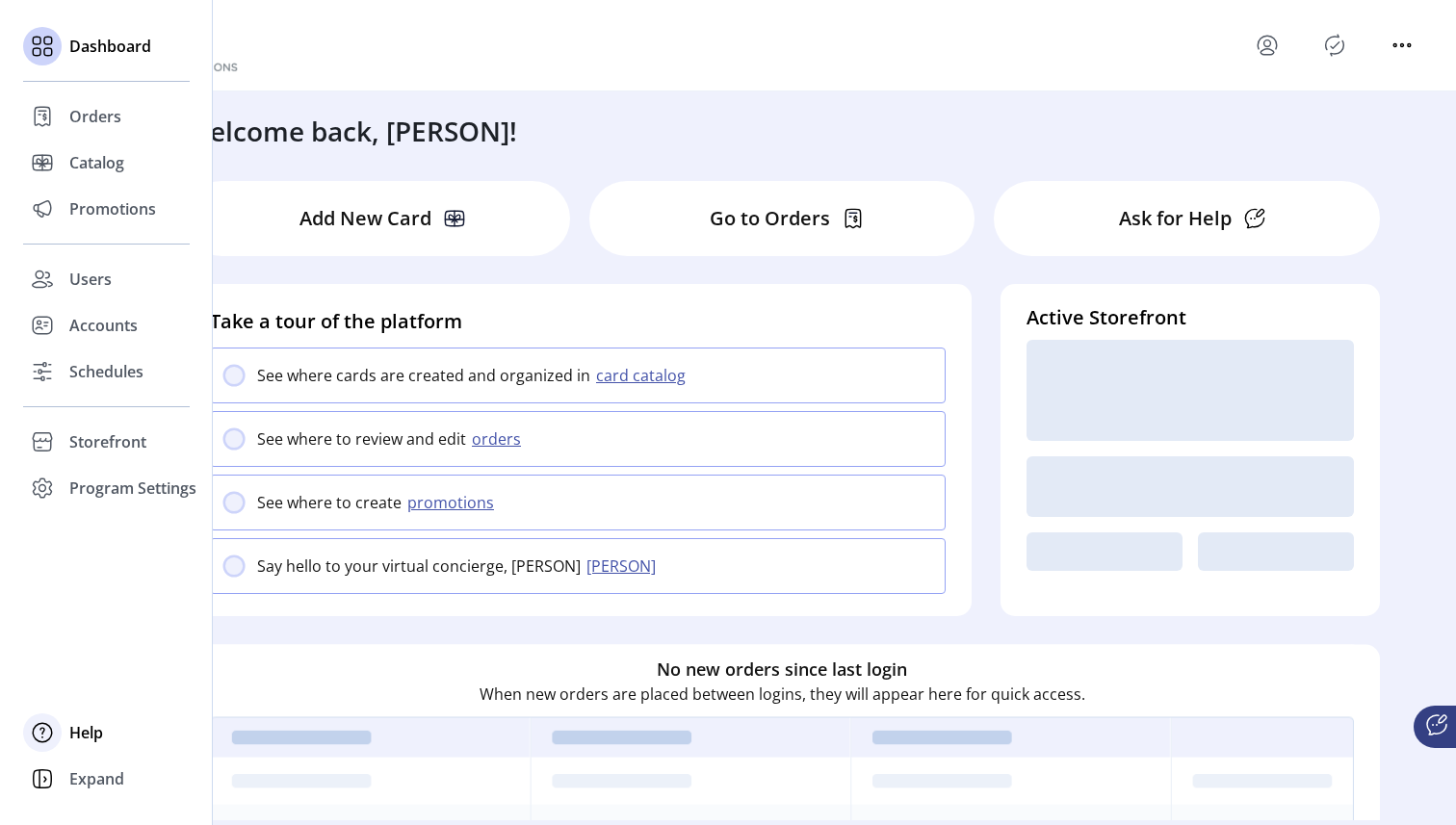 click at bounding box center [42, 46] 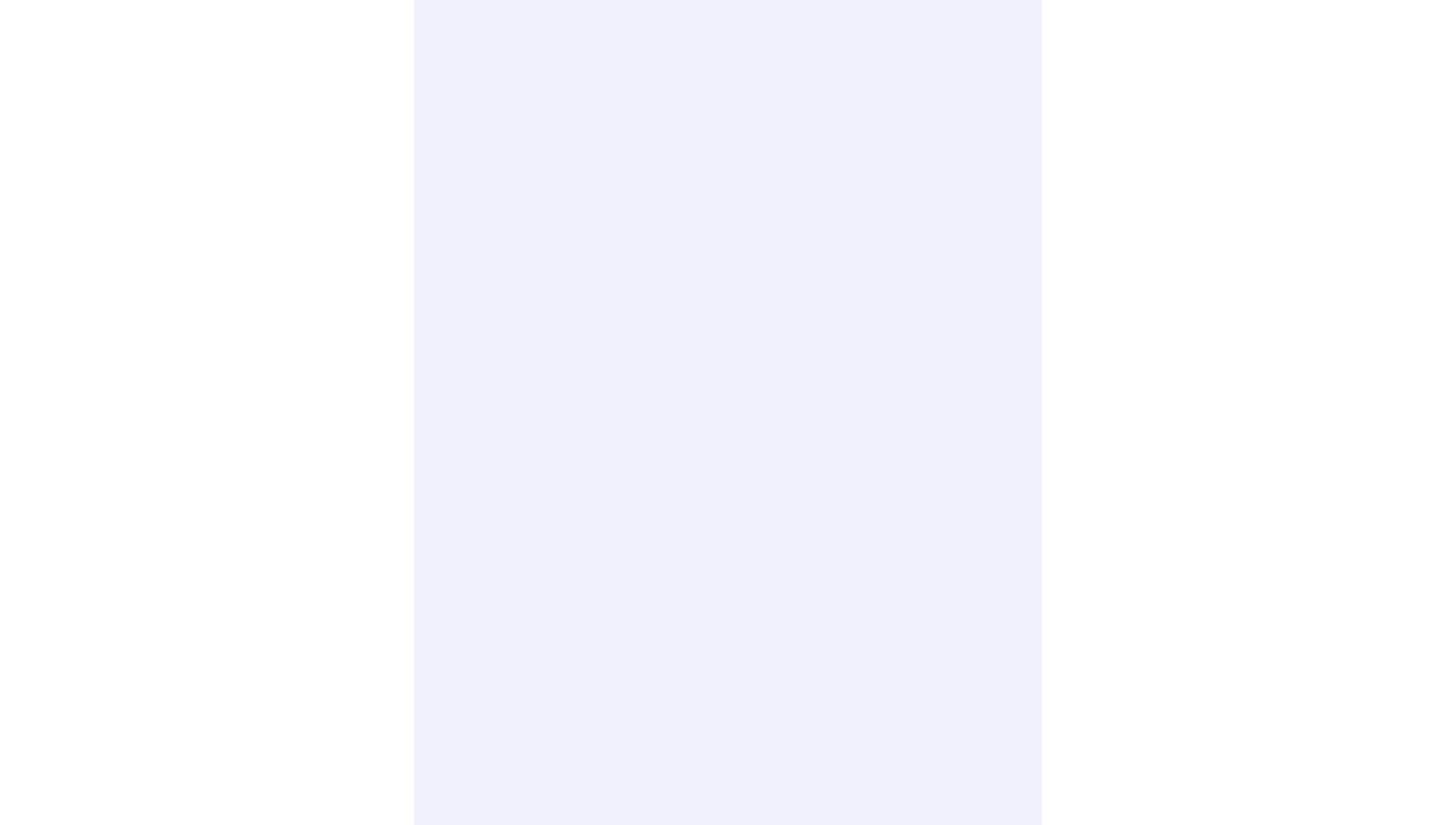 scroll, scrollTop: 0, scrollLeft: 0, axis: both 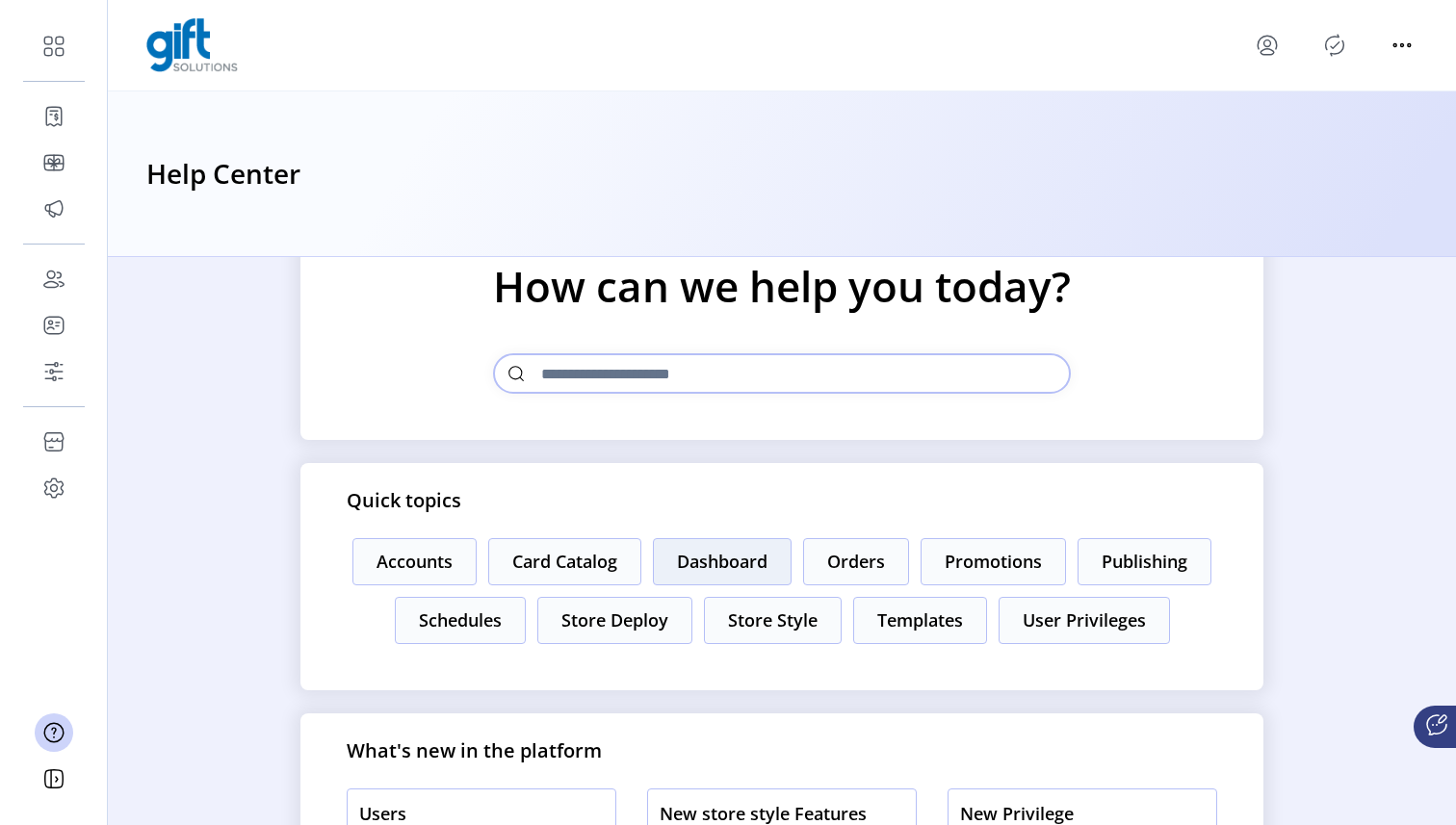 click on "Dashboard" at bounding box center [414, 561] 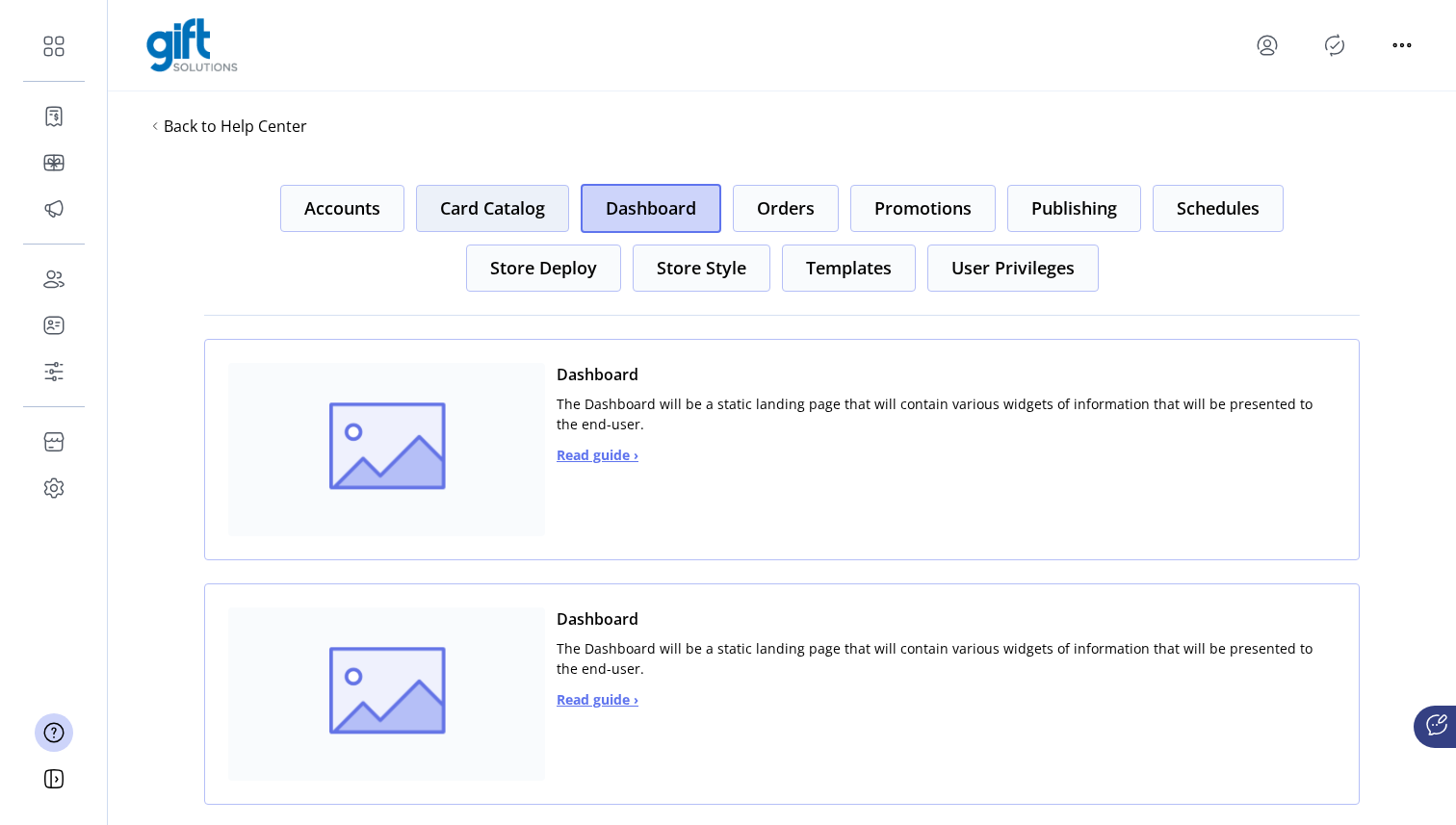 click on "Card Catalog" at bounding box center (342, 208) 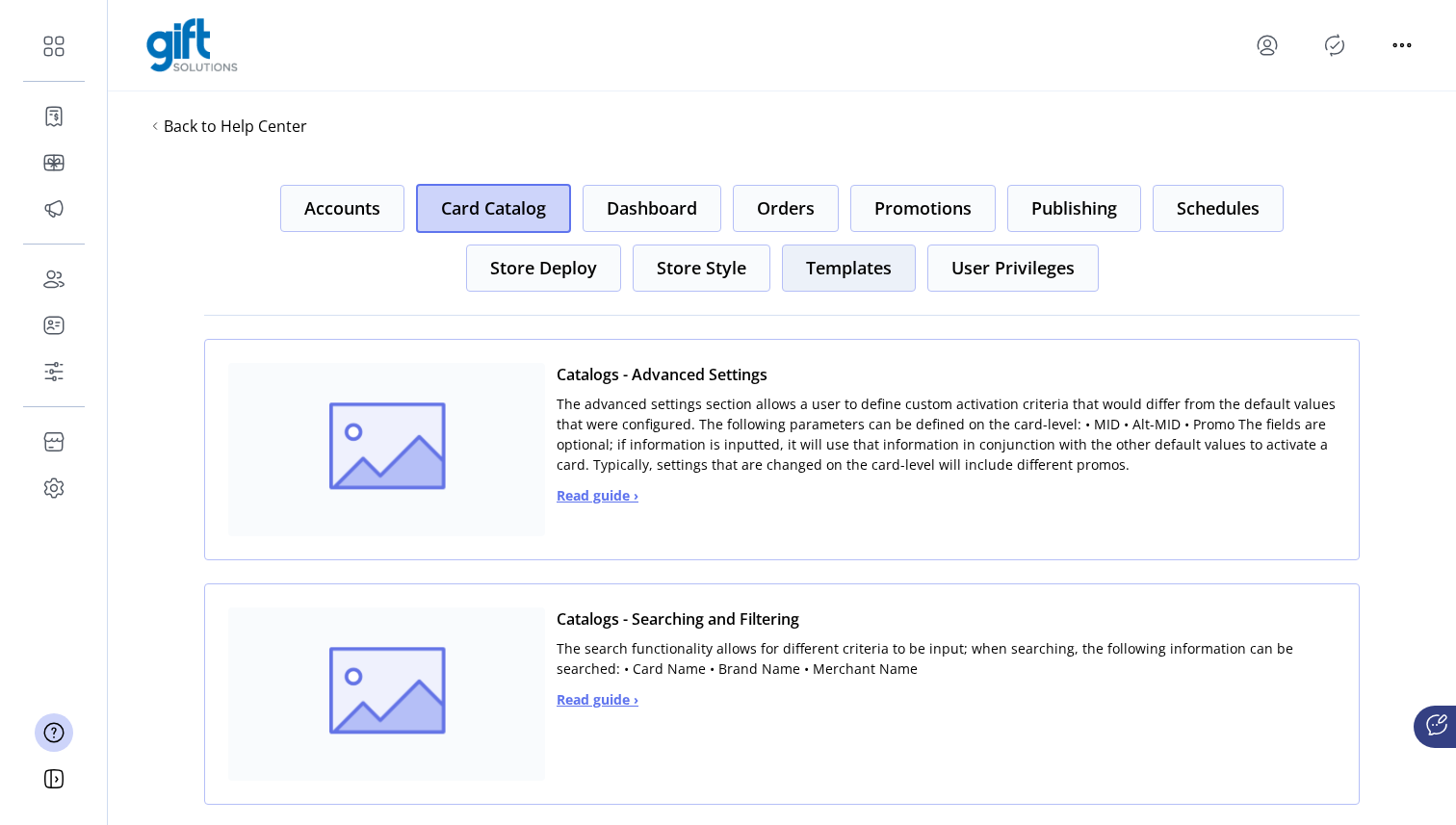click on "Templates" at bounding box center [342, 208] 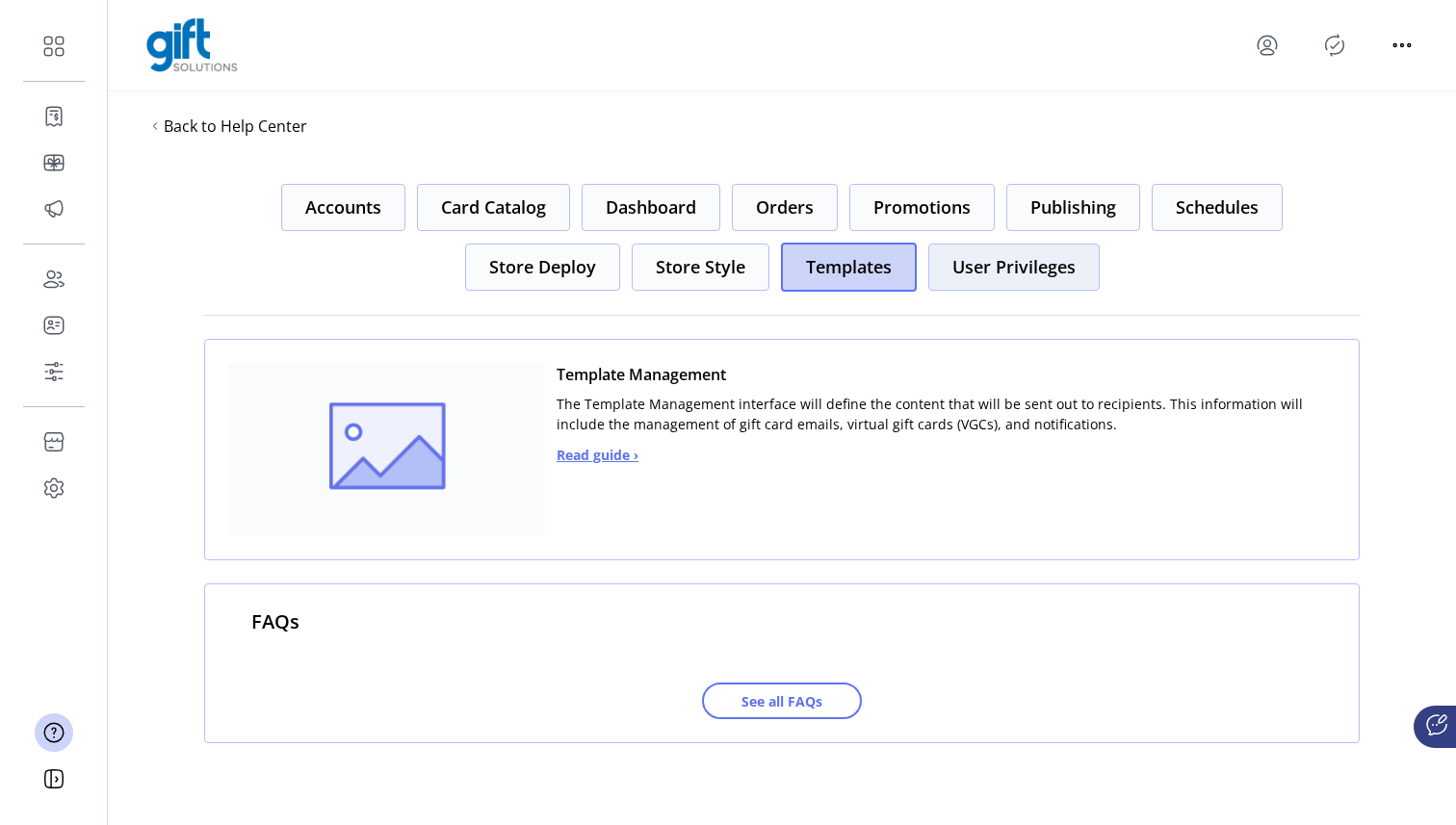 click on "User Privileges" at bounding box center [343, 207] 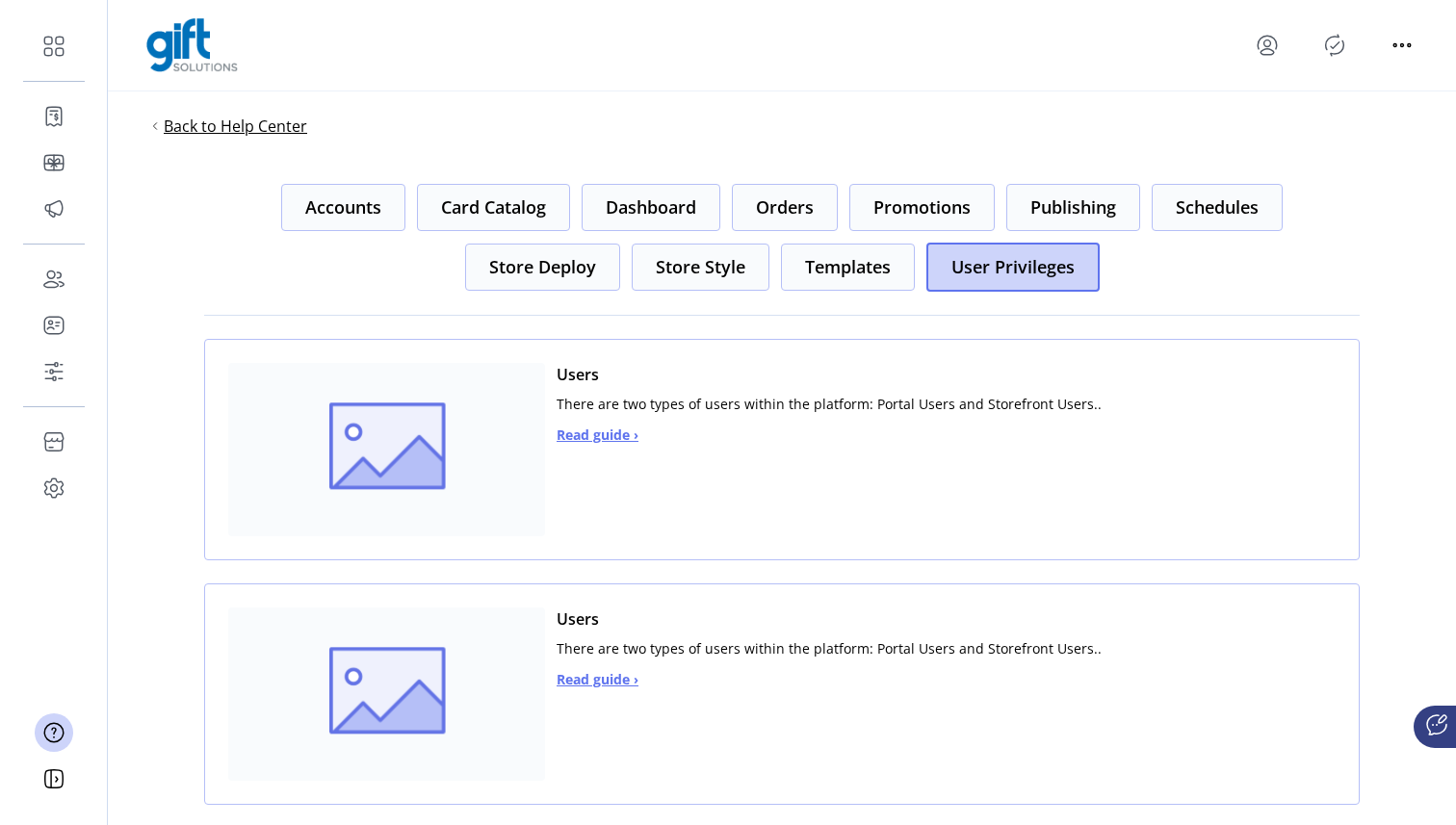 click on "Back to Help Center" at bounding box center (235, 126) 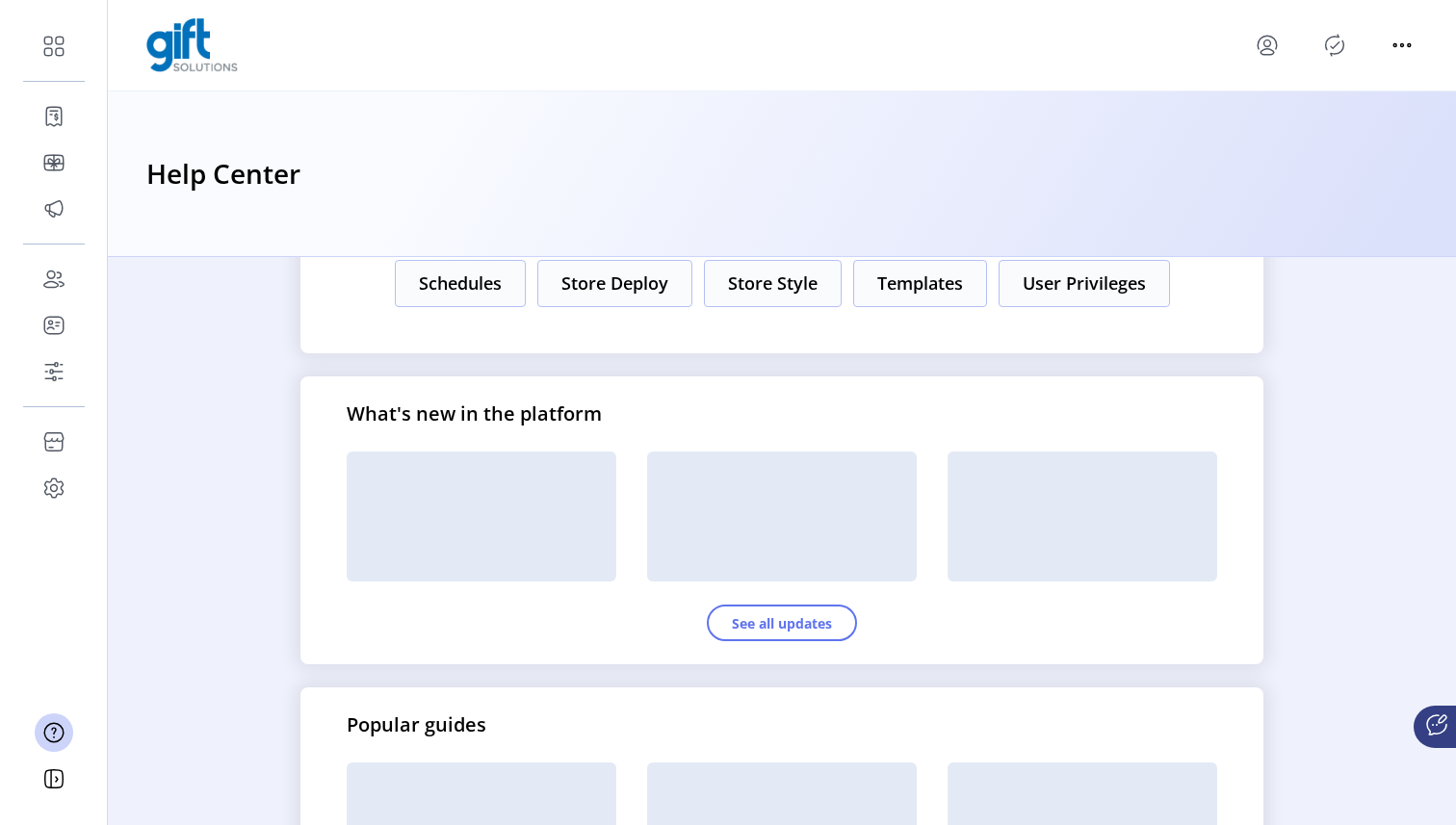 scroll, scrollTop: 610, scrollLeft: 0, axis: vertical 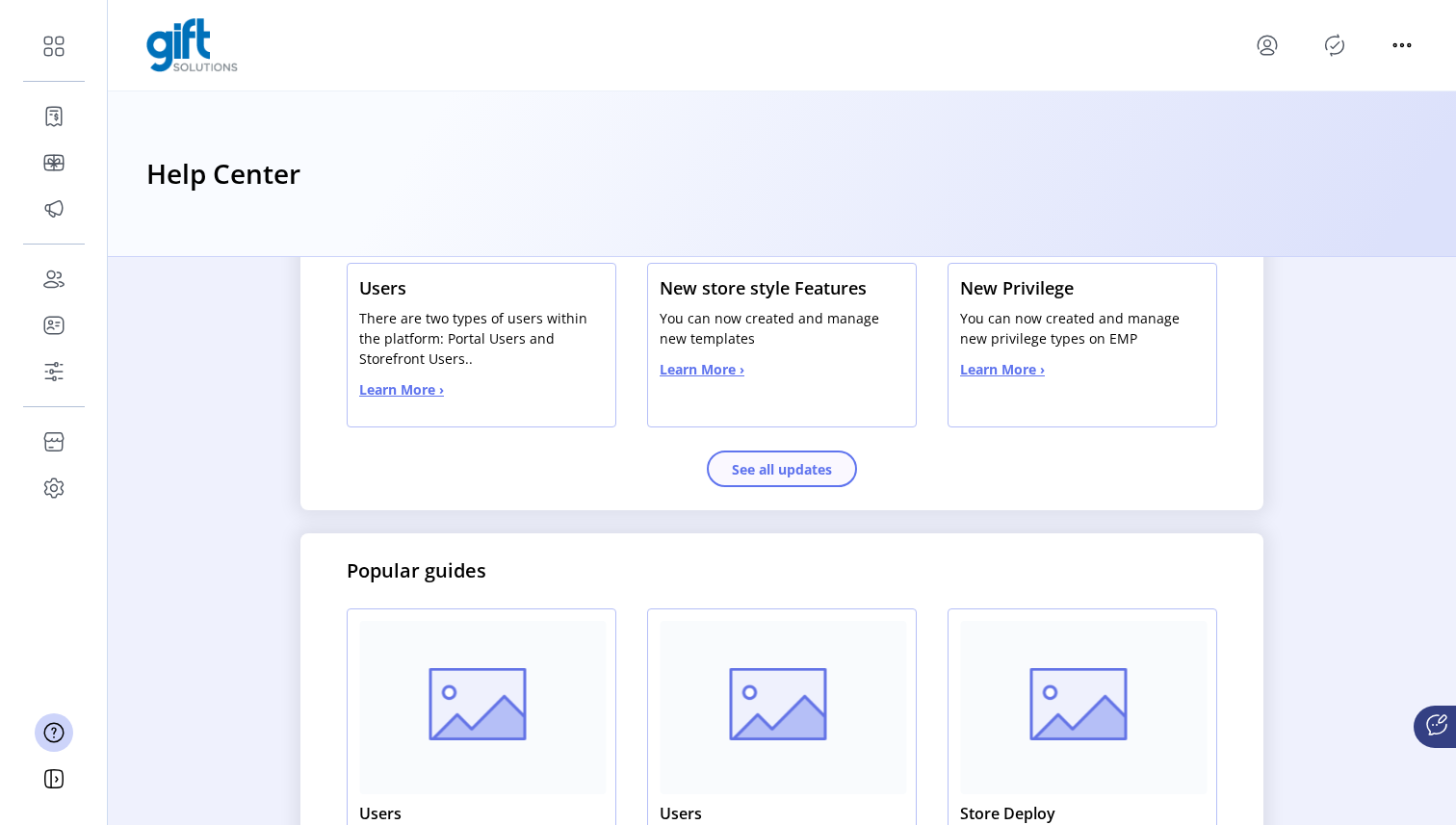 click on "See all updates" at bounding box center (782, 469) 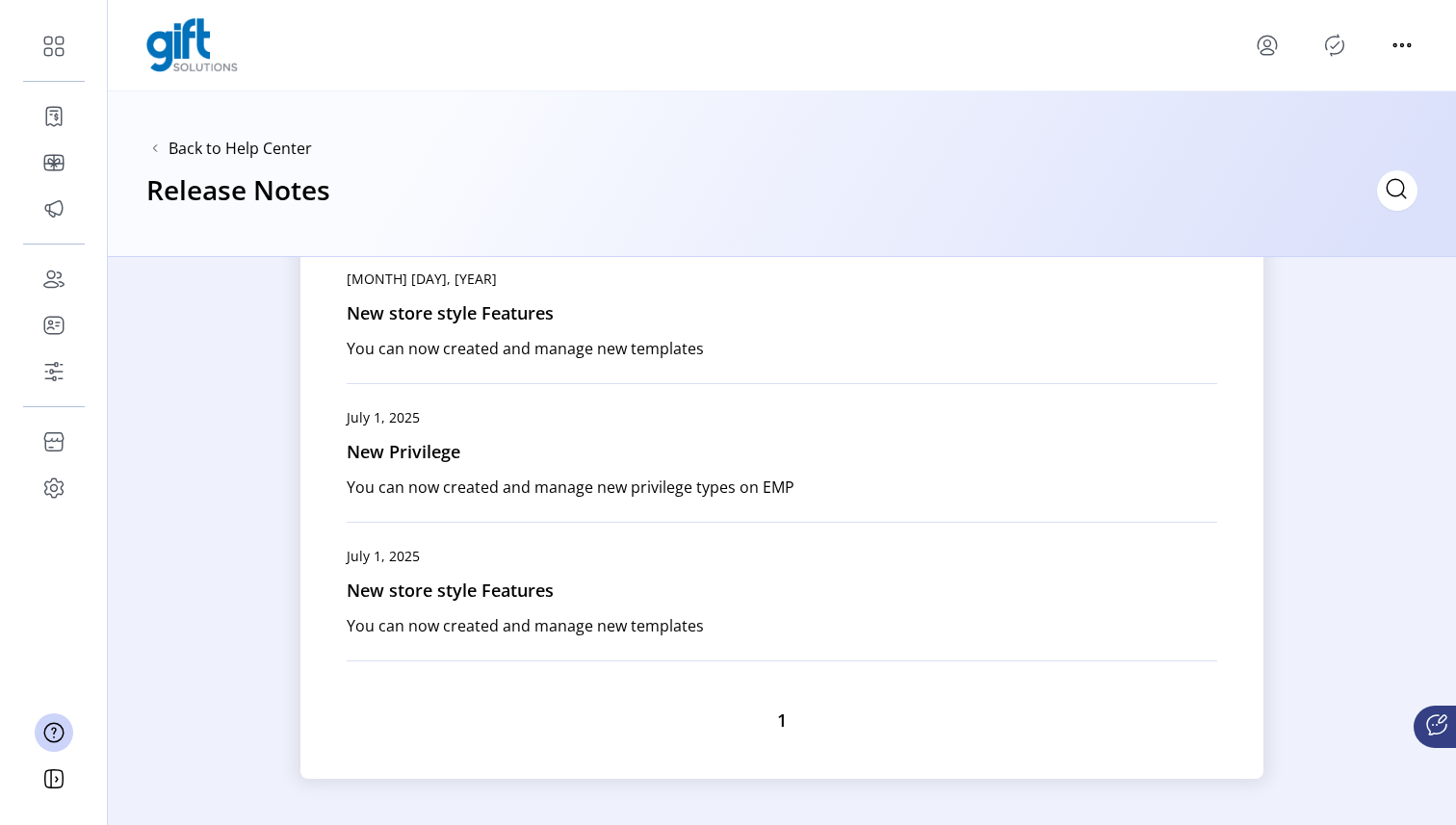scroll, scrollTop: 0, scrollLeft: 0, axis: both 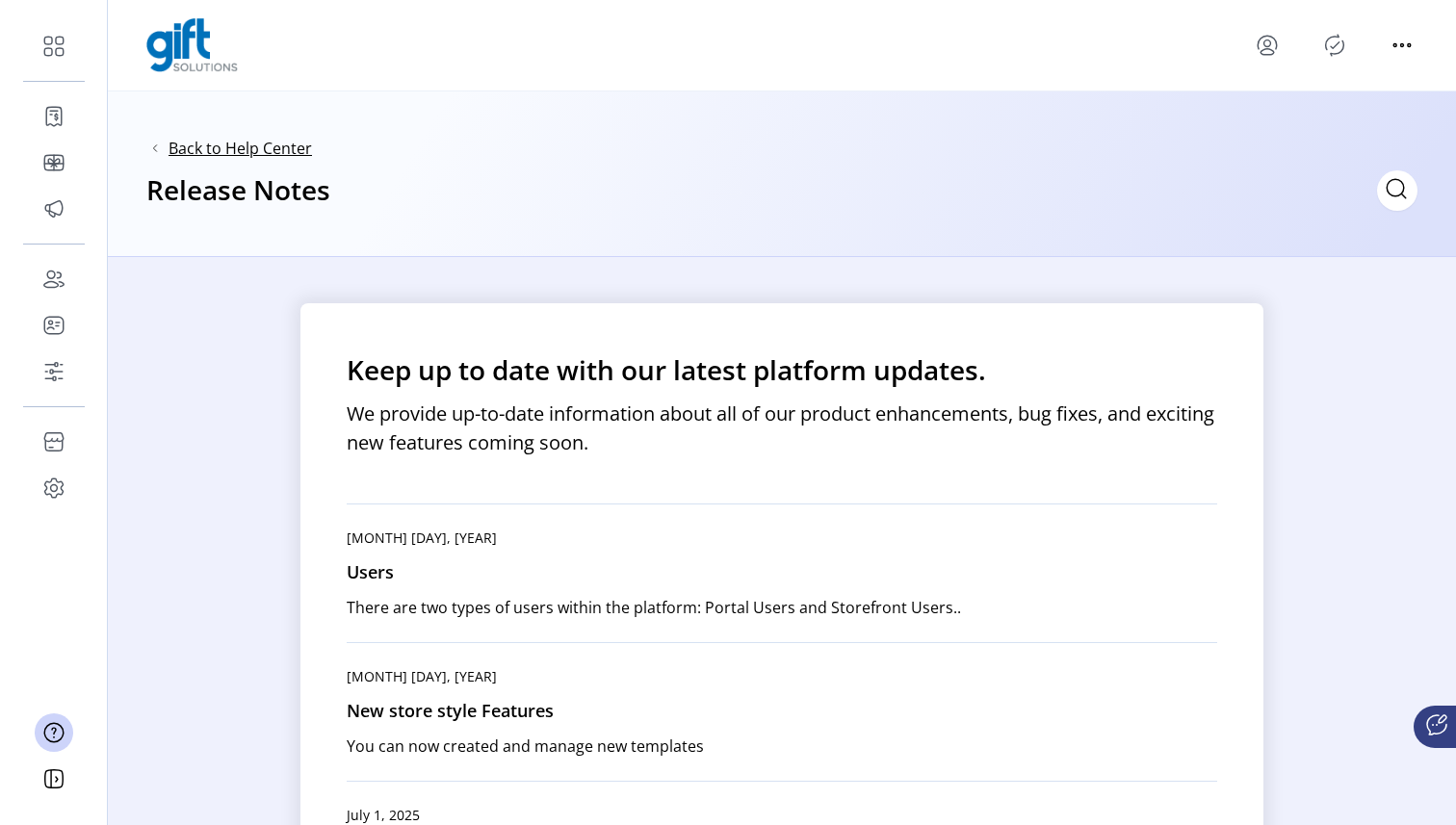 click on "Back to Help Center" at bounding box center (240, 148) 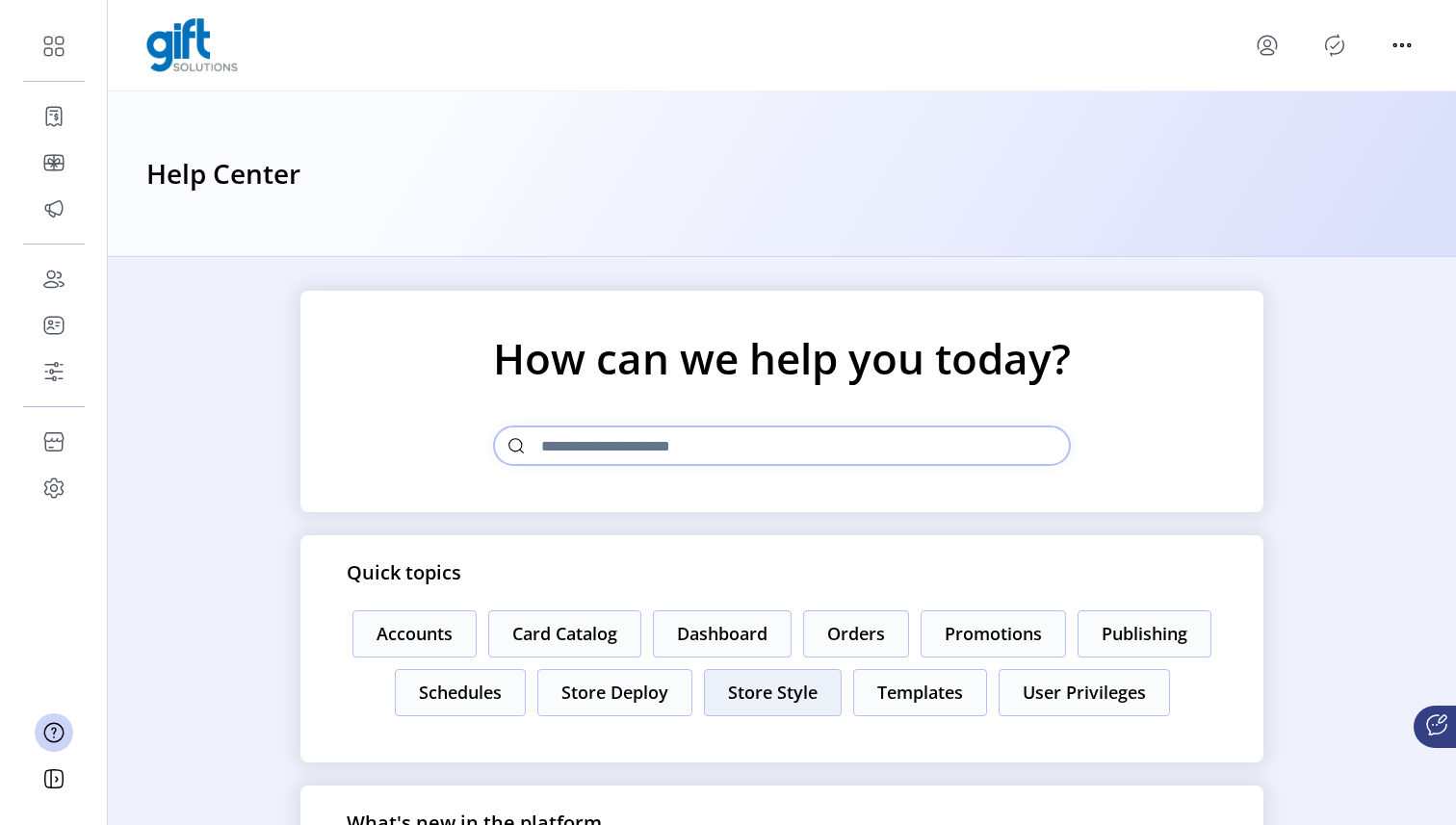 scroll, scrollTop: 19, scrollLeft: 0, axis: vertical 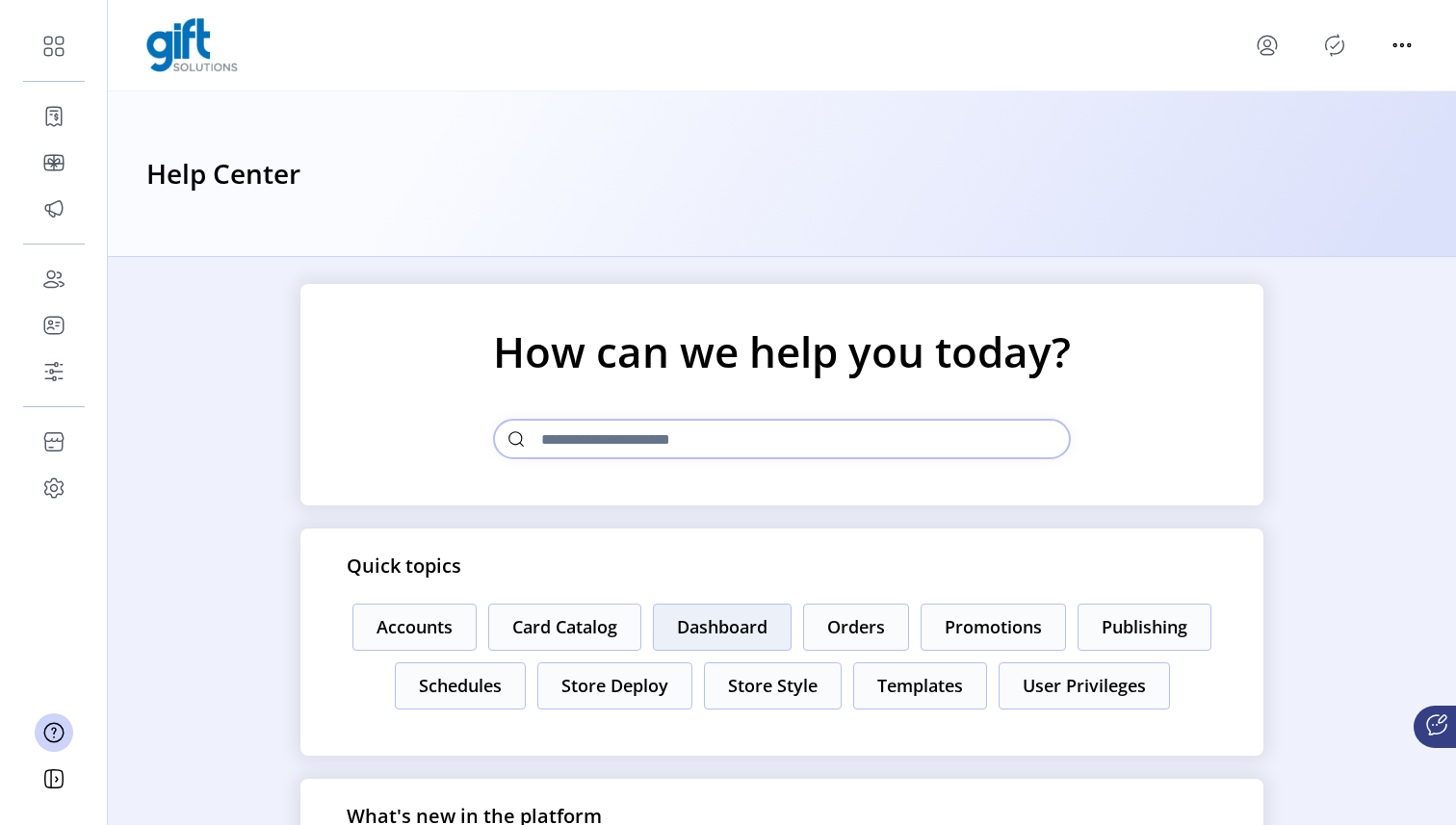 click on "Dashboard" at bounding box center (414, 627) 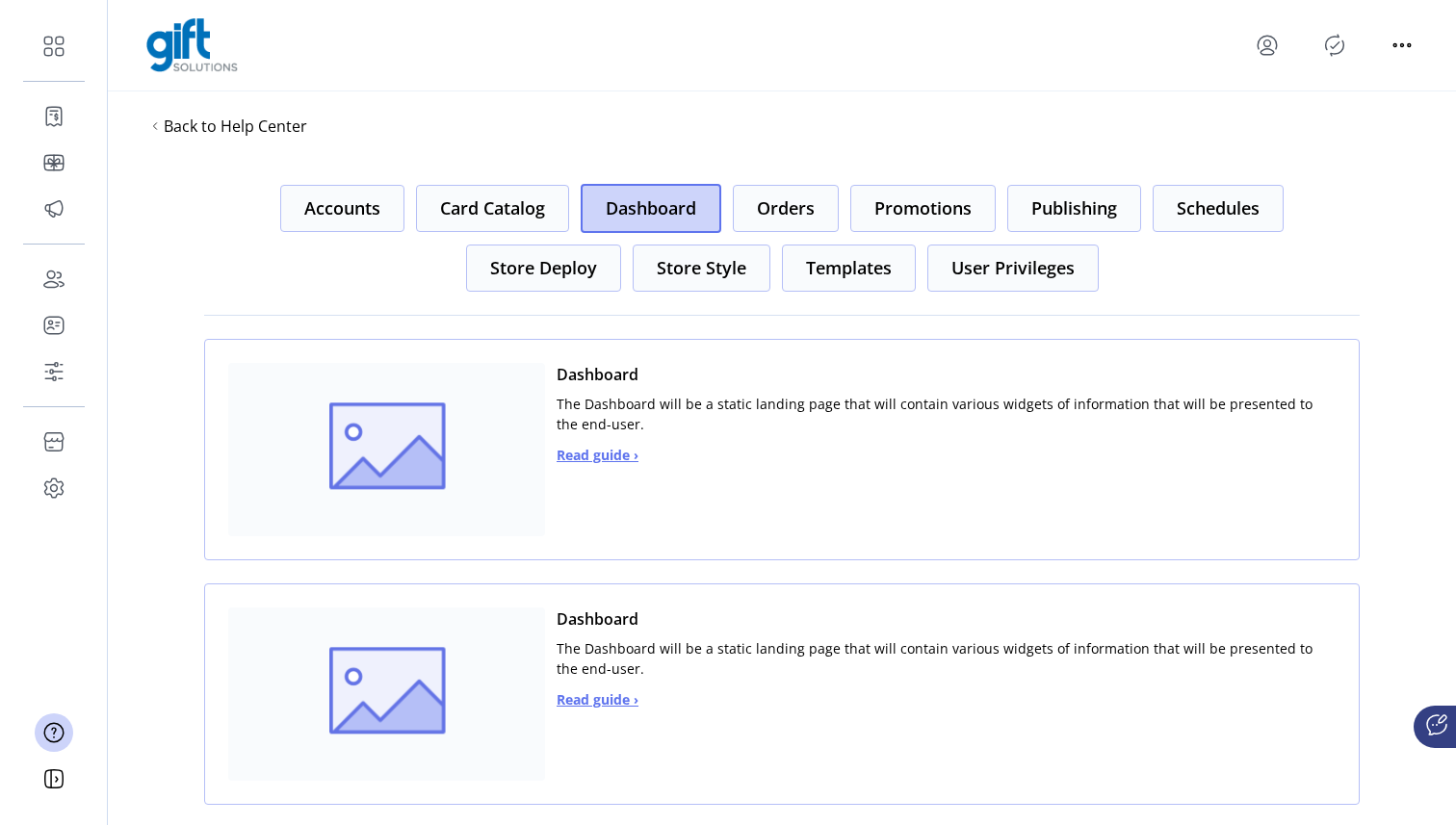 click on "Accounts   Card Catalog   Dashboard   Orders   Promotions   Publishing   Schedules   Store Deploy   Store Style   Templates   User Privileges" at bounding box center [782, 238] 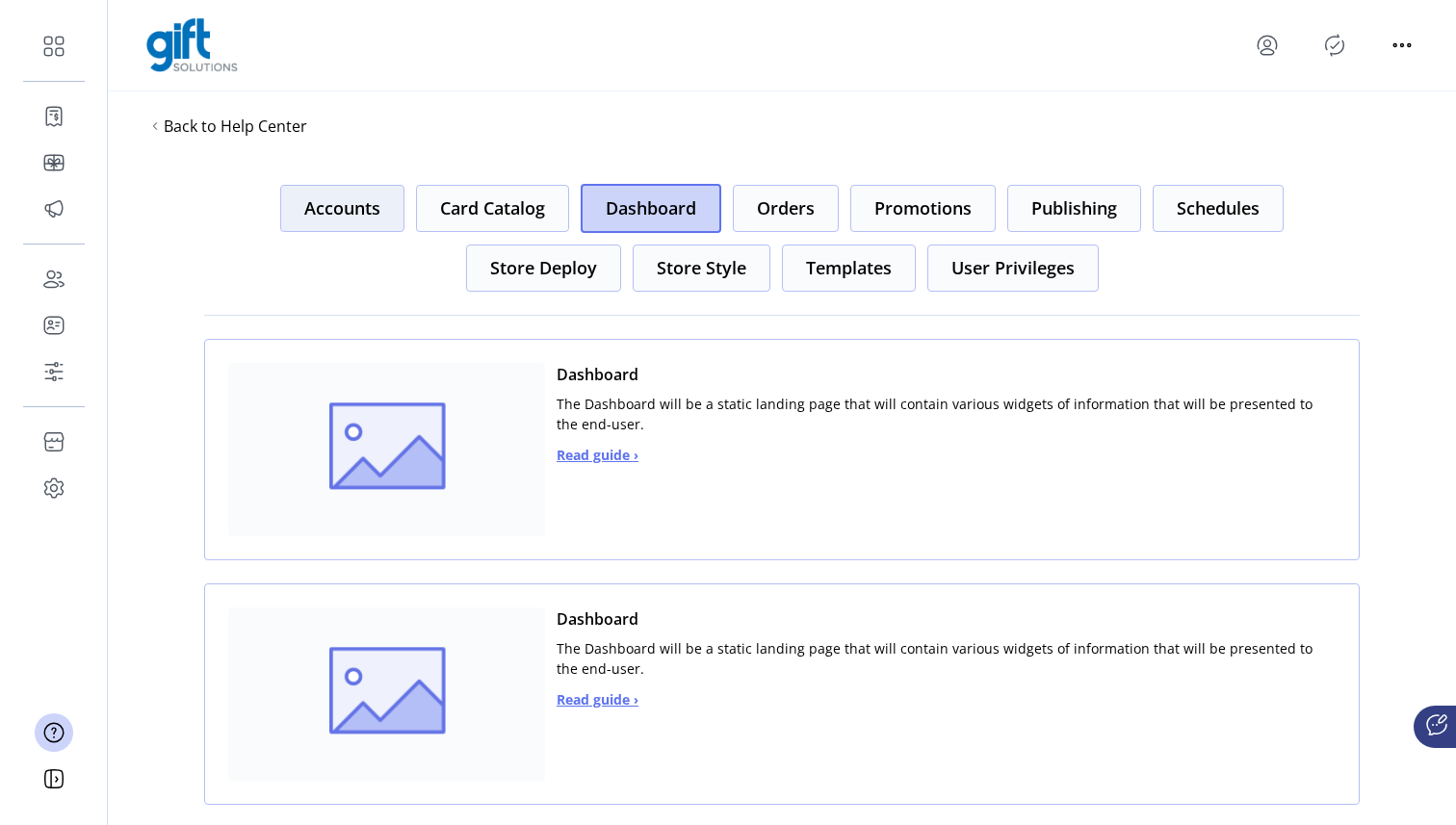 click on "Accounts" at bounding box center [342, 208] 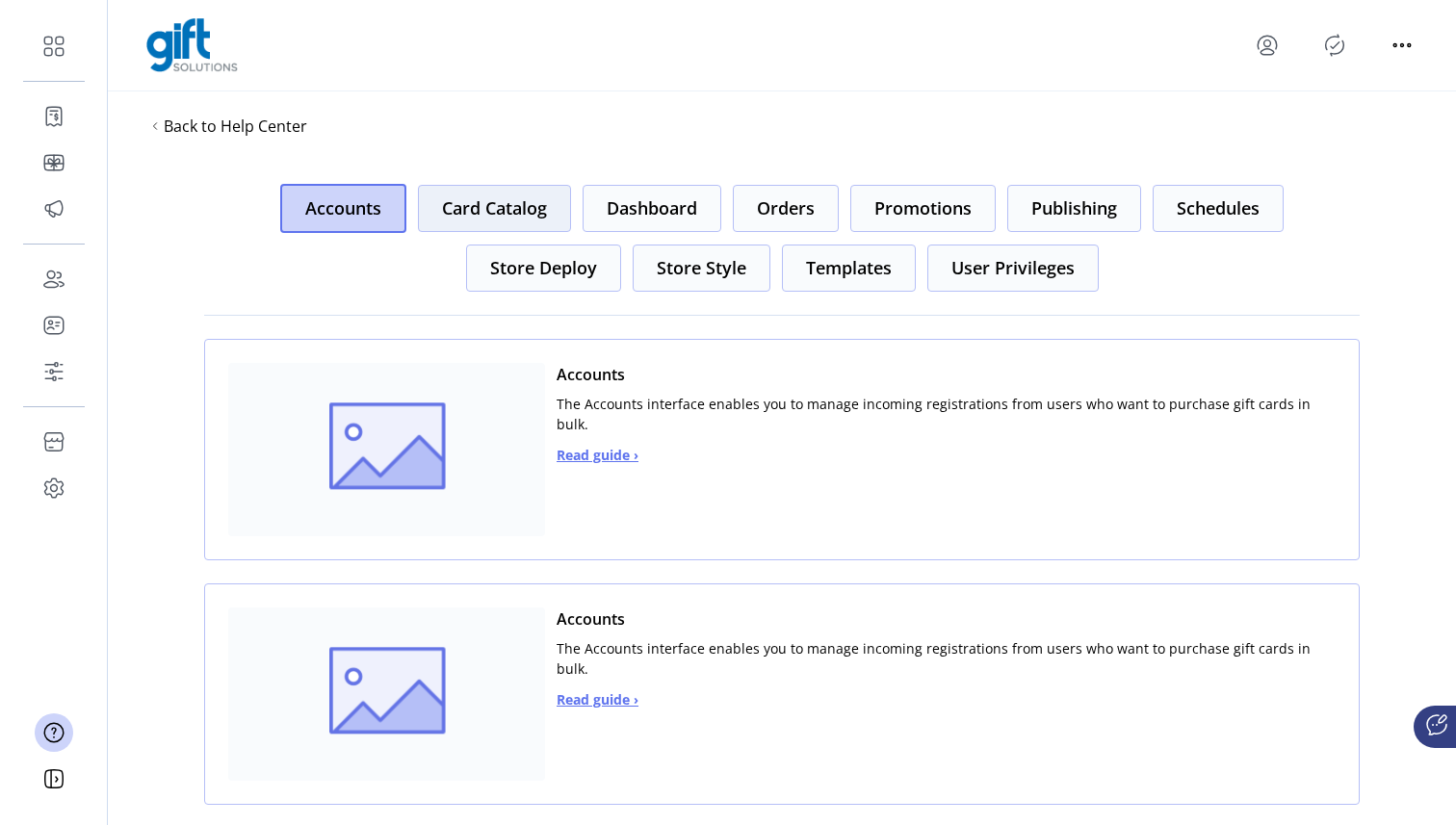 click on "Card Catalog" at bounding box center [494, 208] 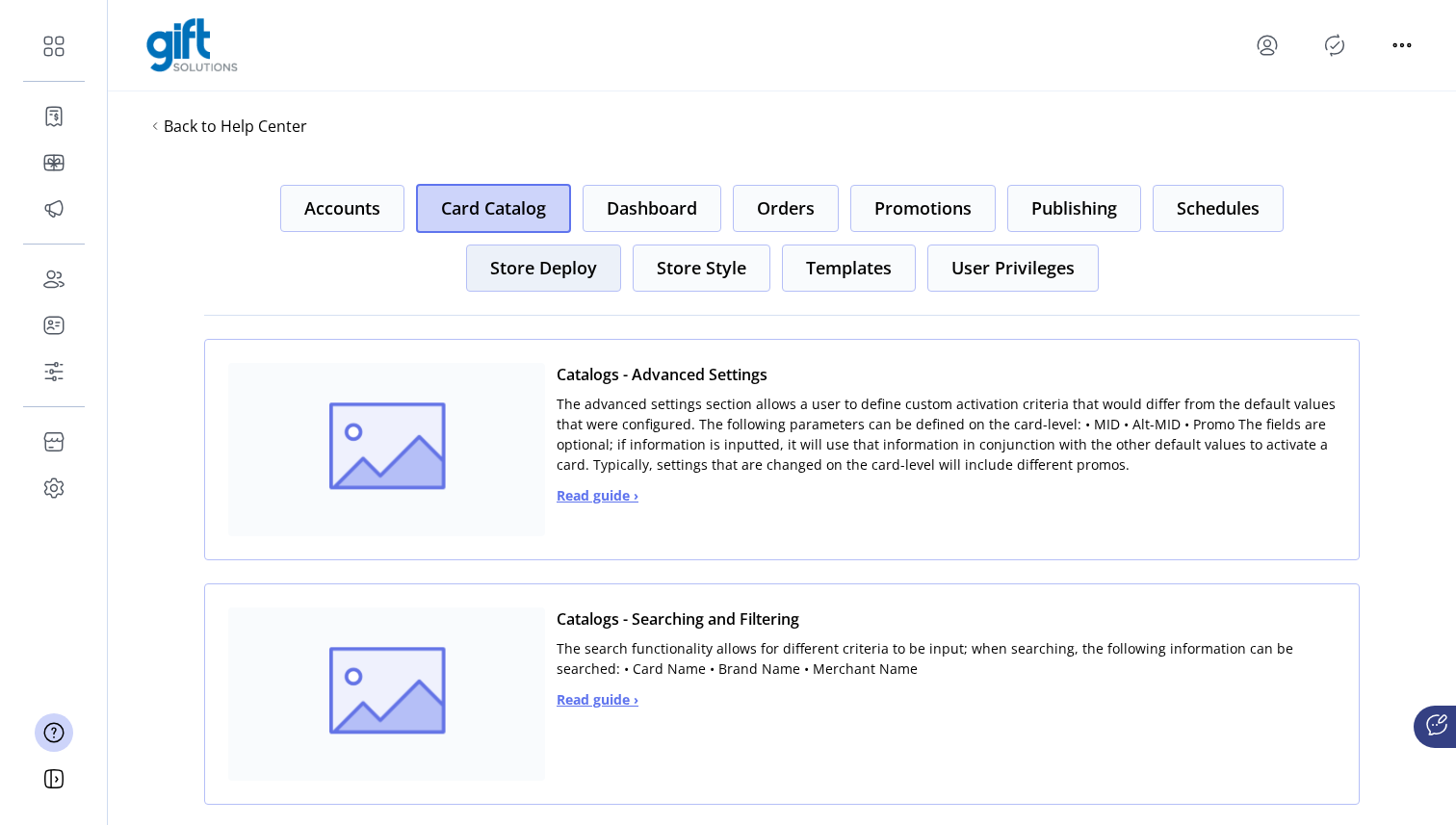 click on "Store Deploy" at bounding box center [342, 208] 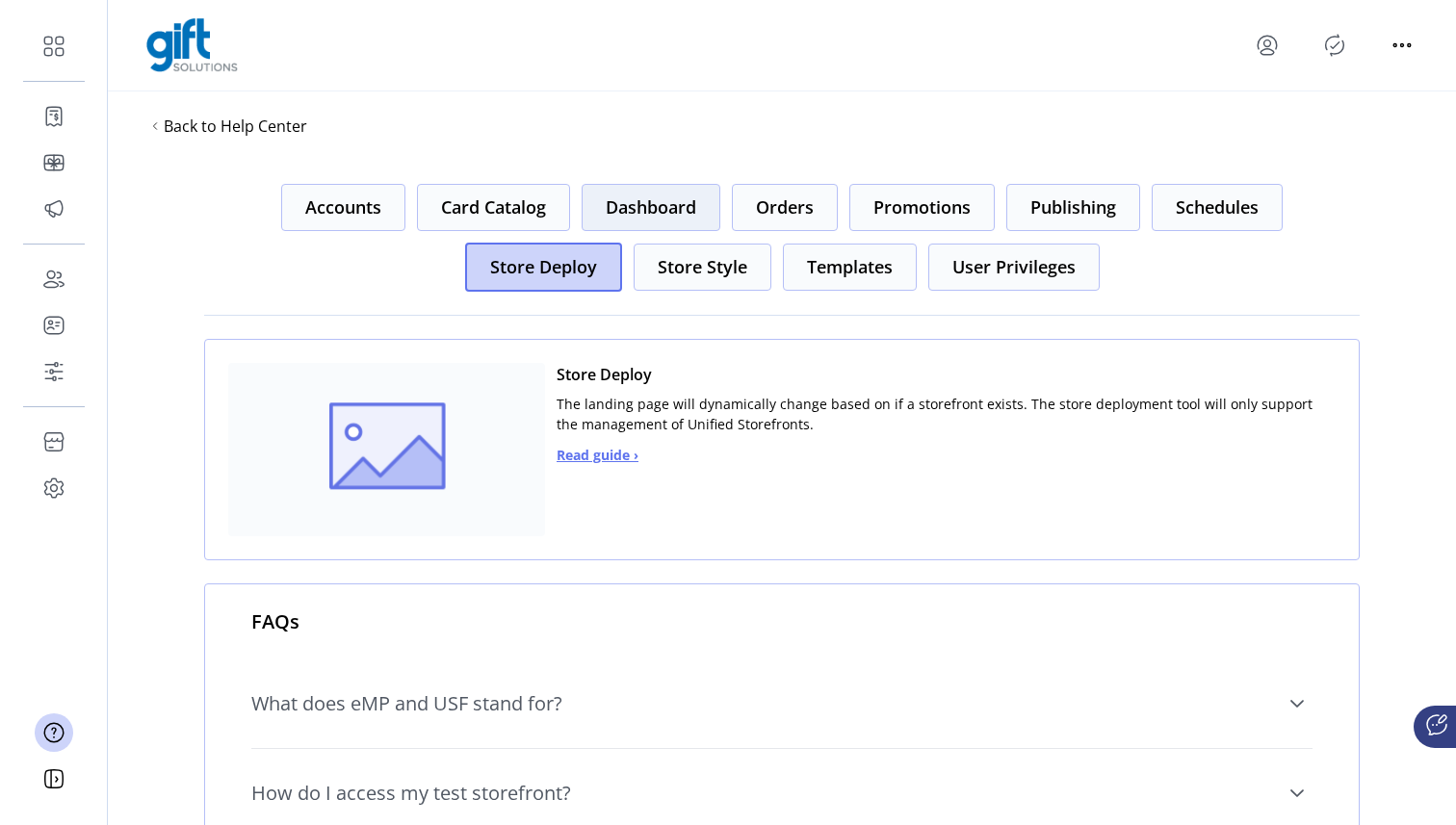 click on "Dashboard" at bounding box center [343, 207] 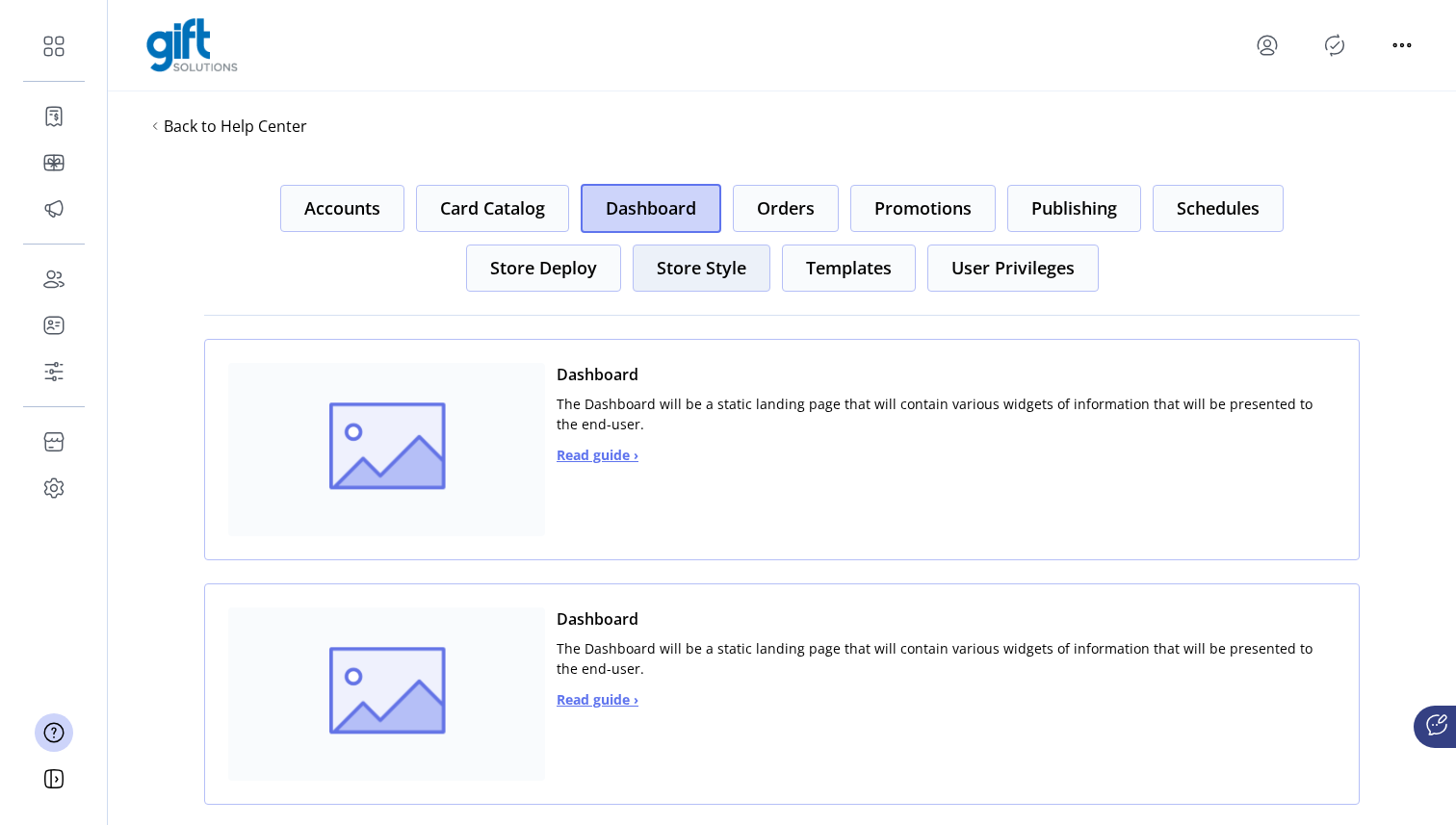 click on "Store Style" at bounding box center [342, 208] 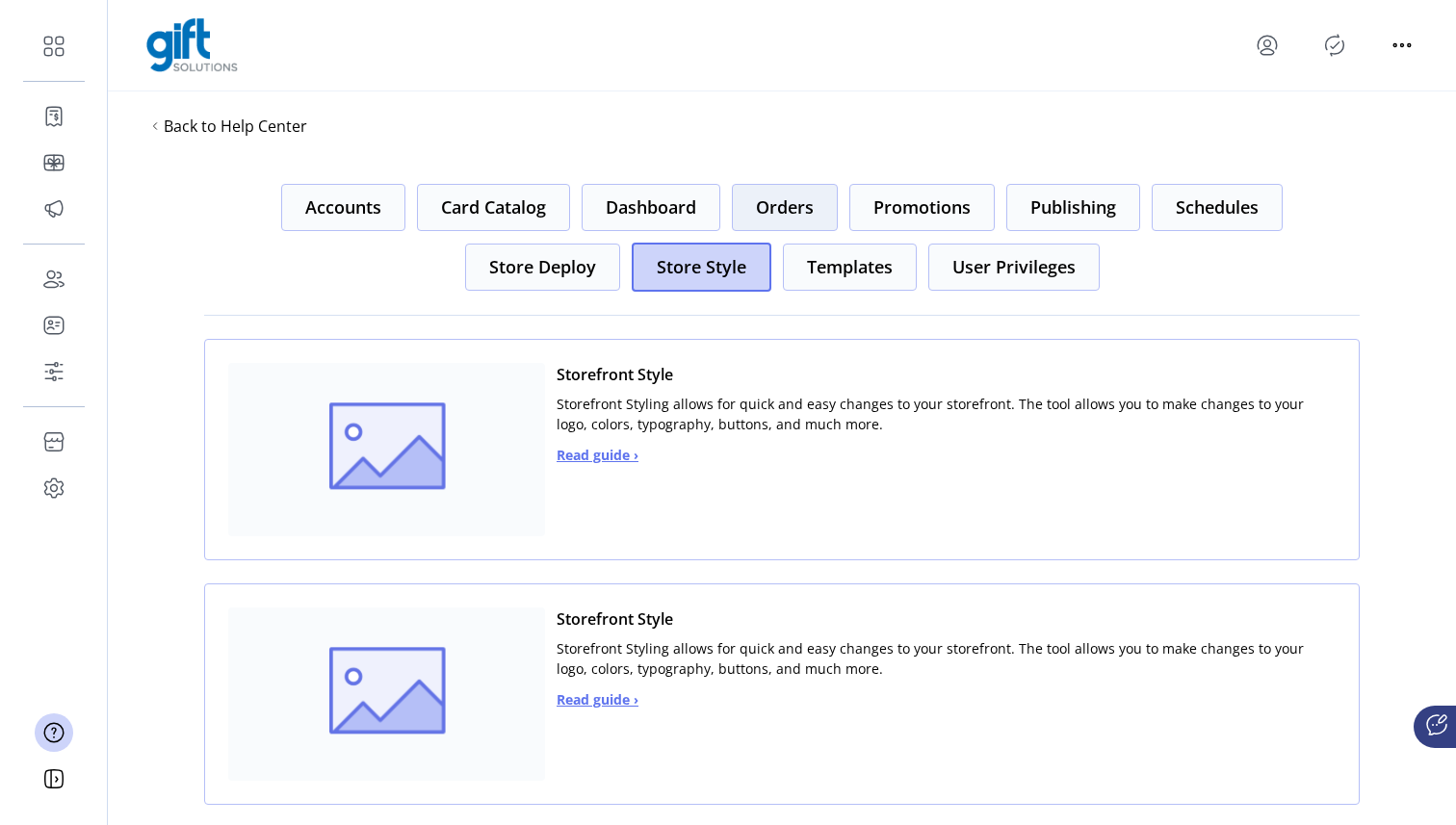 click on "Orders" at bounding box center (343, 207) 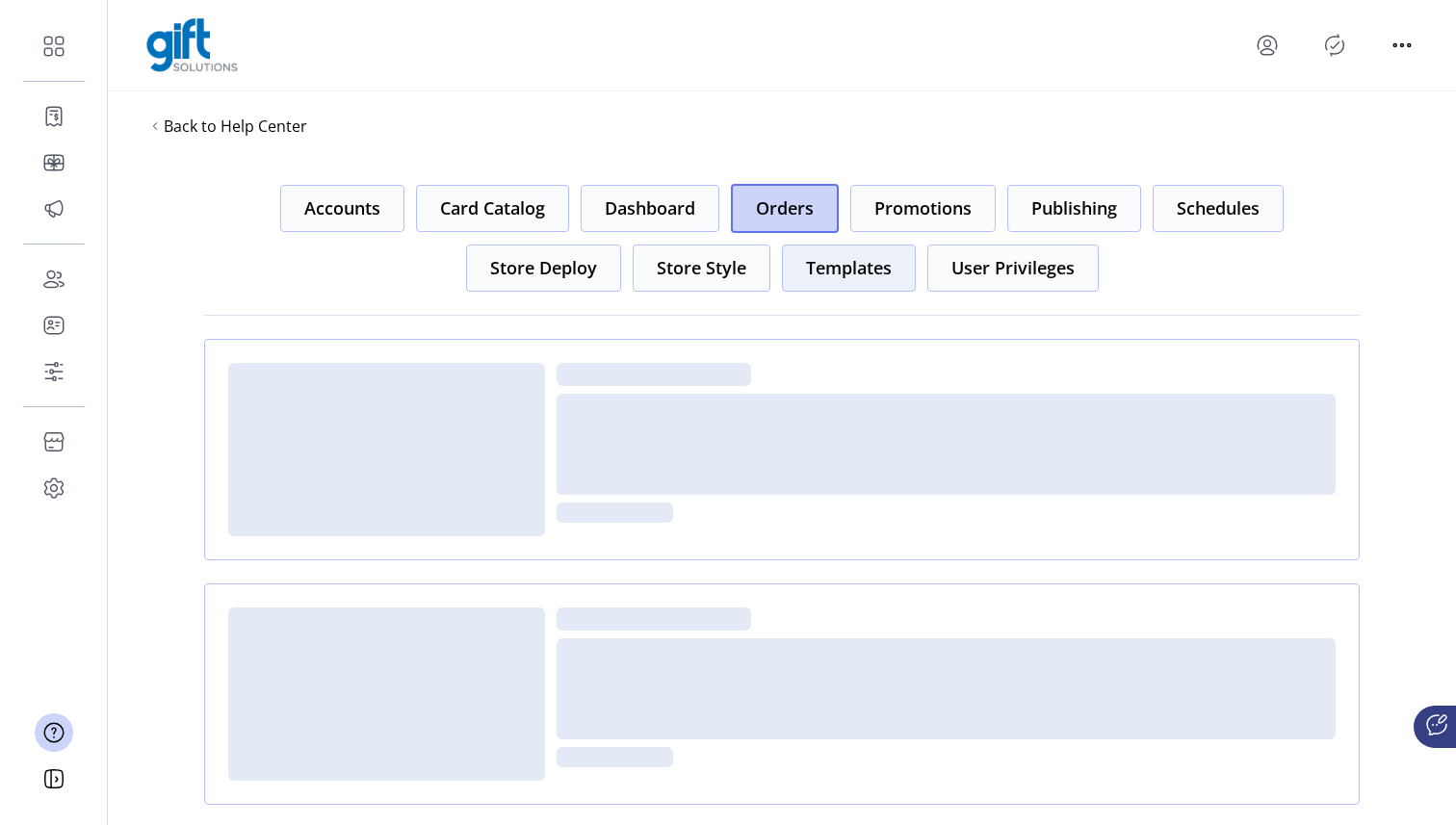 click on "Templates" at bounding box center (342, 208) 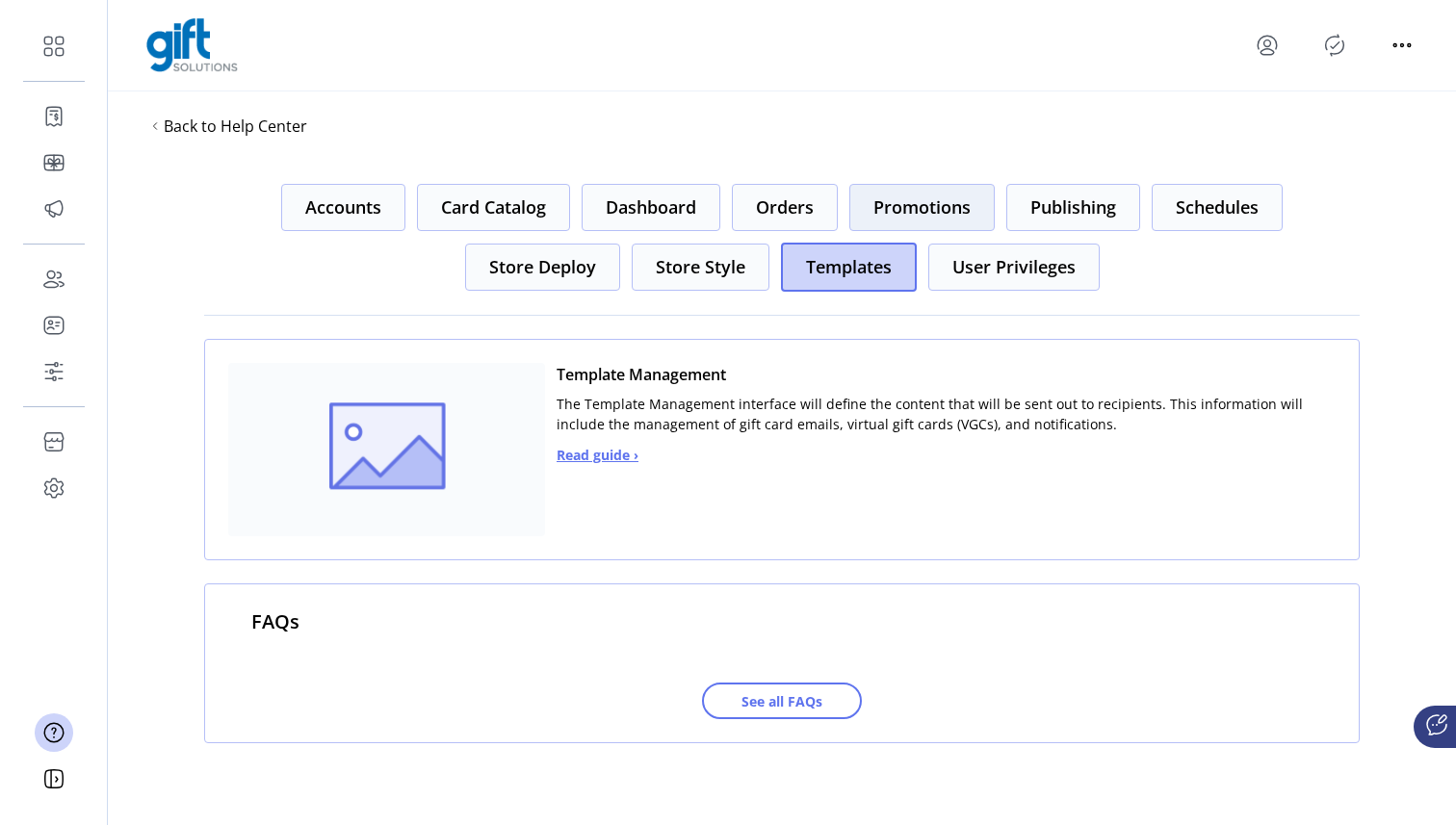 click on "Promotions" at bounding box center (343, 207) 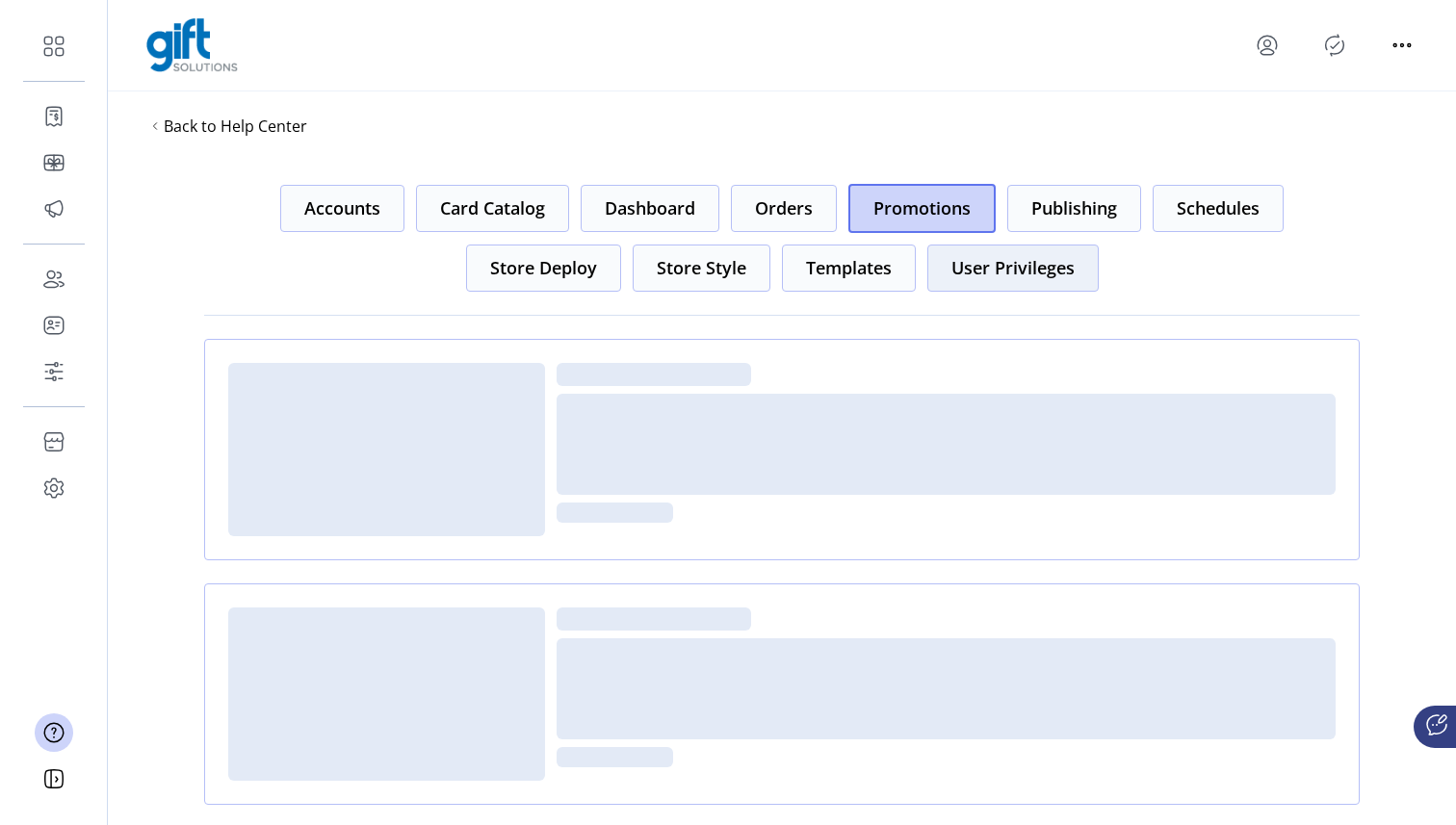 click on "User Privileges" at bounding box center [342, 208] 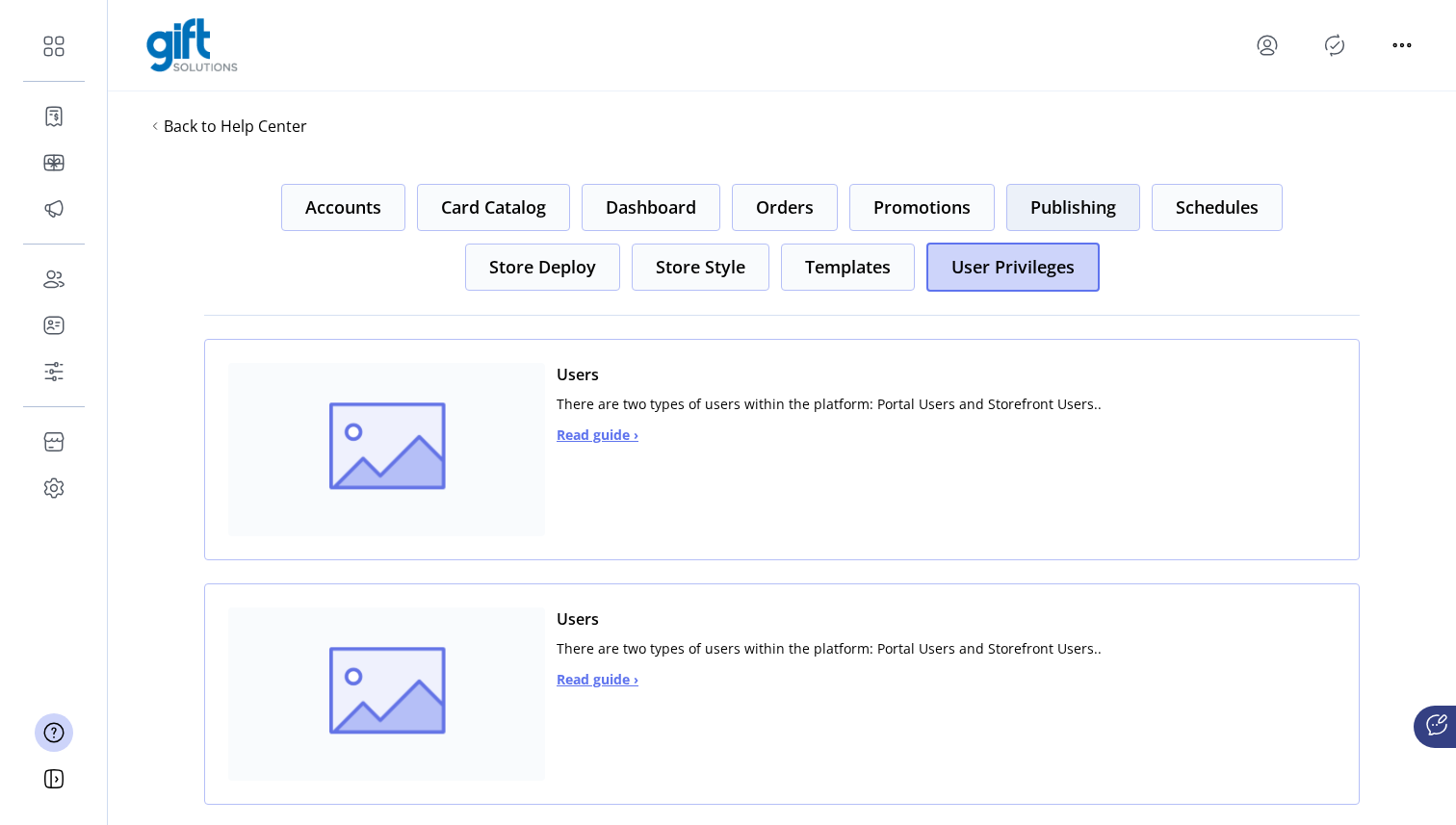 click on "Publishing" at bounding box center (343, 207) 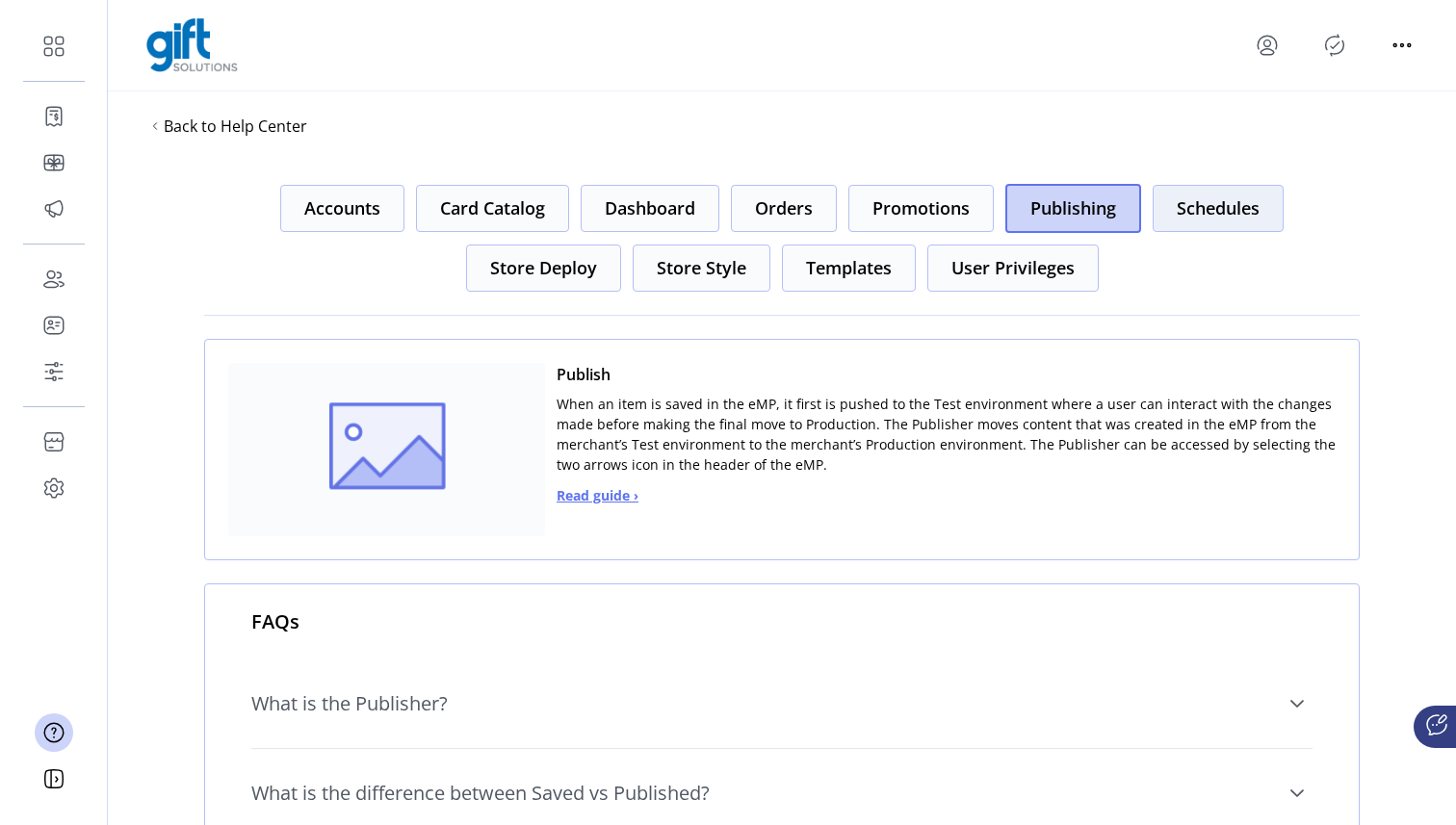 click on "Schedules" at bounding box center (342, 208) 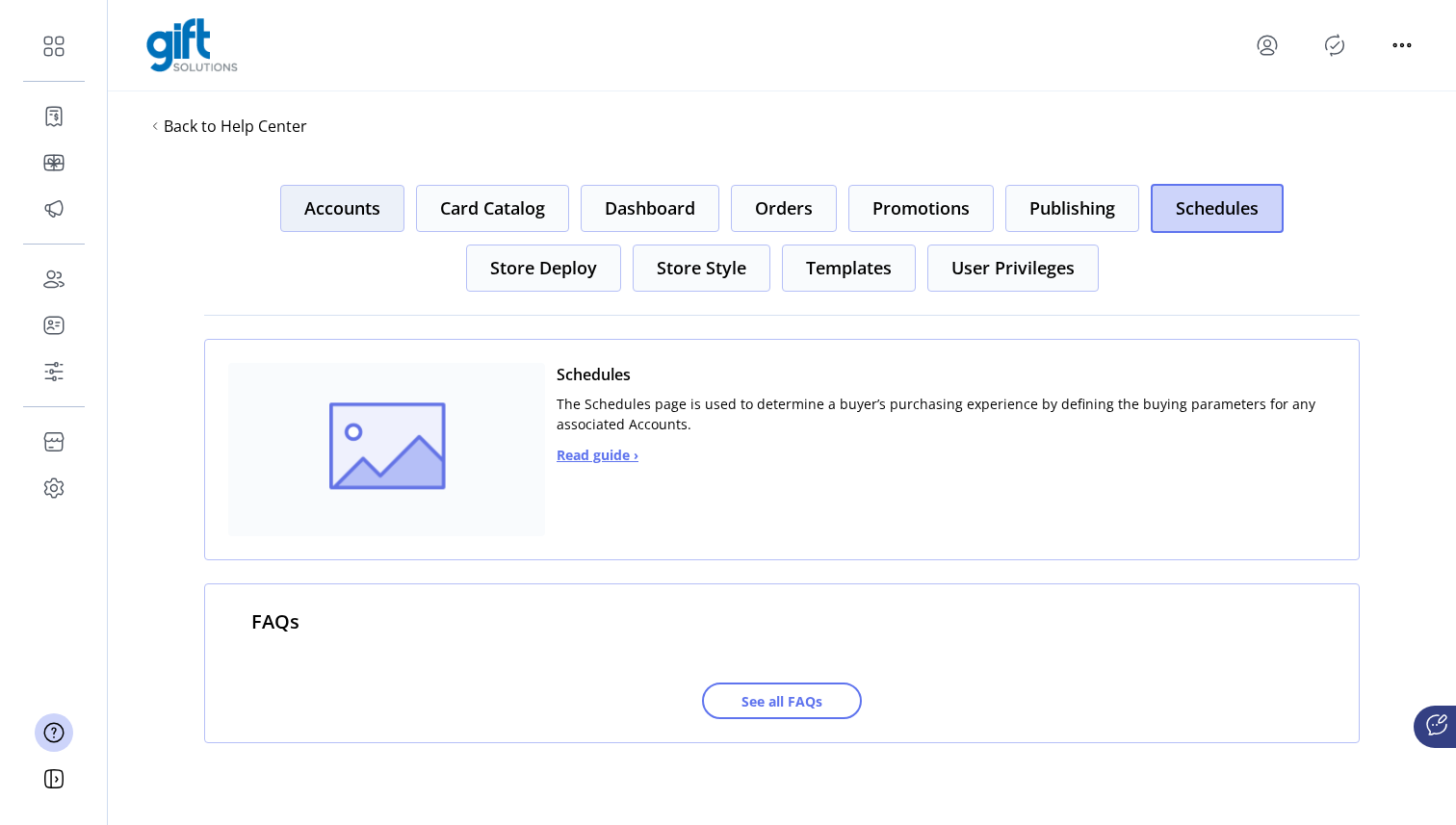 click on "Accounts" at bounding box center [342, 208] 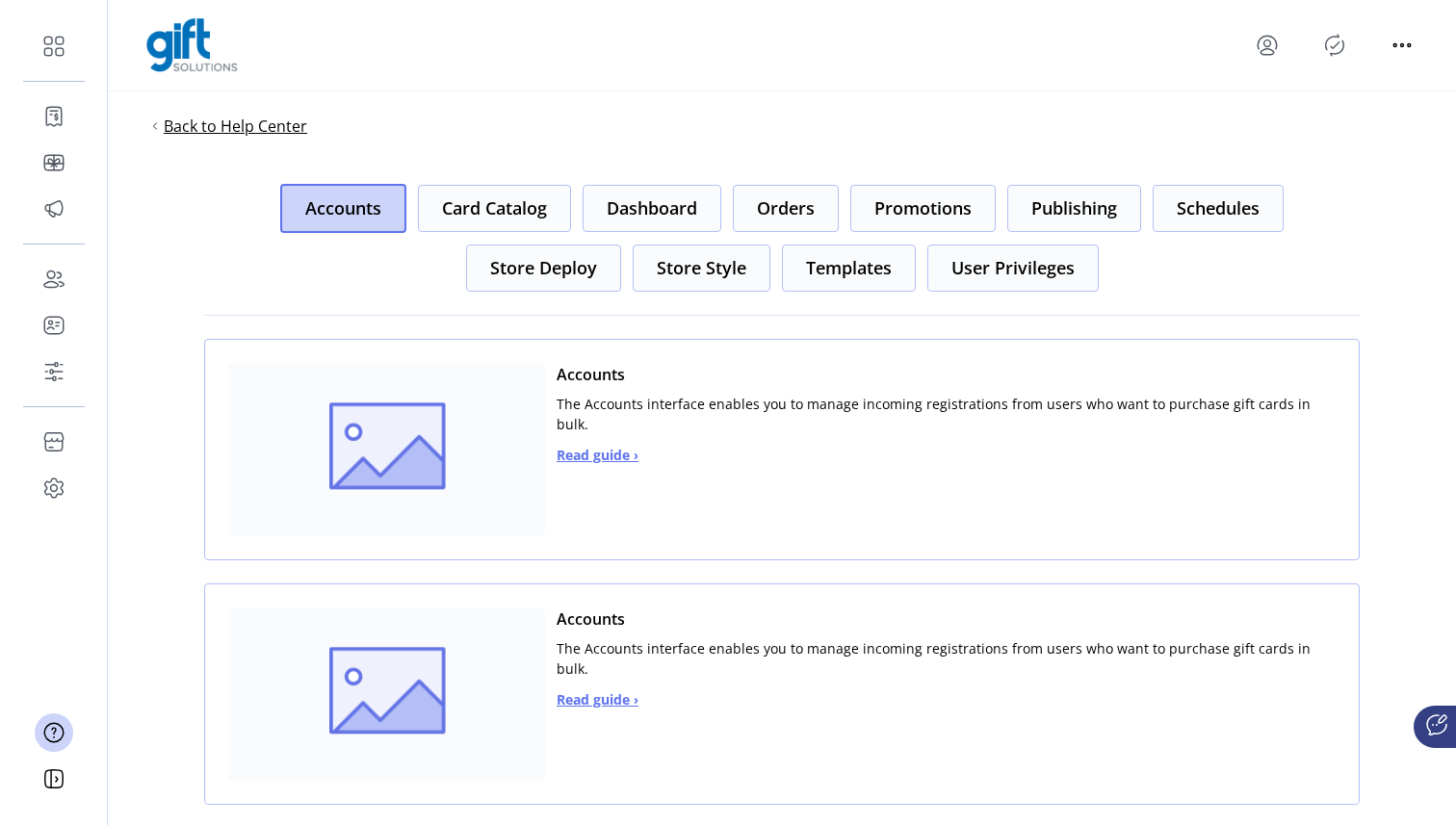 click on "Back to Help Center" at bounding box center [235, 126] 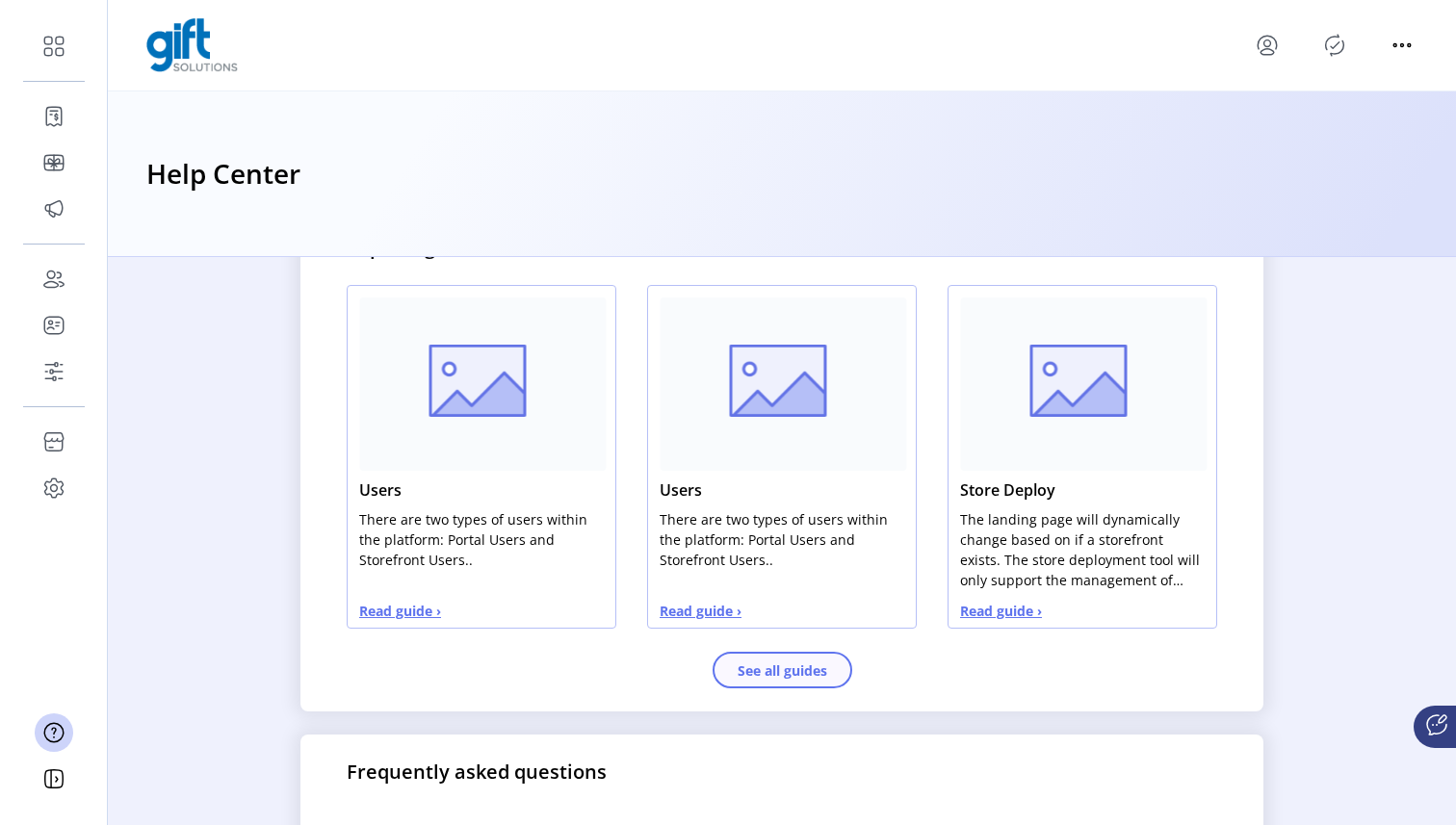 scroll, scrollTop: 722, scrollLeft: 0, axis: vertical 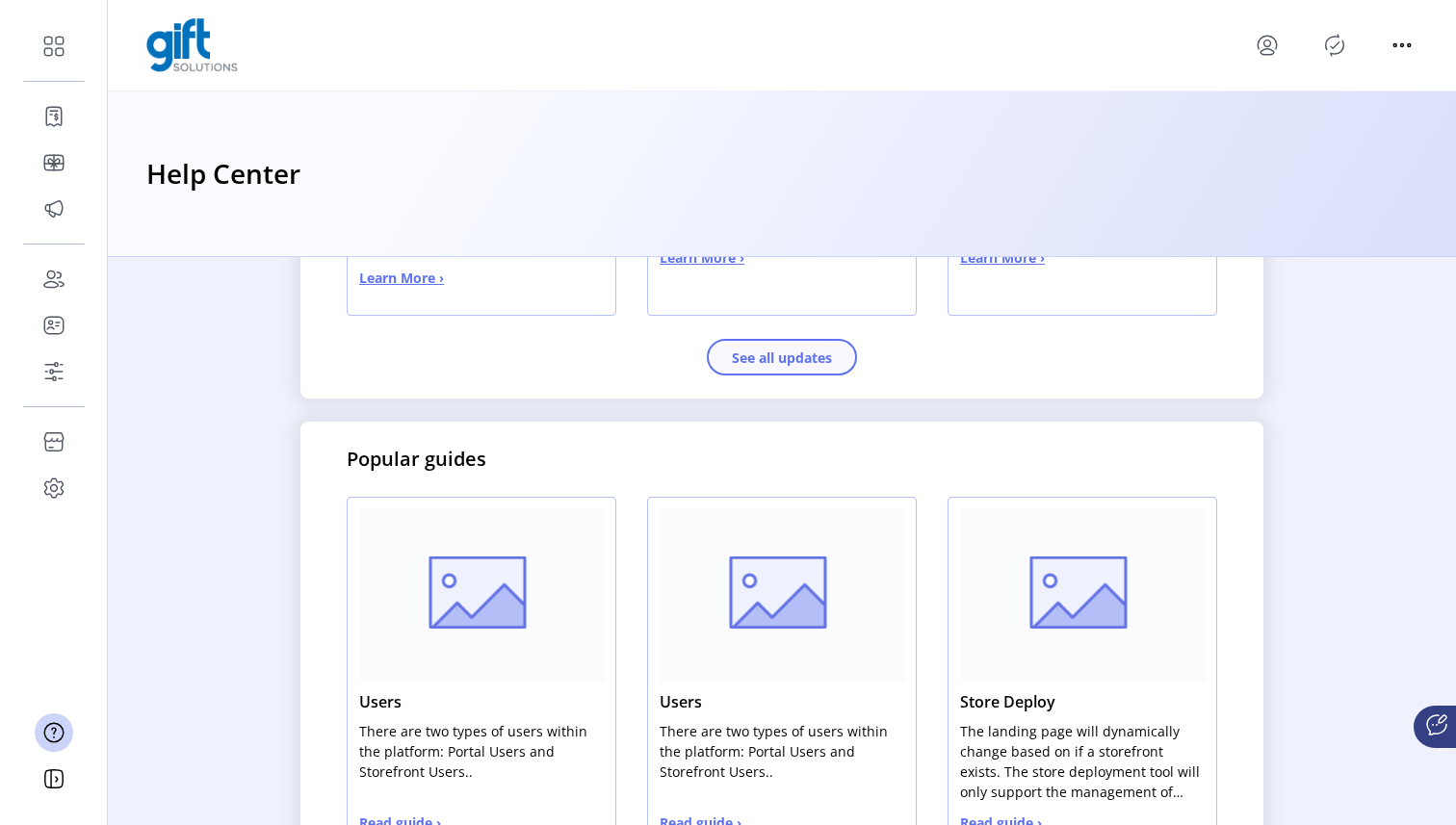 click on "See all updates" at bounding box center (782, 357) 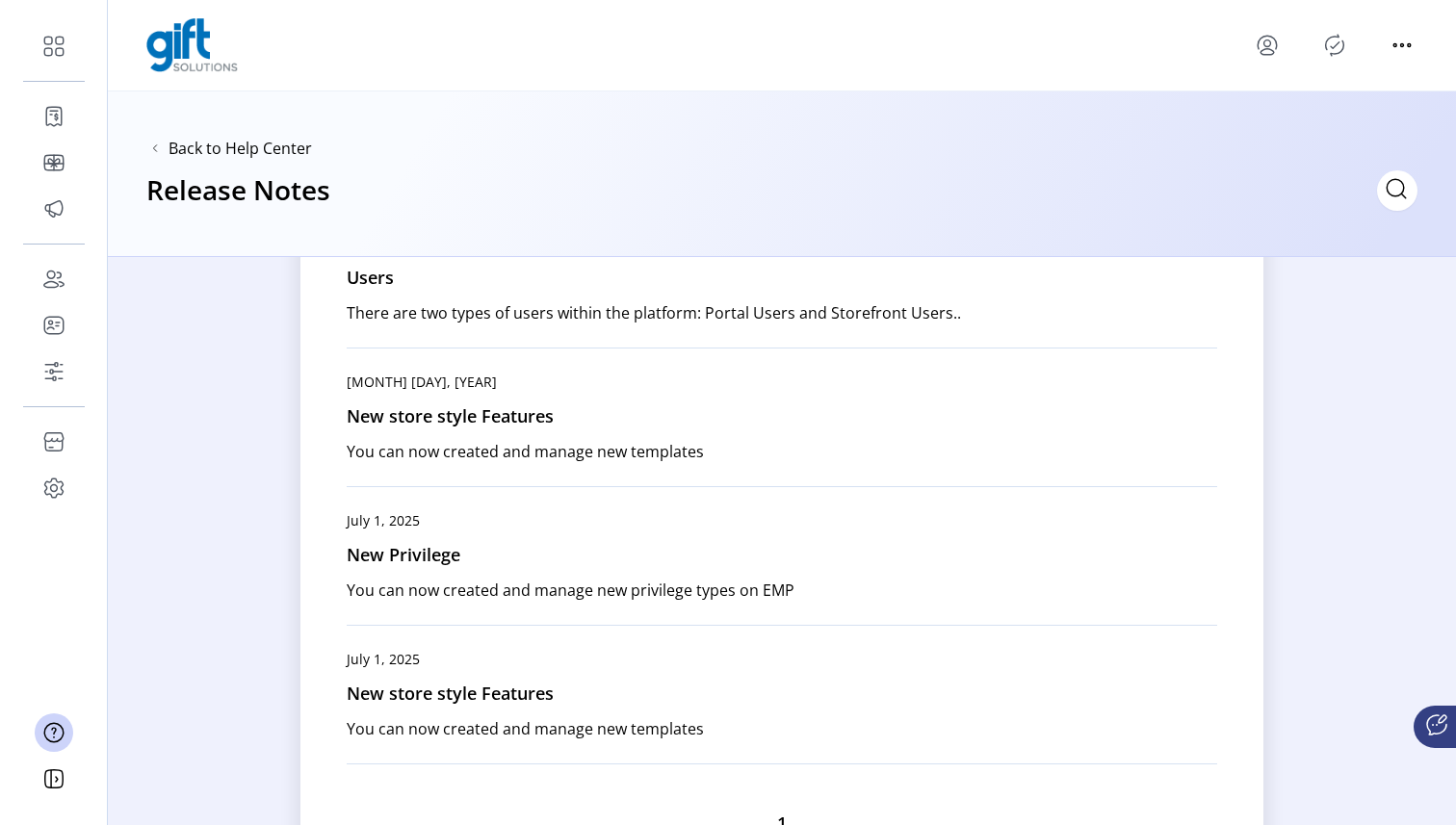 scroll, scrollTop: 398, scrollLeft: 0, axis: vertical 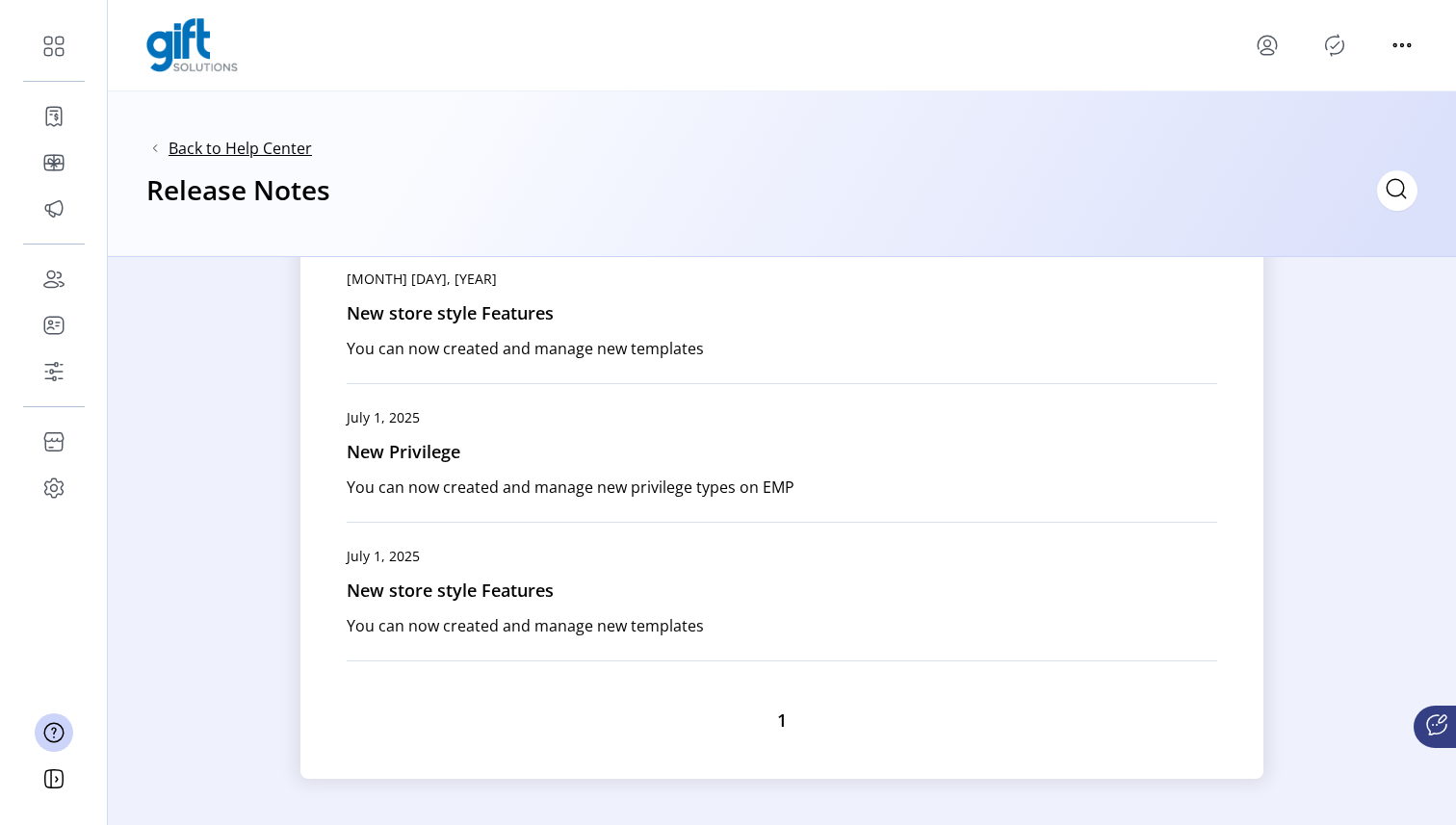 click on "Back to Help Center" at bounding box center (240, 148) 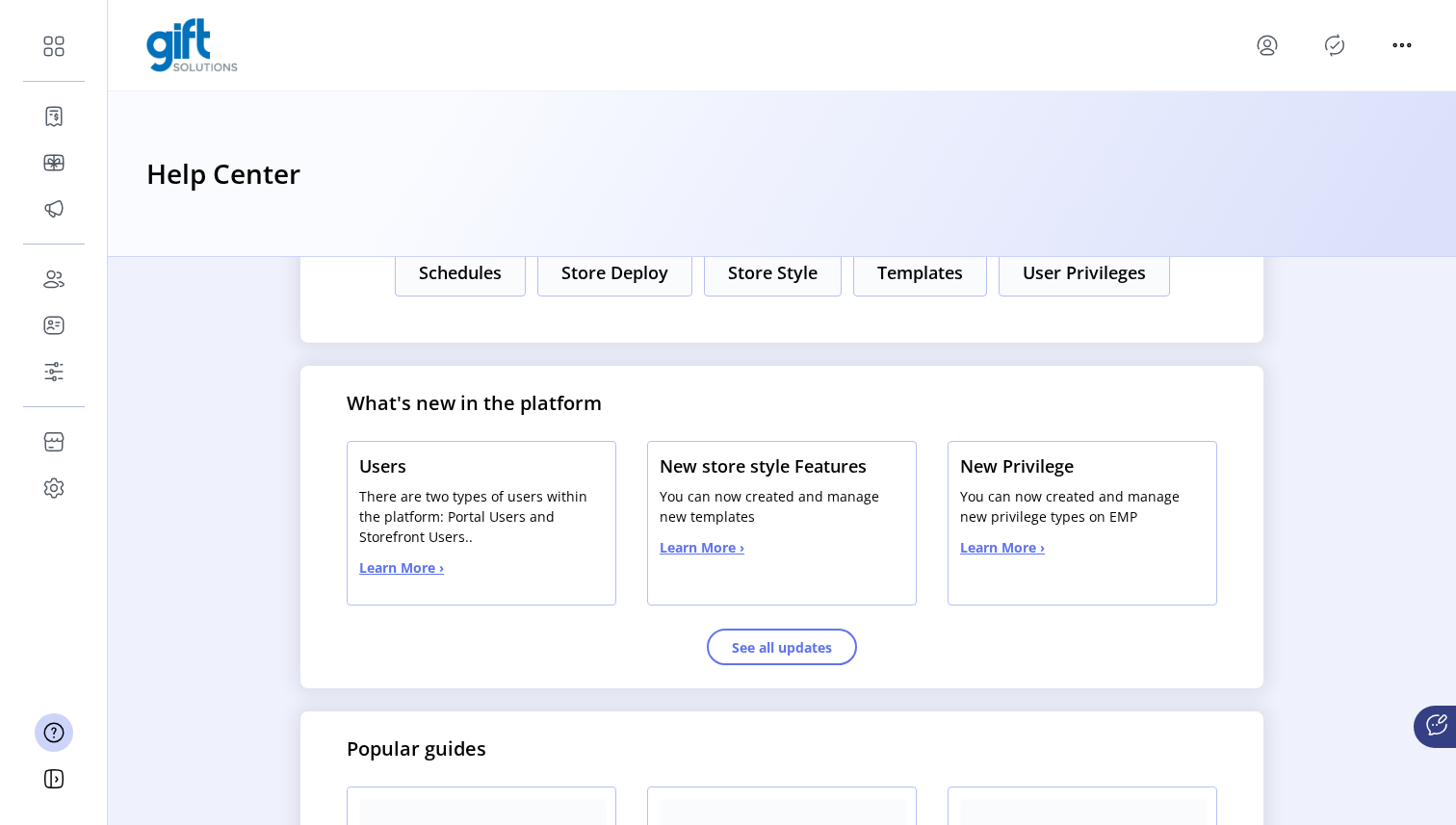 scroll, scrollTop: 253, scrollLeft: 0, axis: vertical 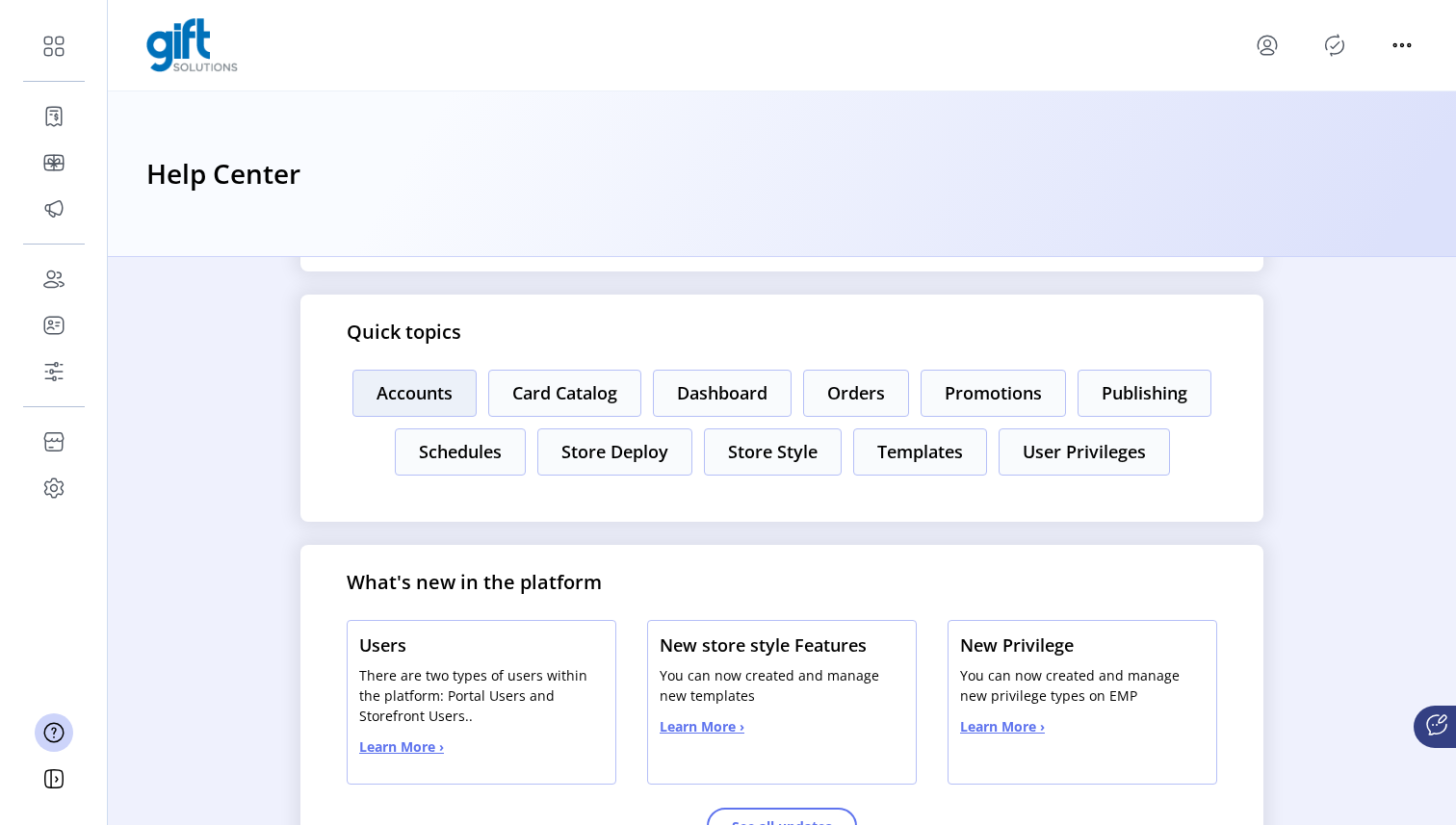 click on "Accounts" at bounding box center [414, 393] 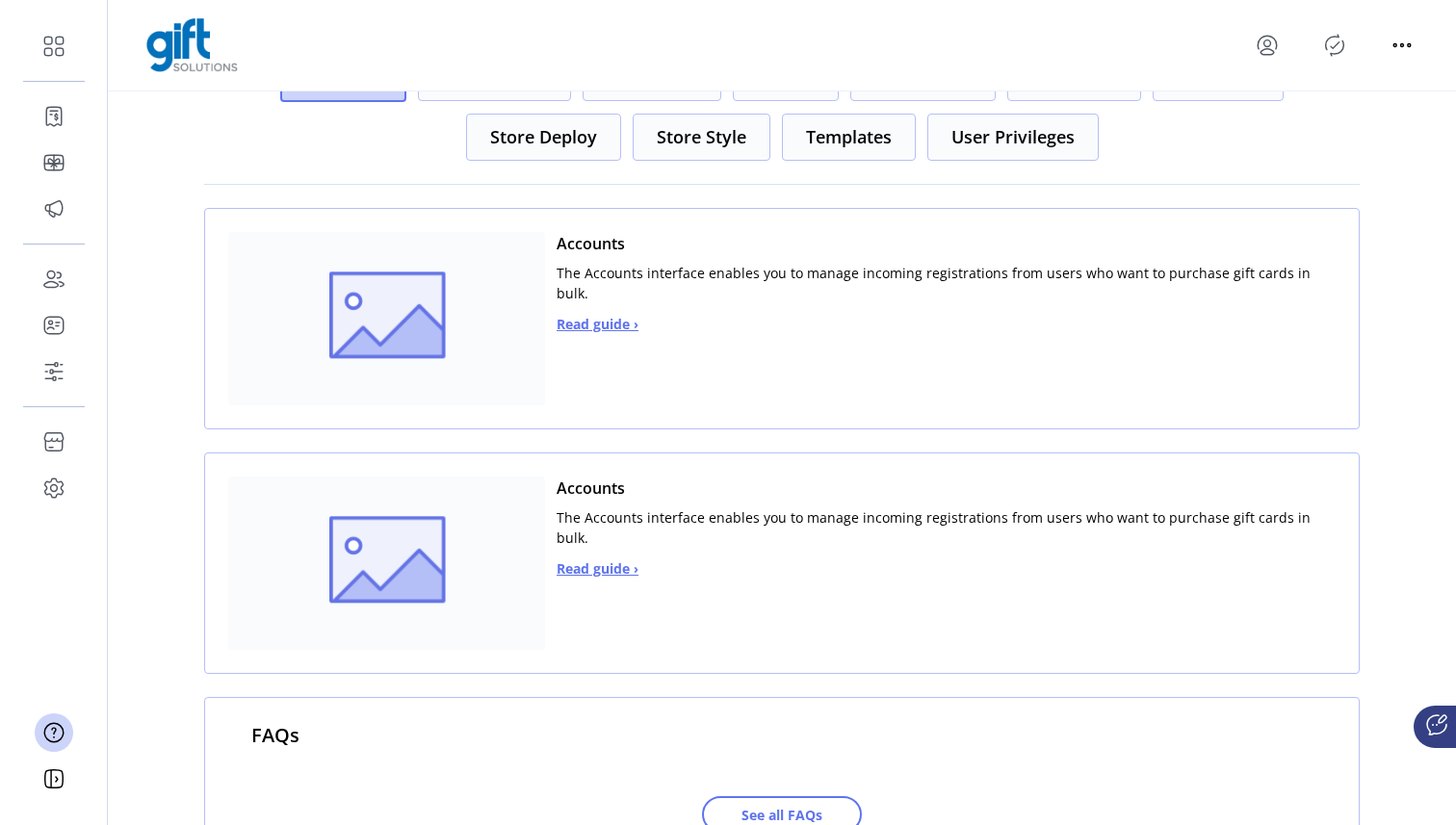 scroll, scrollTop: 0, scrollLeft: 0, axis: both 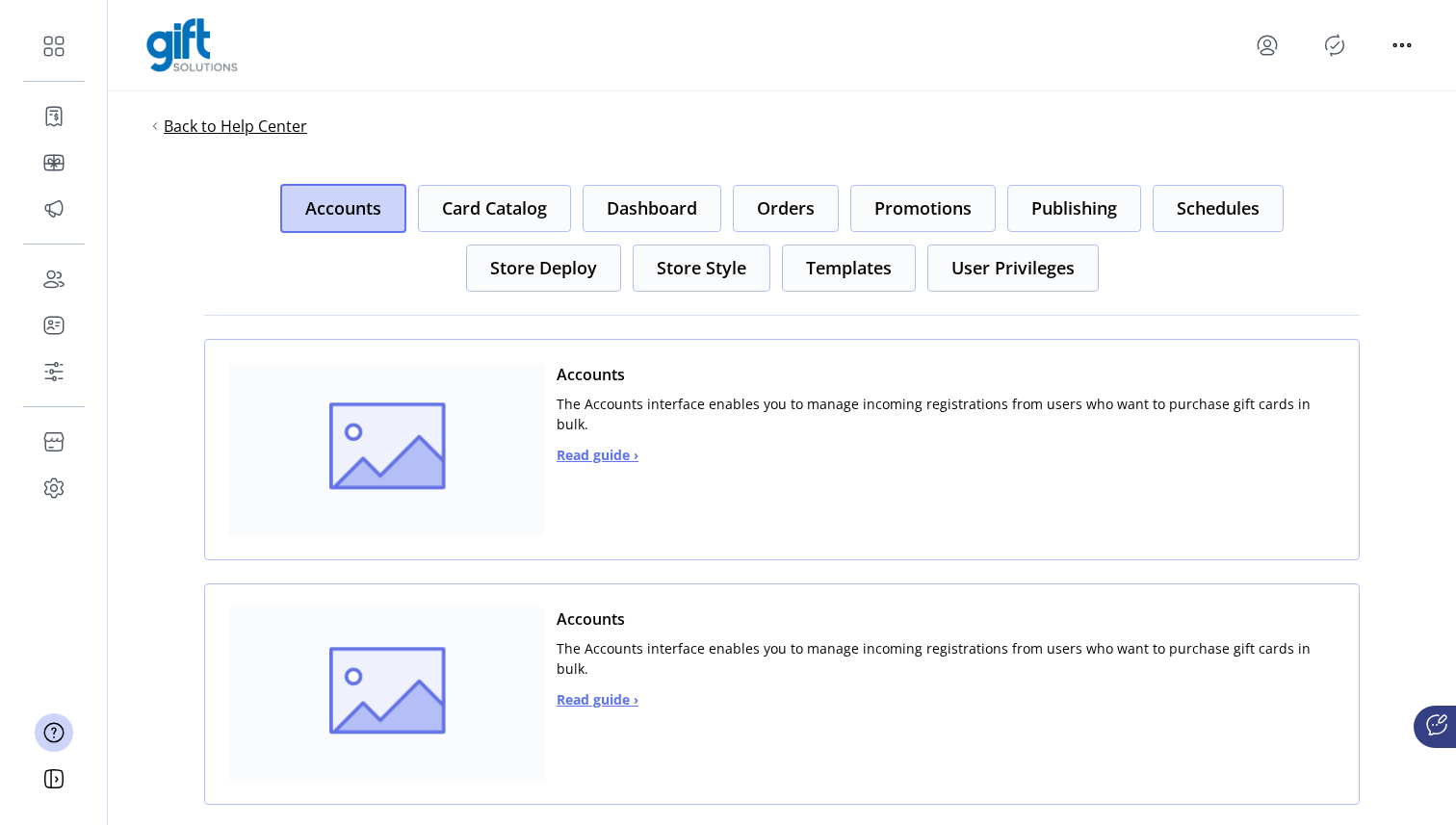 click on "Back to Help Center" at bounding box center (235, 126) 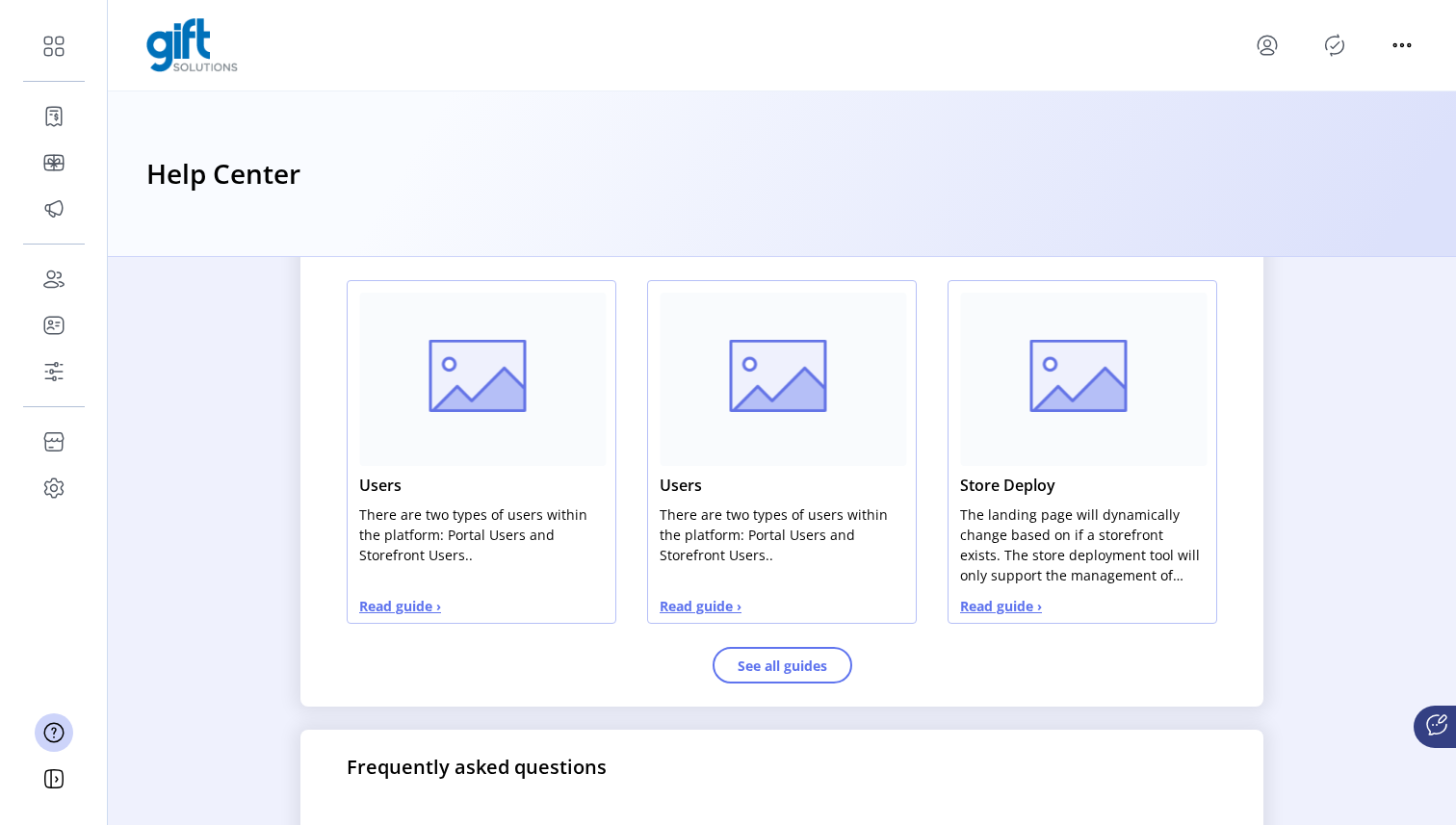 scroll, scrollTop: 1058, scrollLeft: 0, axis: vertical 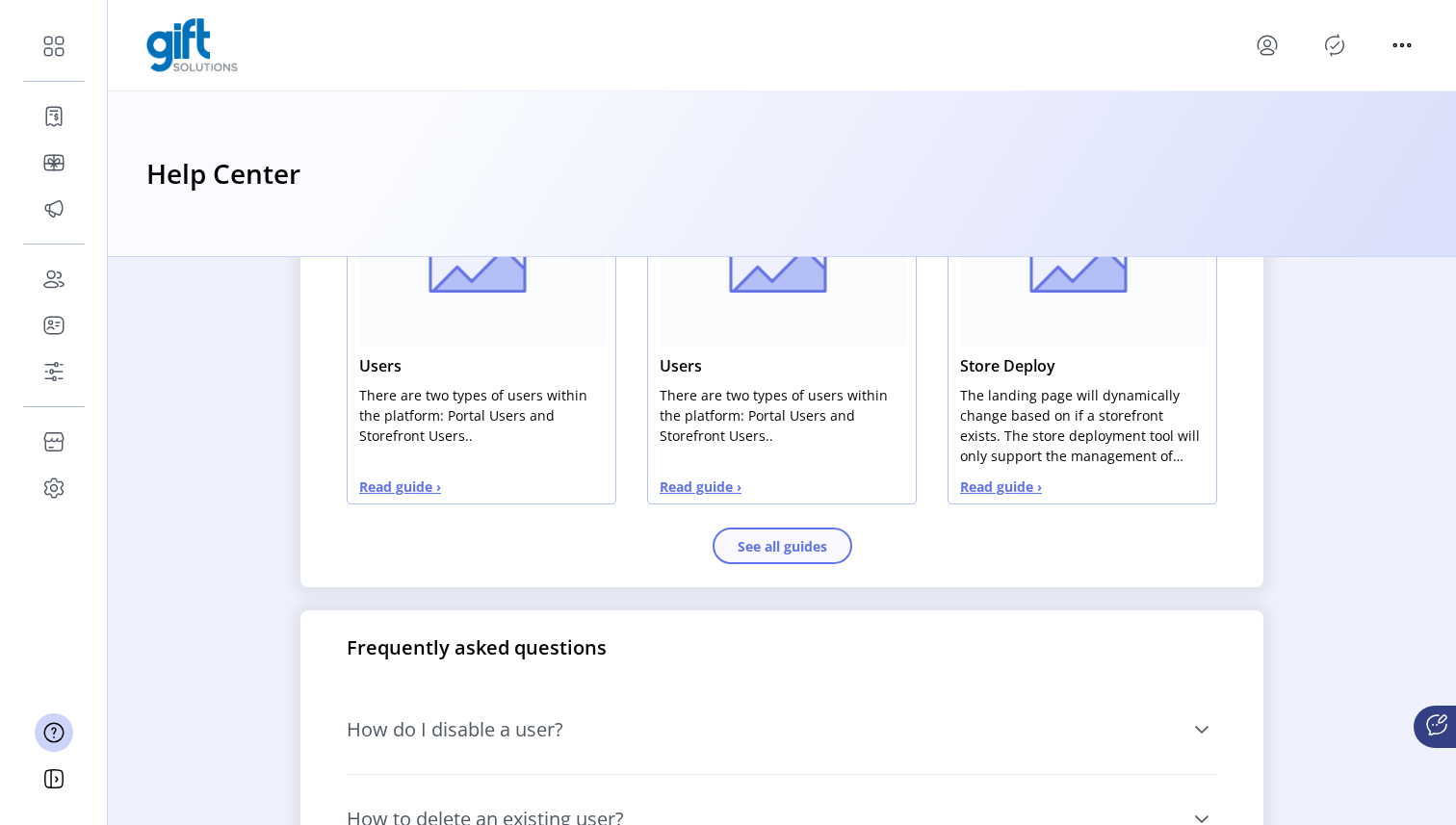 click on "See all guides" at bounding box center [782, 546] 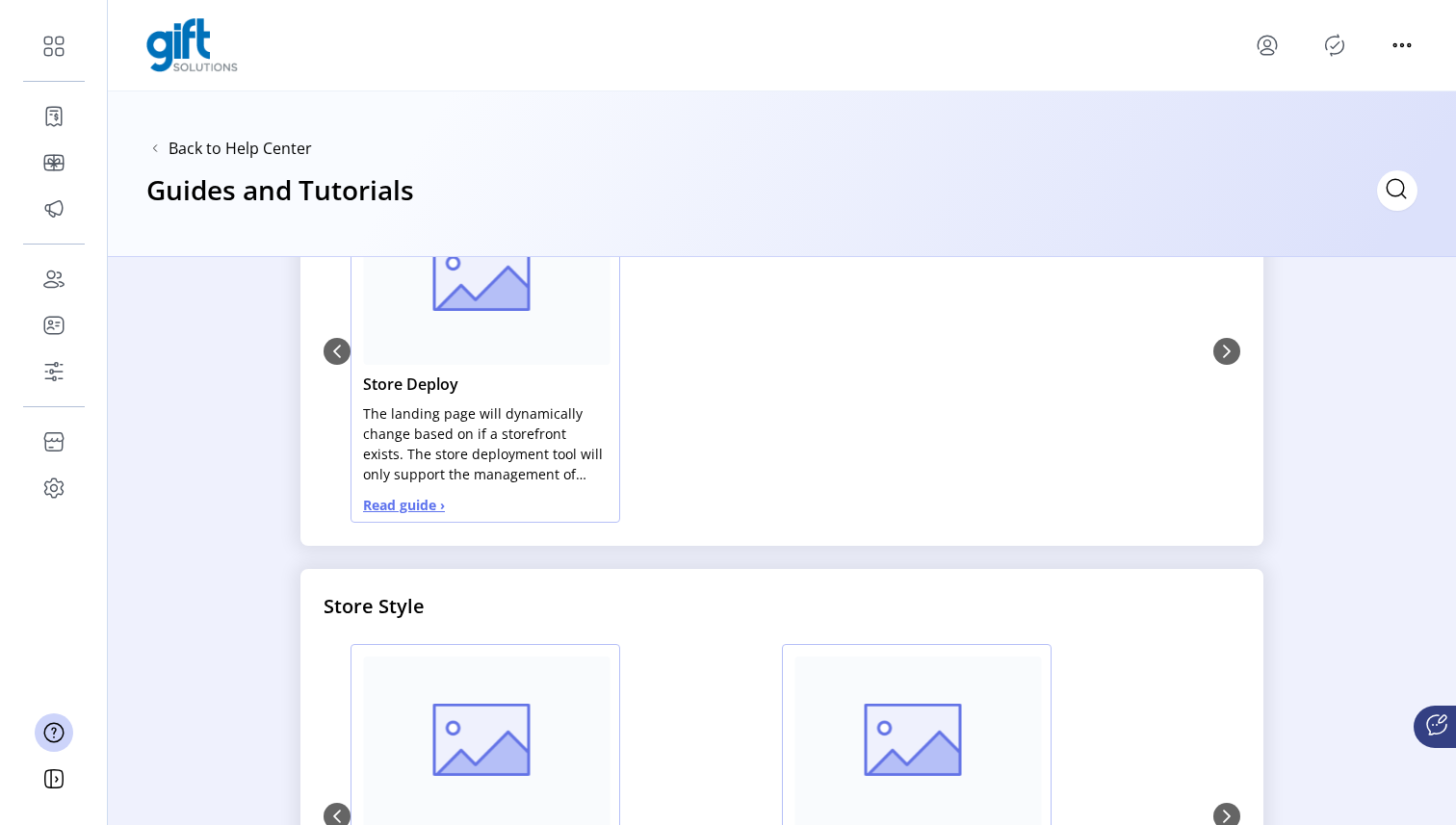 scroll, scrollTop: 0, scrollLeft: 0, axis: both 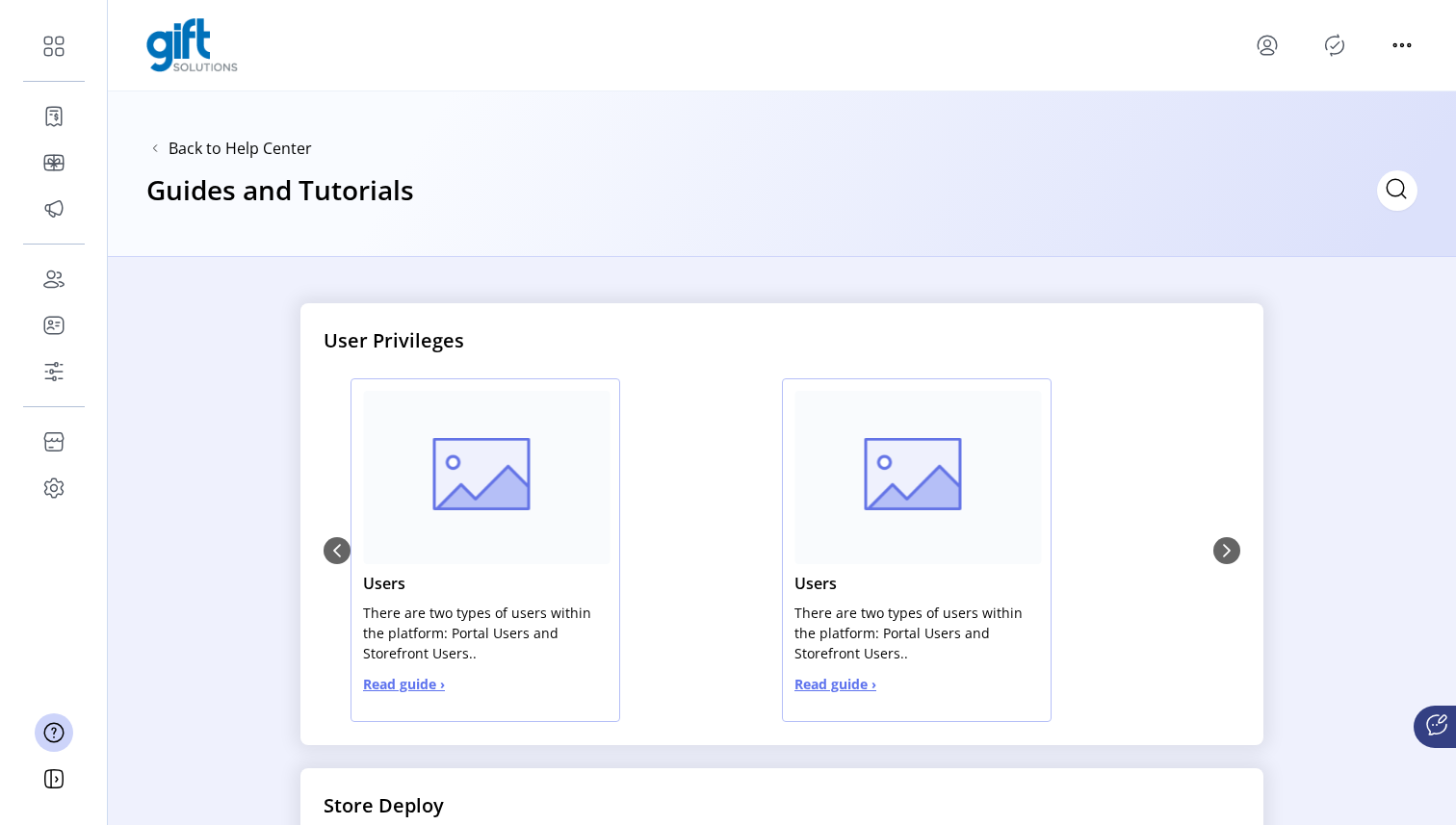 click on "Back to Help Center Guides and Tutorials" at bounding box center [782, 174] 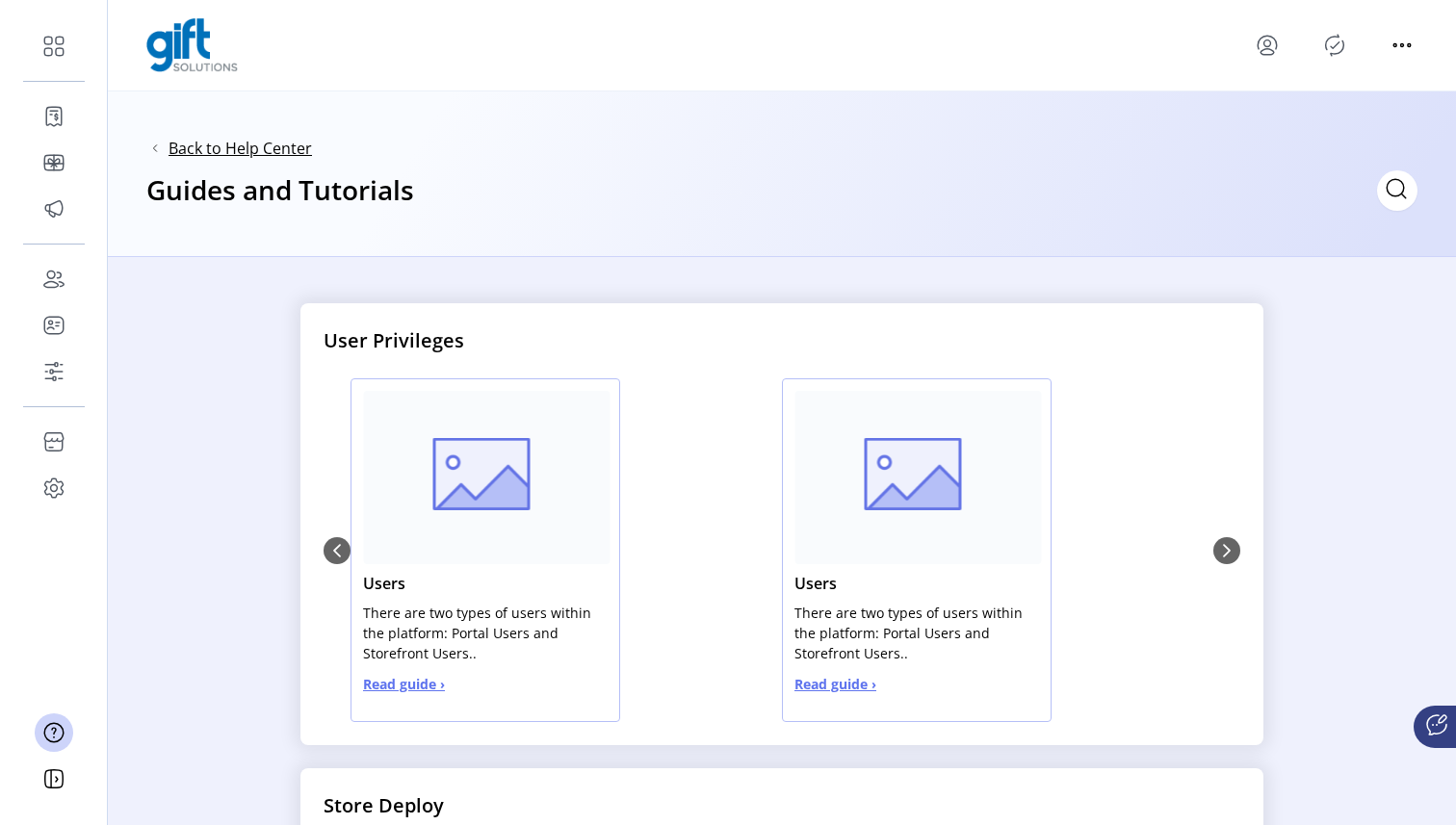 click on "Back to Help Center" at bounding box center (240, 148) 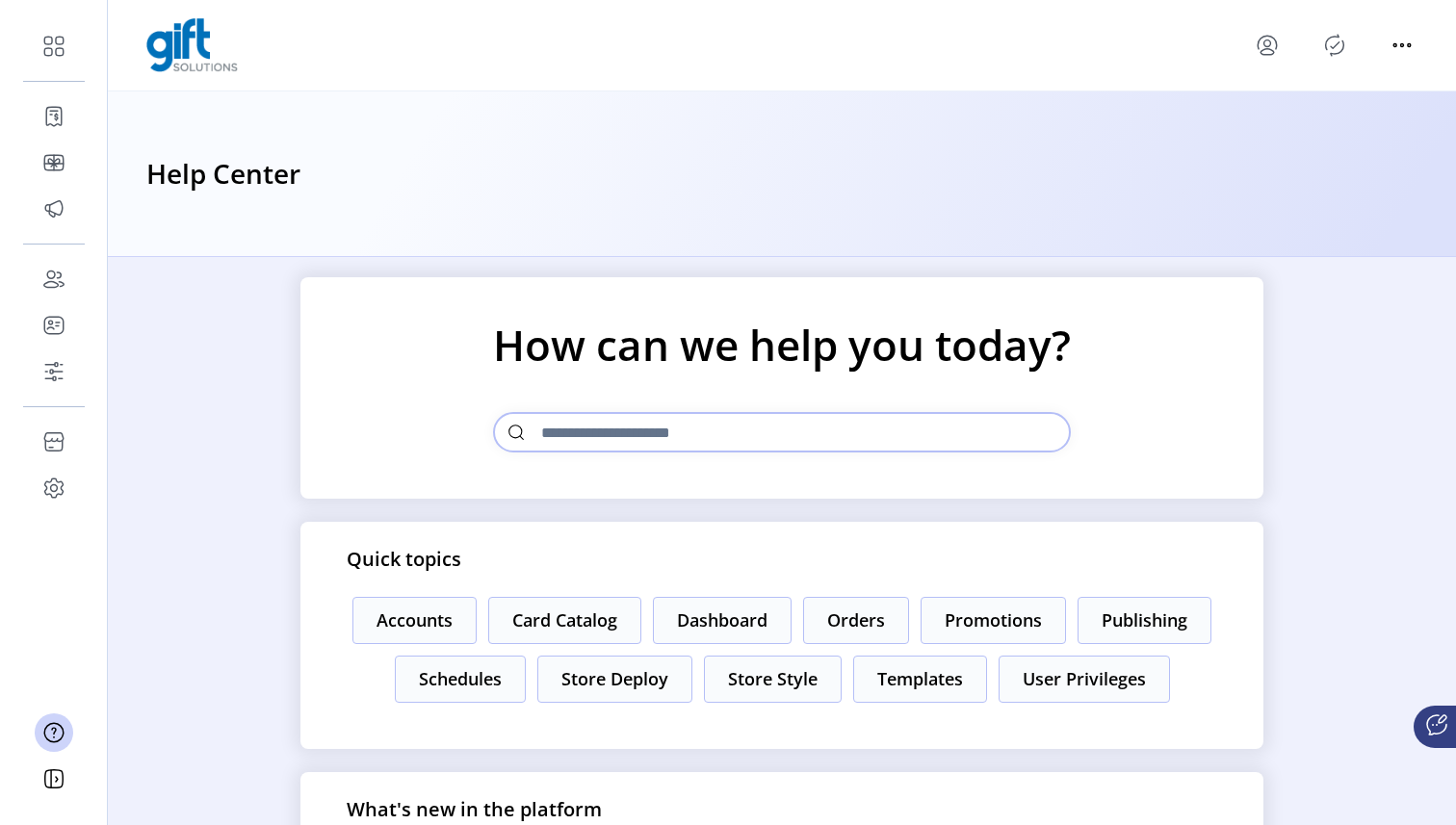 scroll, scrollTop: 0, scrollLeft: 0, axis: both 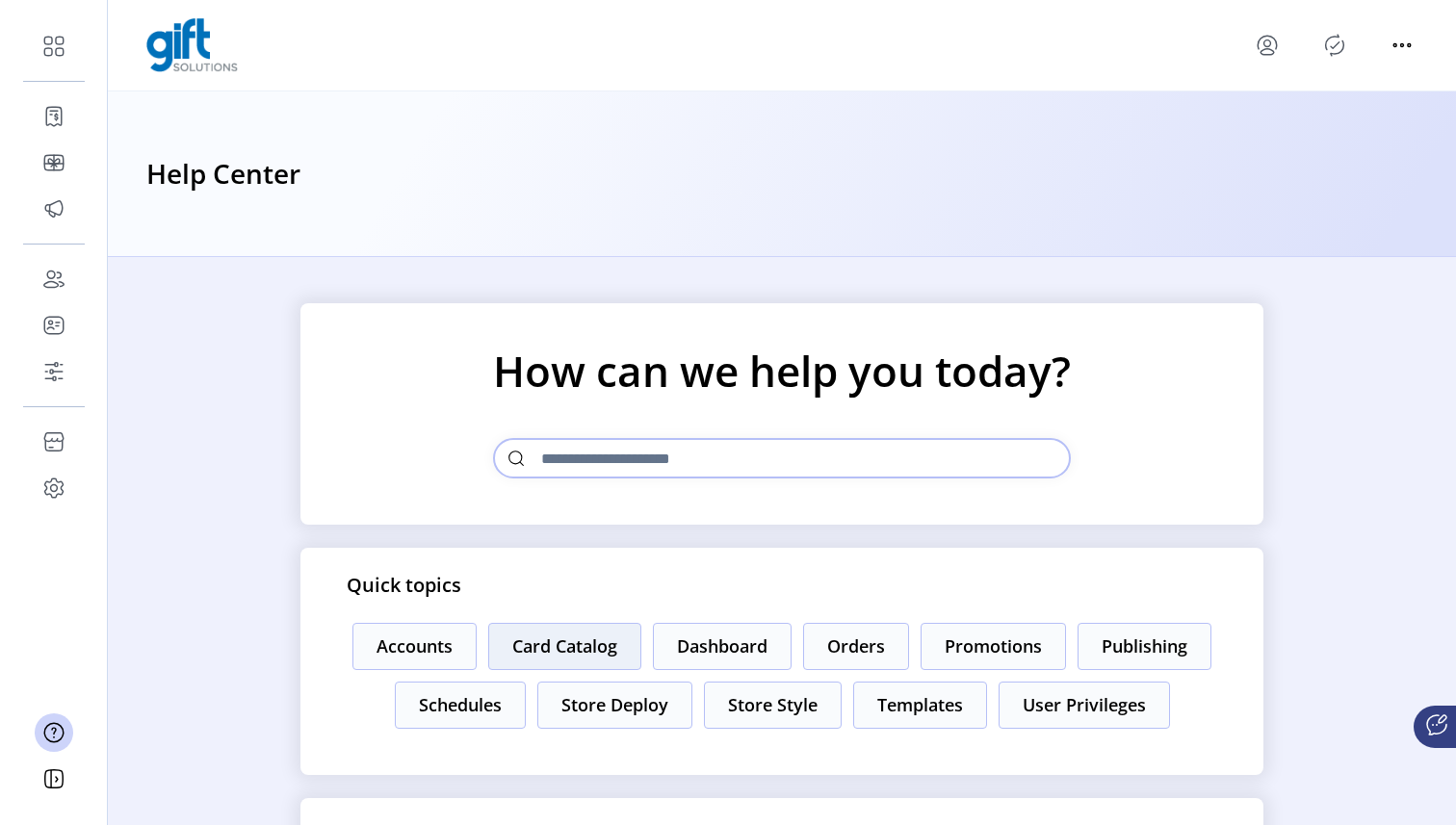 click on "Card Catalog" at bounding box center (414, 646) 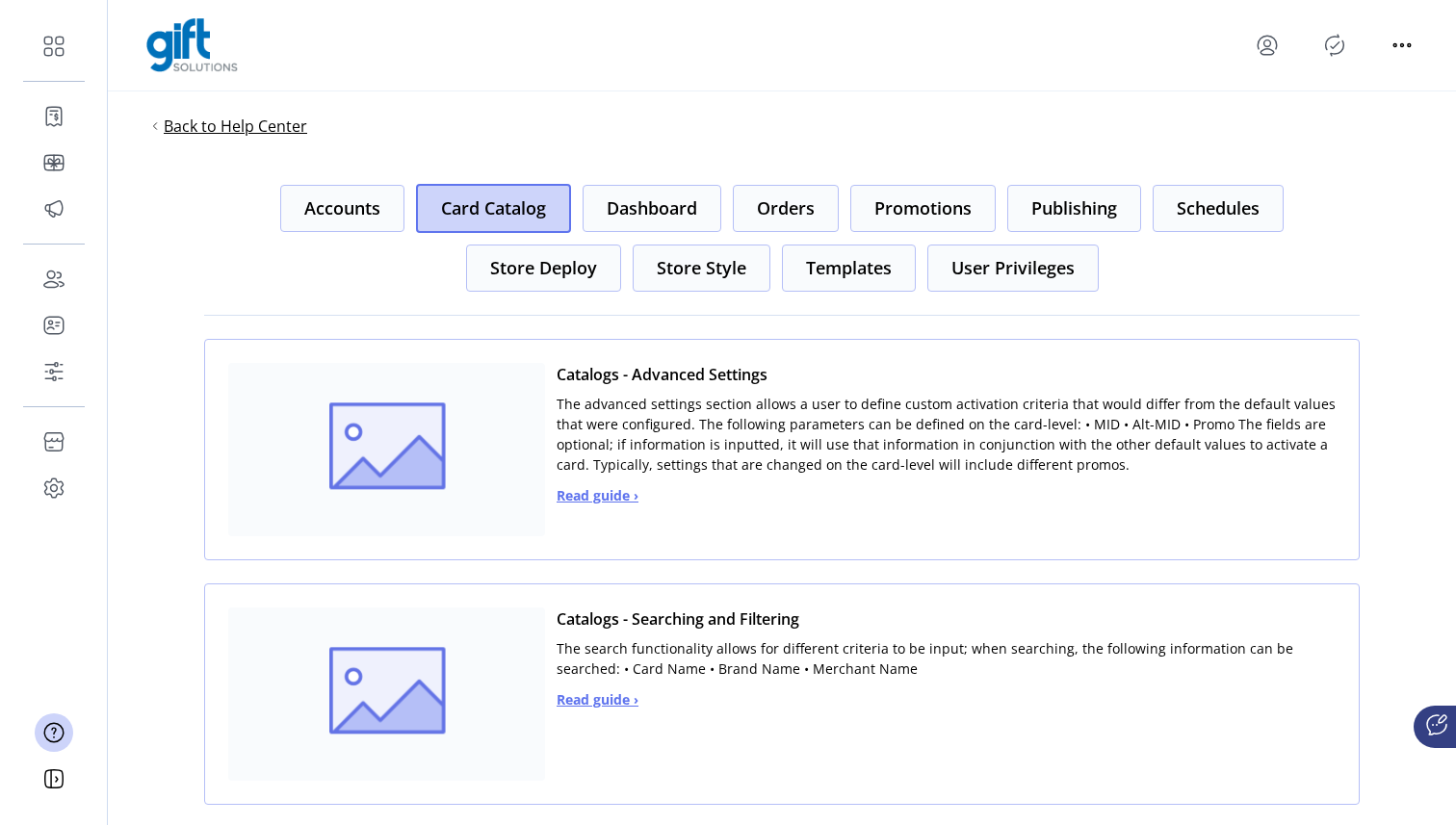 click on "Back to Help Center" at bounding box center (235, 126) 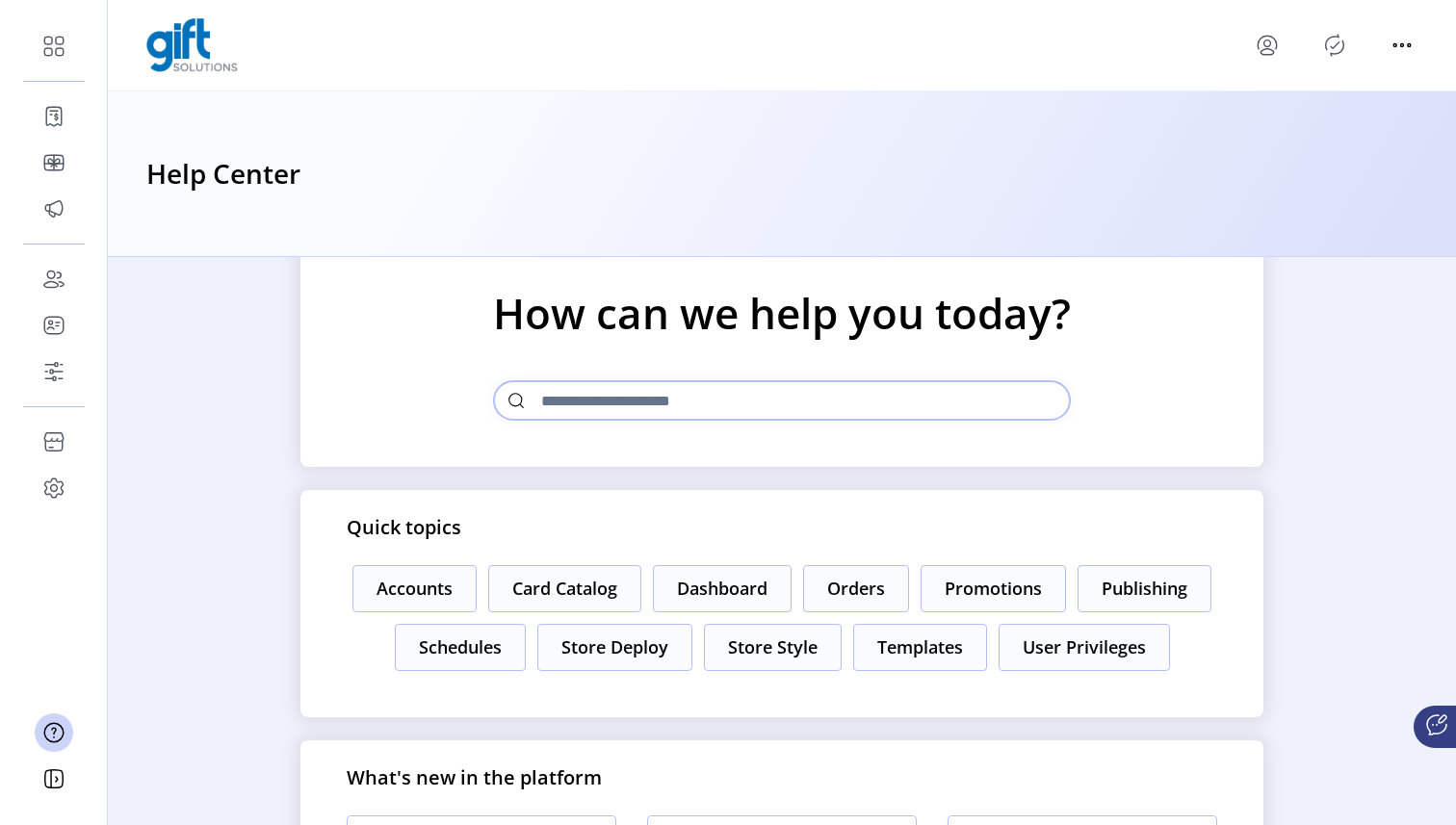 scroll, scrollTop: 0, scrollLeft: 0, axis: both 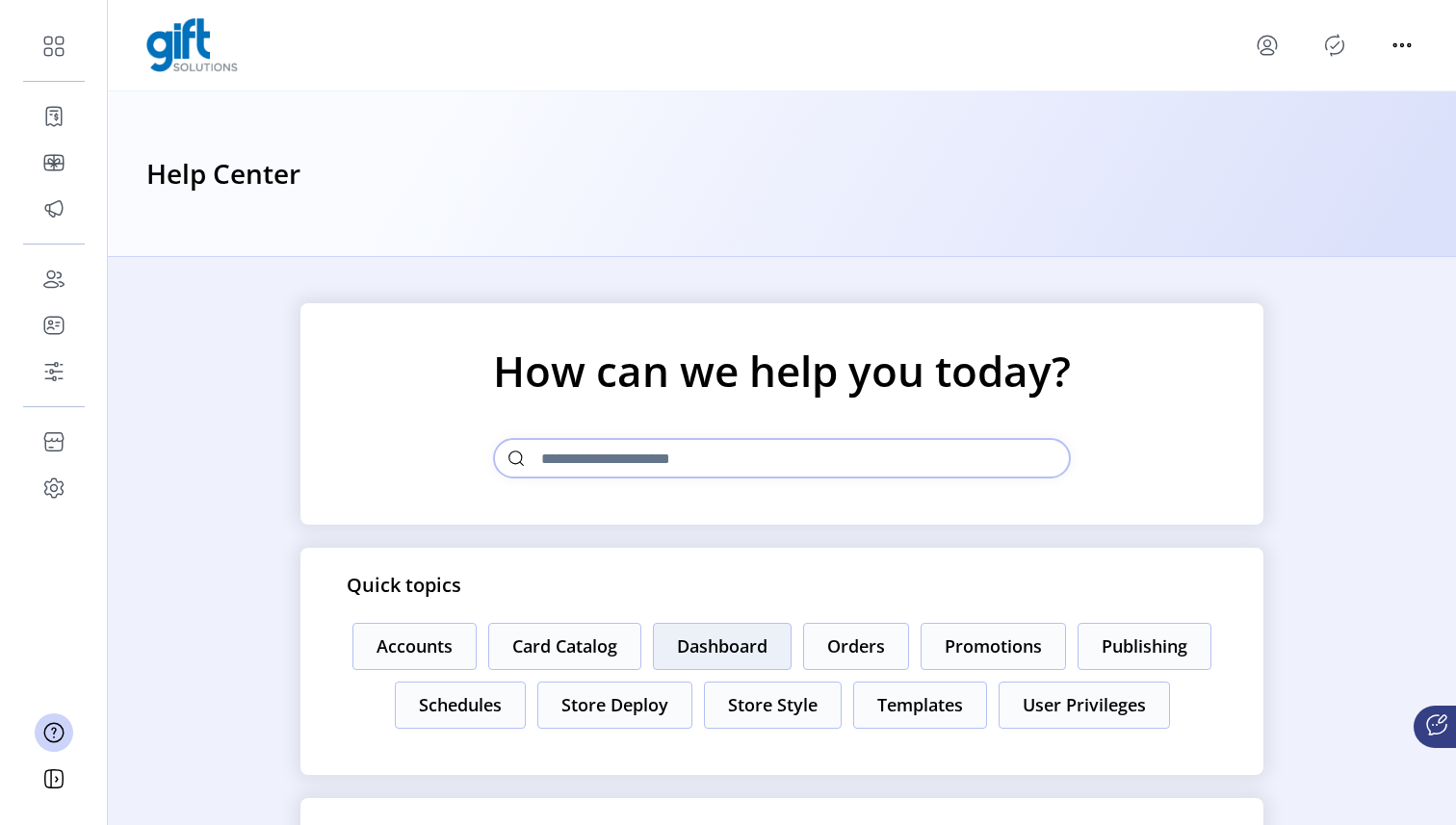 click on "Dashboard" at bounding box center (414, 646) 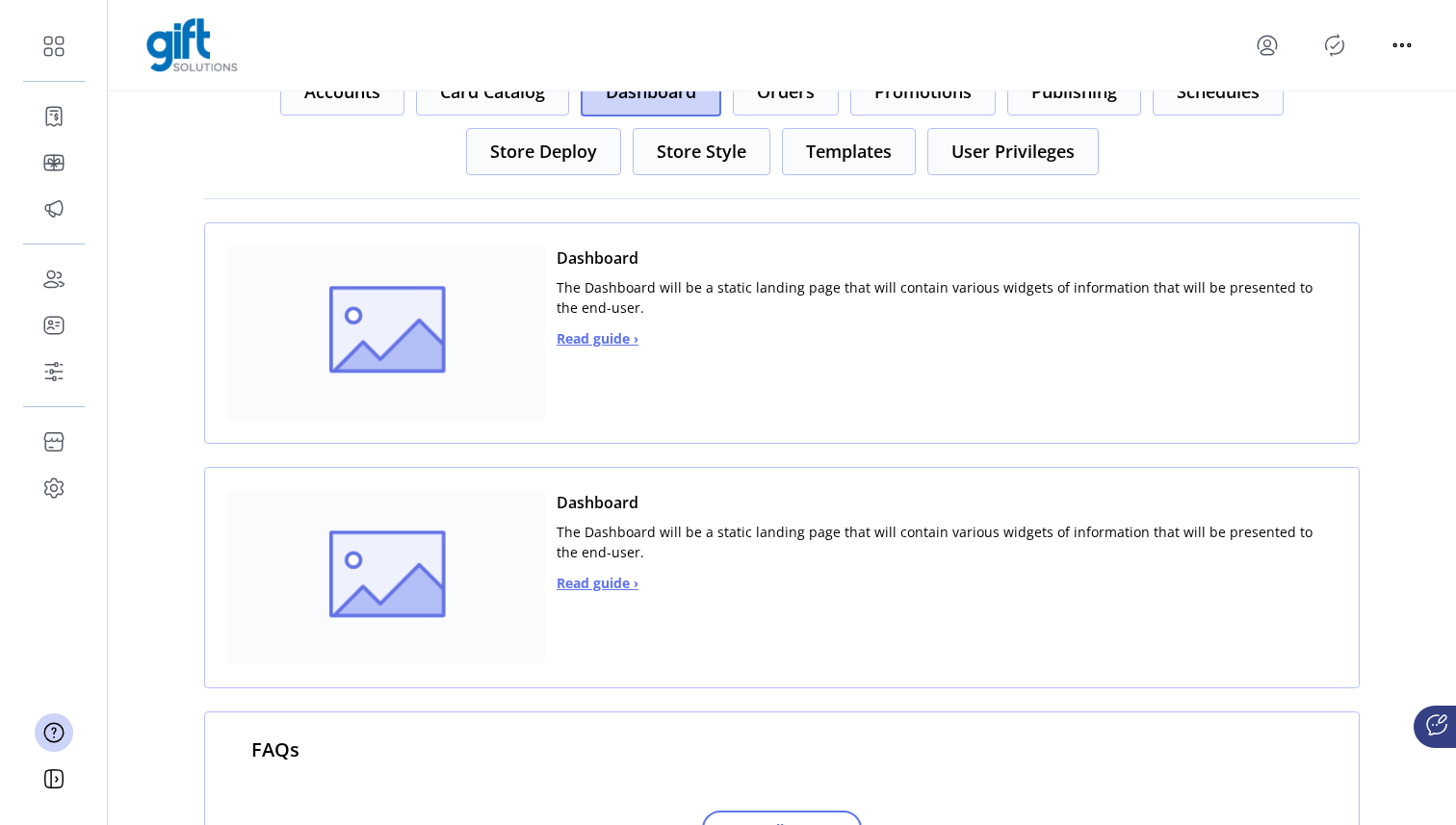 scroll, scrollTop: 0, scrollLeft: 0, axis: both 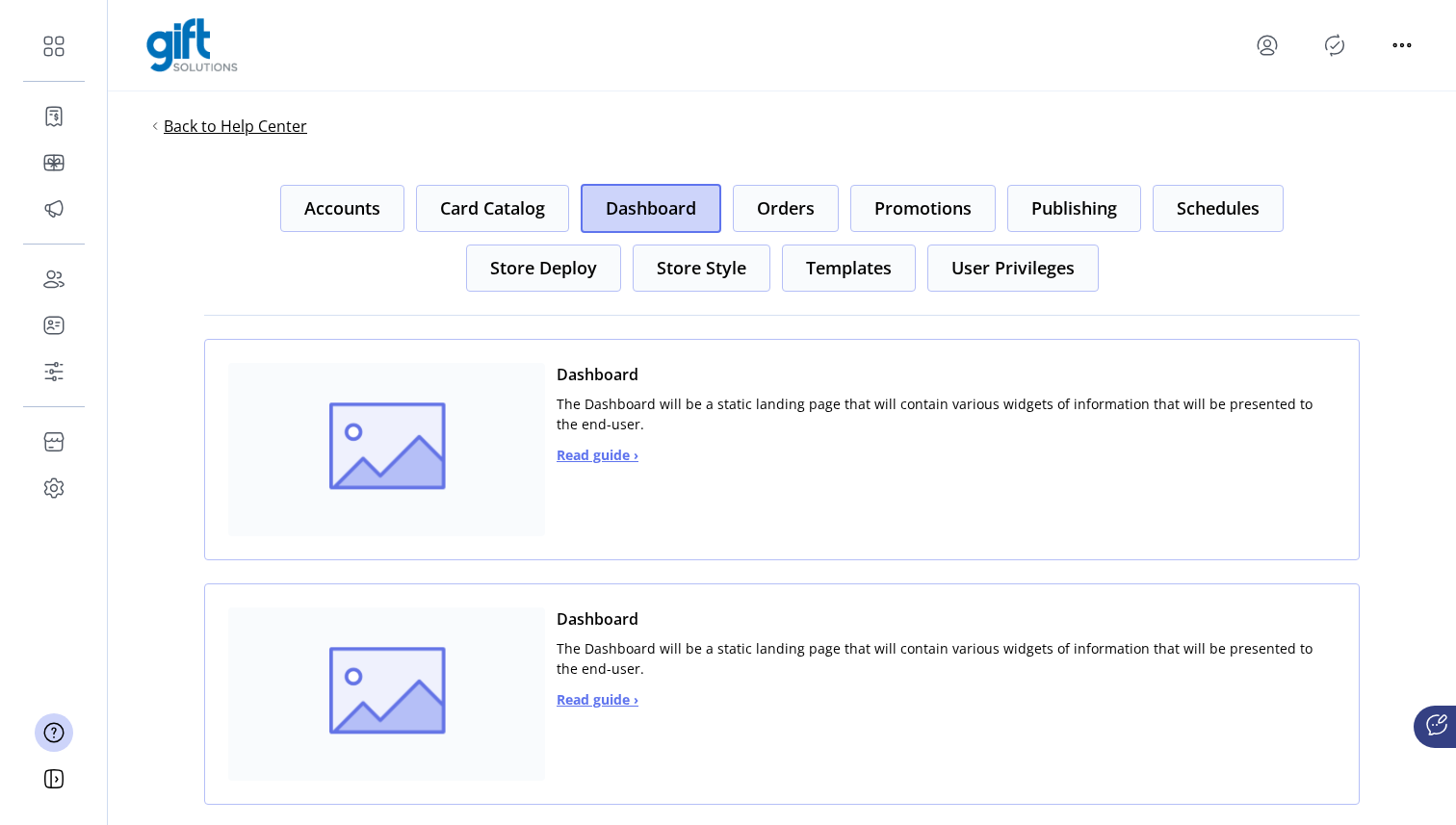 click on "Back to Help Center" at bounding box center [235, 126] 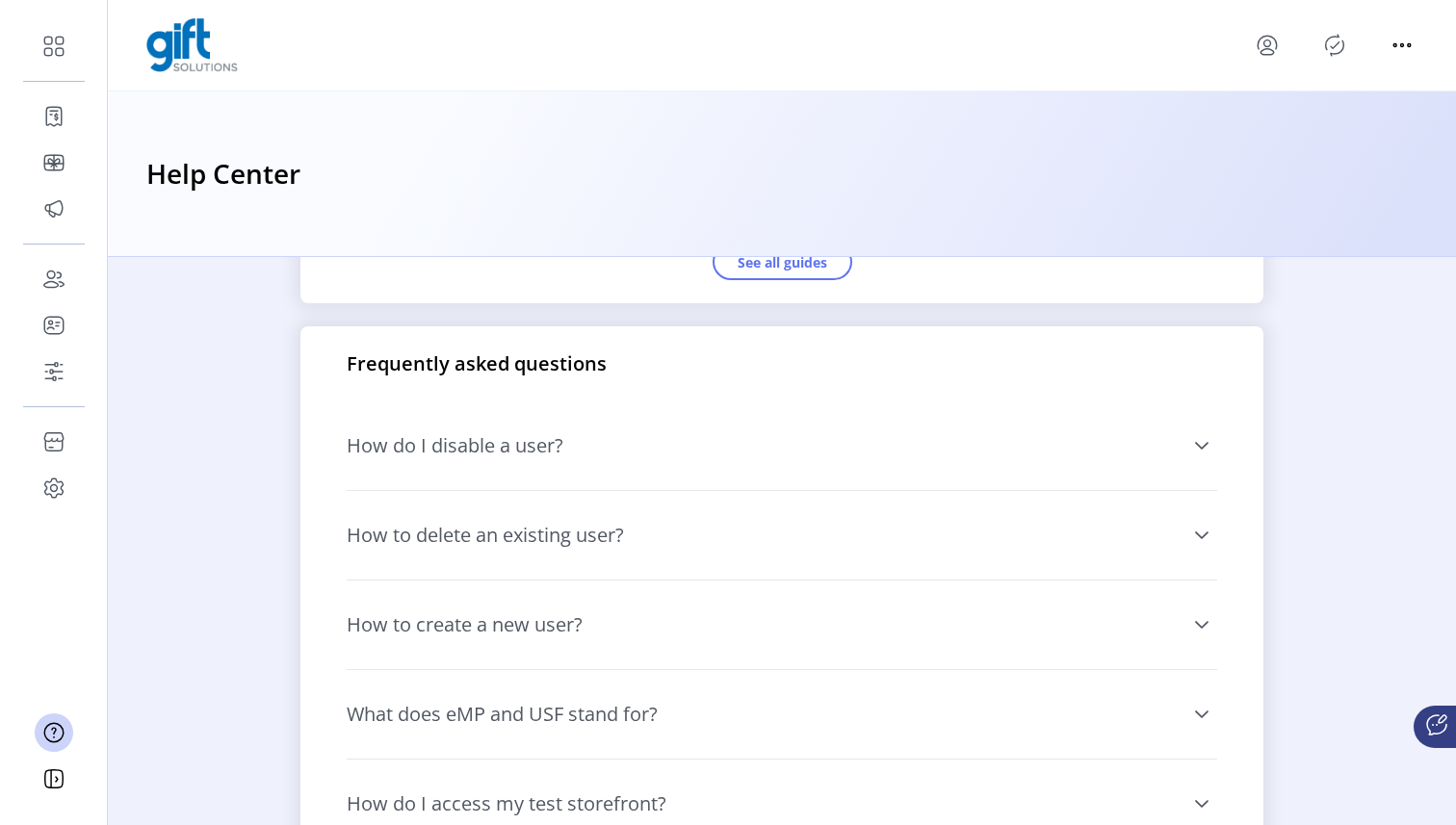 scroll, scrollTop: 1018, scrollLeft: 0, axis: vertical 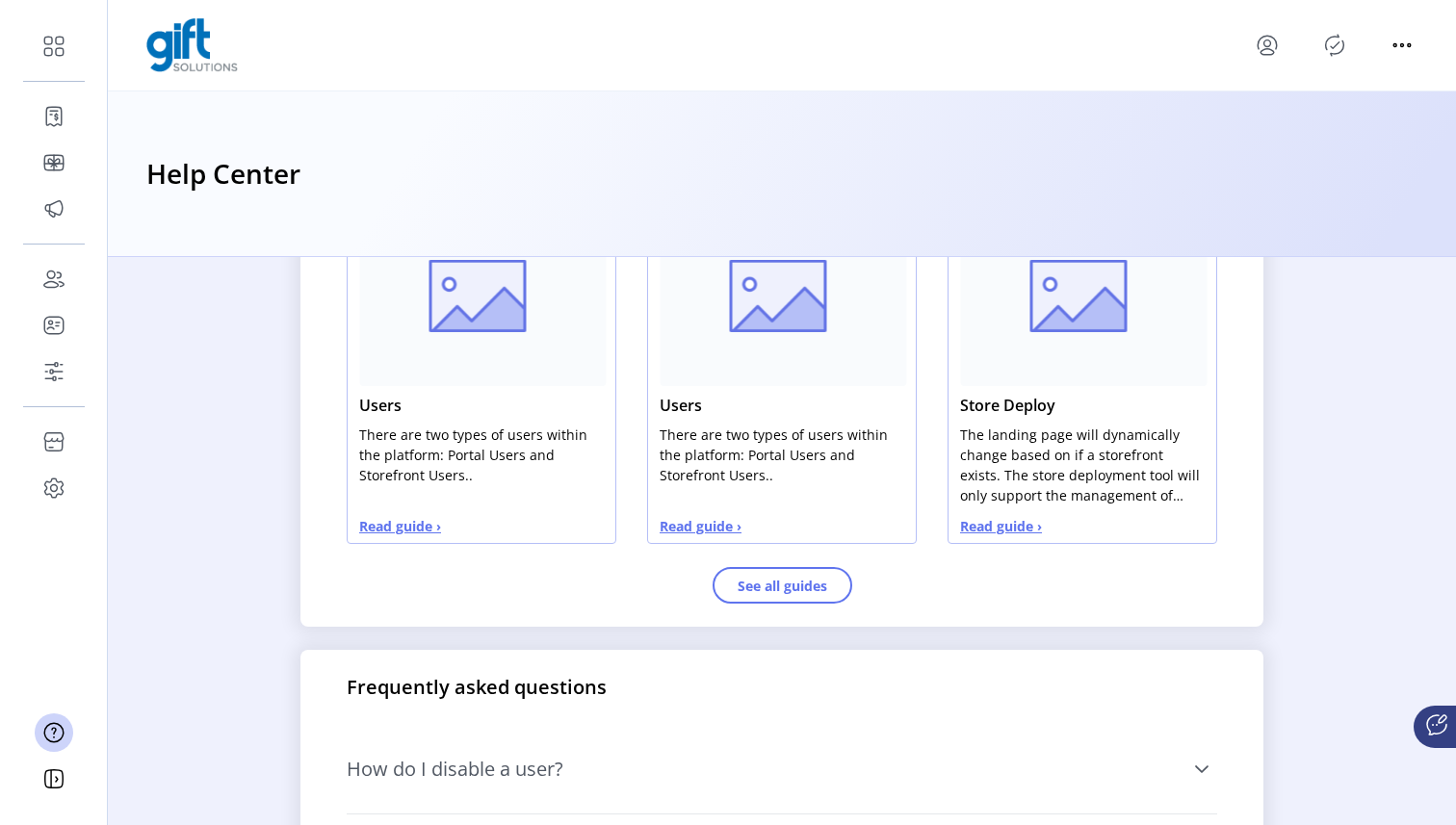 click on "Read guide ›" at bounding box center [481, 525] 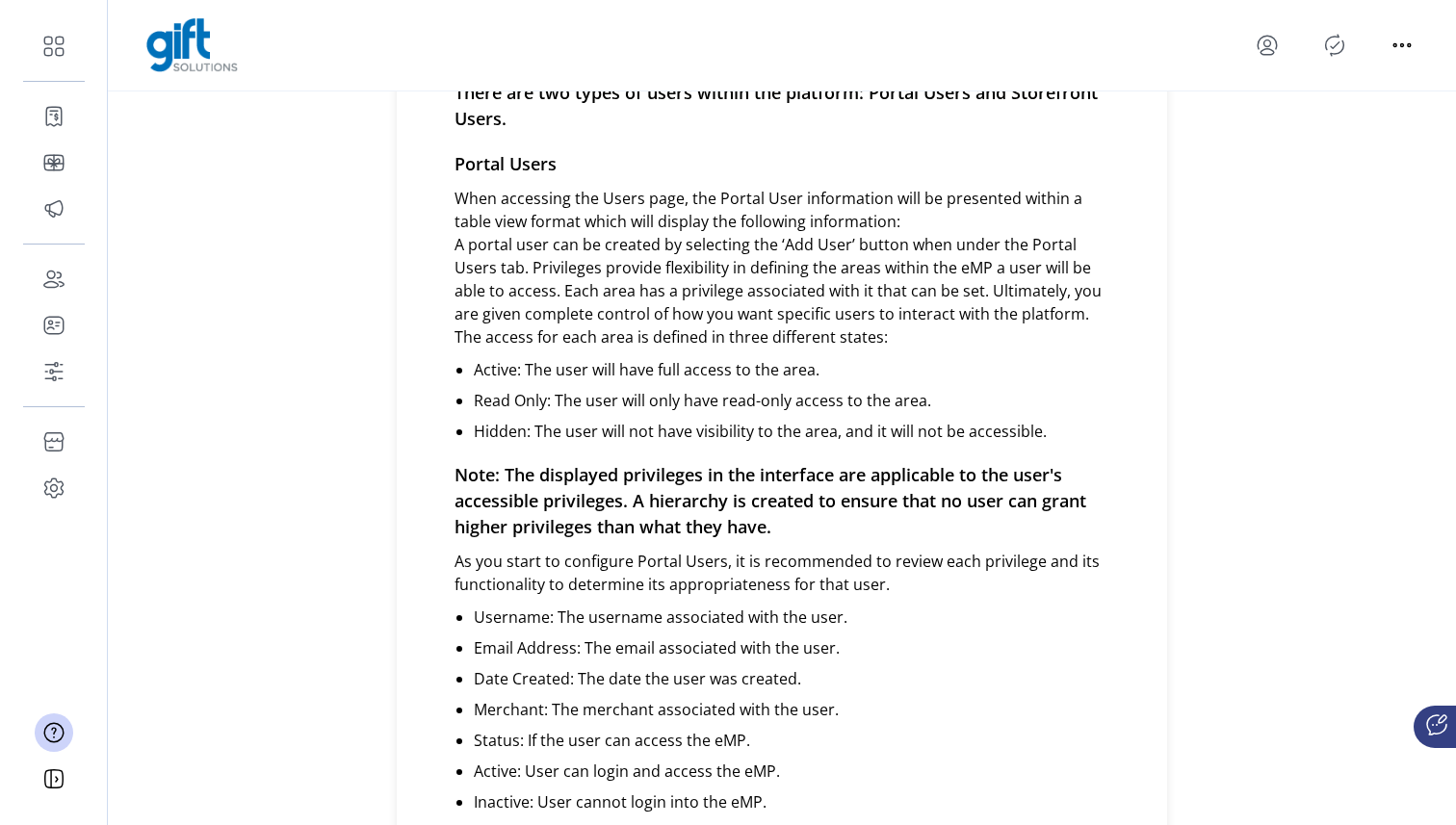 scroll, scrollTop: 0, scrollLeft: 0, axis: both 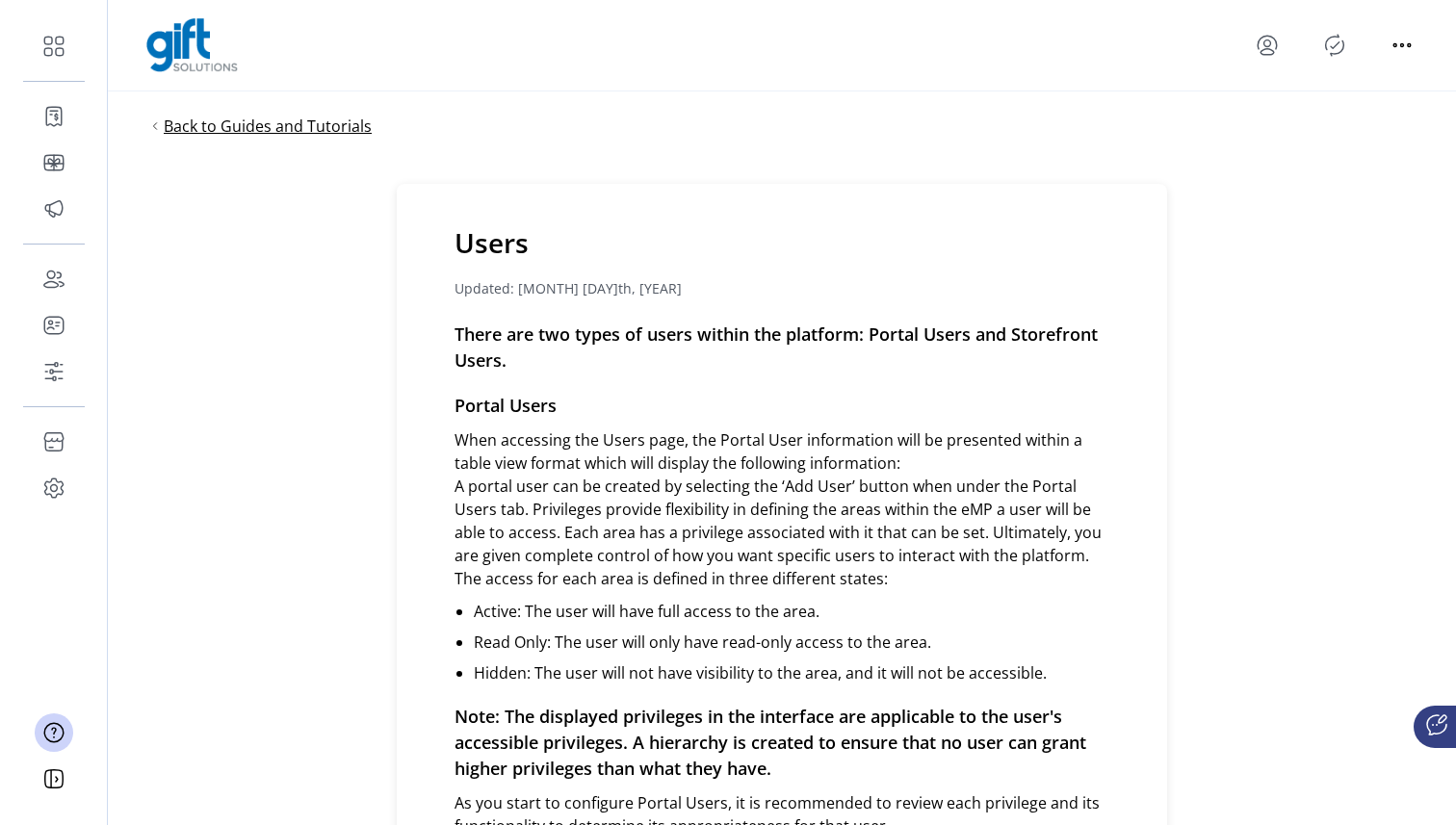 click on "Back to Guides and Tutorials" at bounding box center [268, 126] 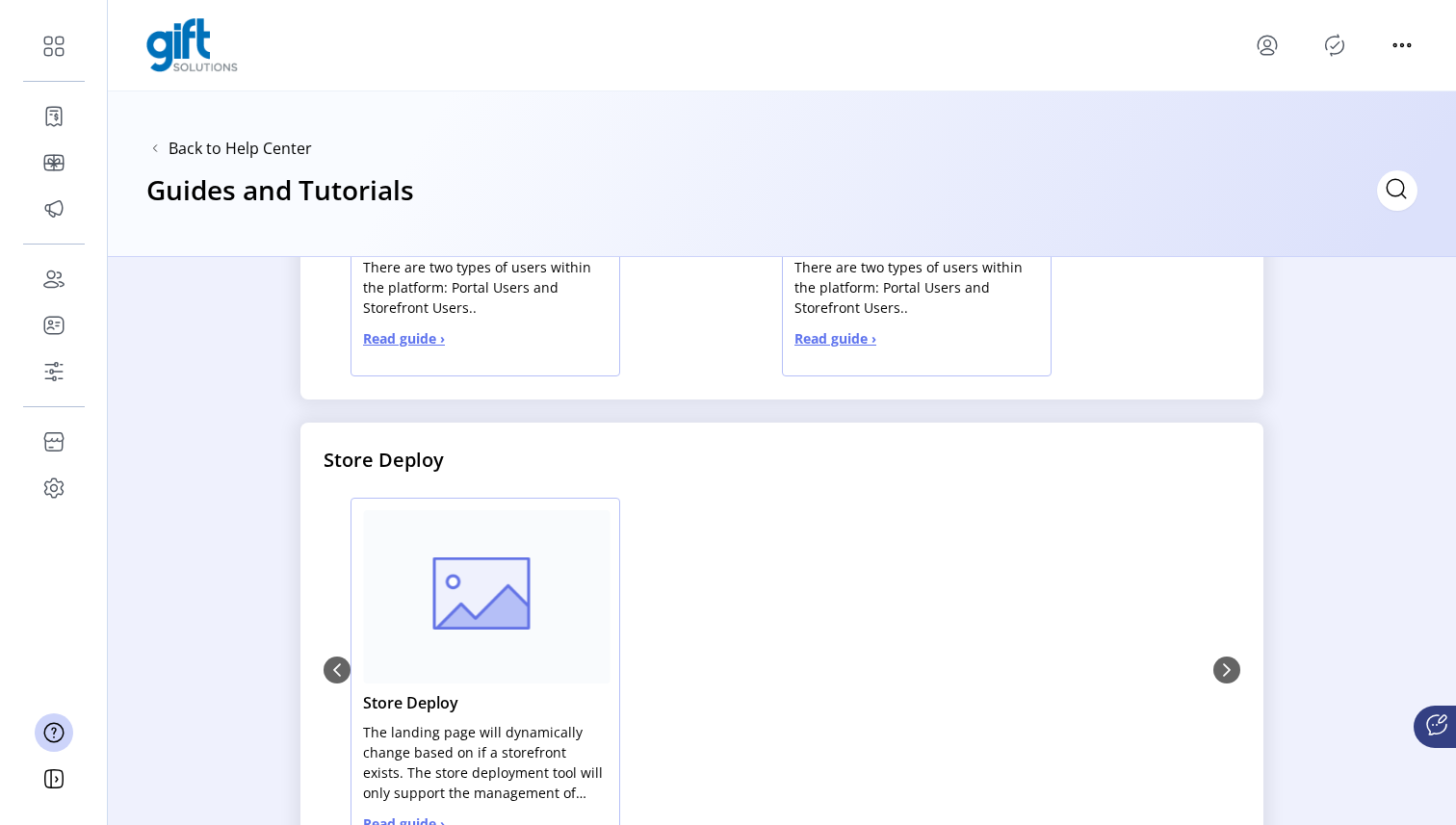 scroll, scrollTop: 0, scrollLeft: 0, axis: both 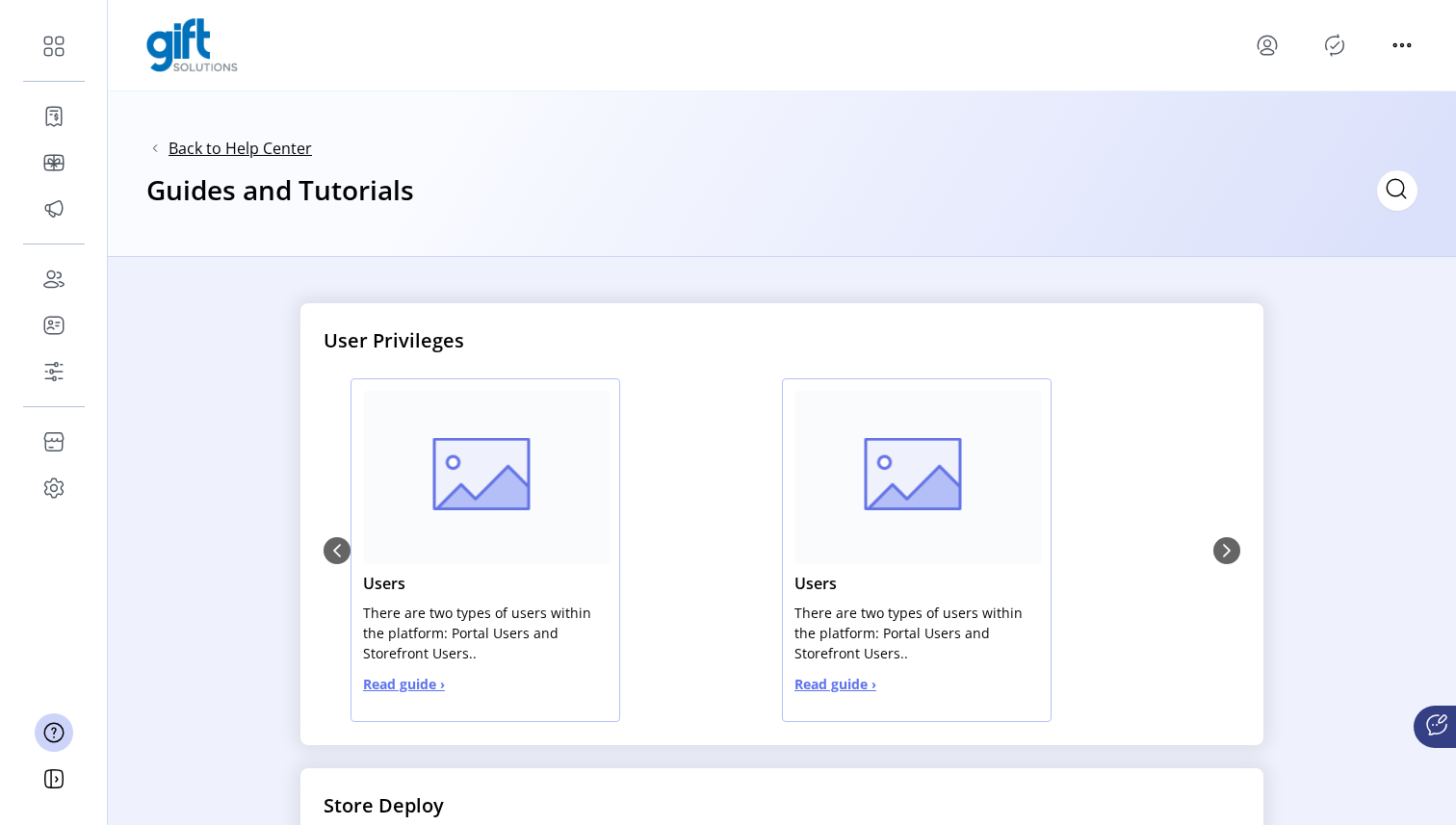 click on "Back to Help Center" at bounding box center [240, 148] 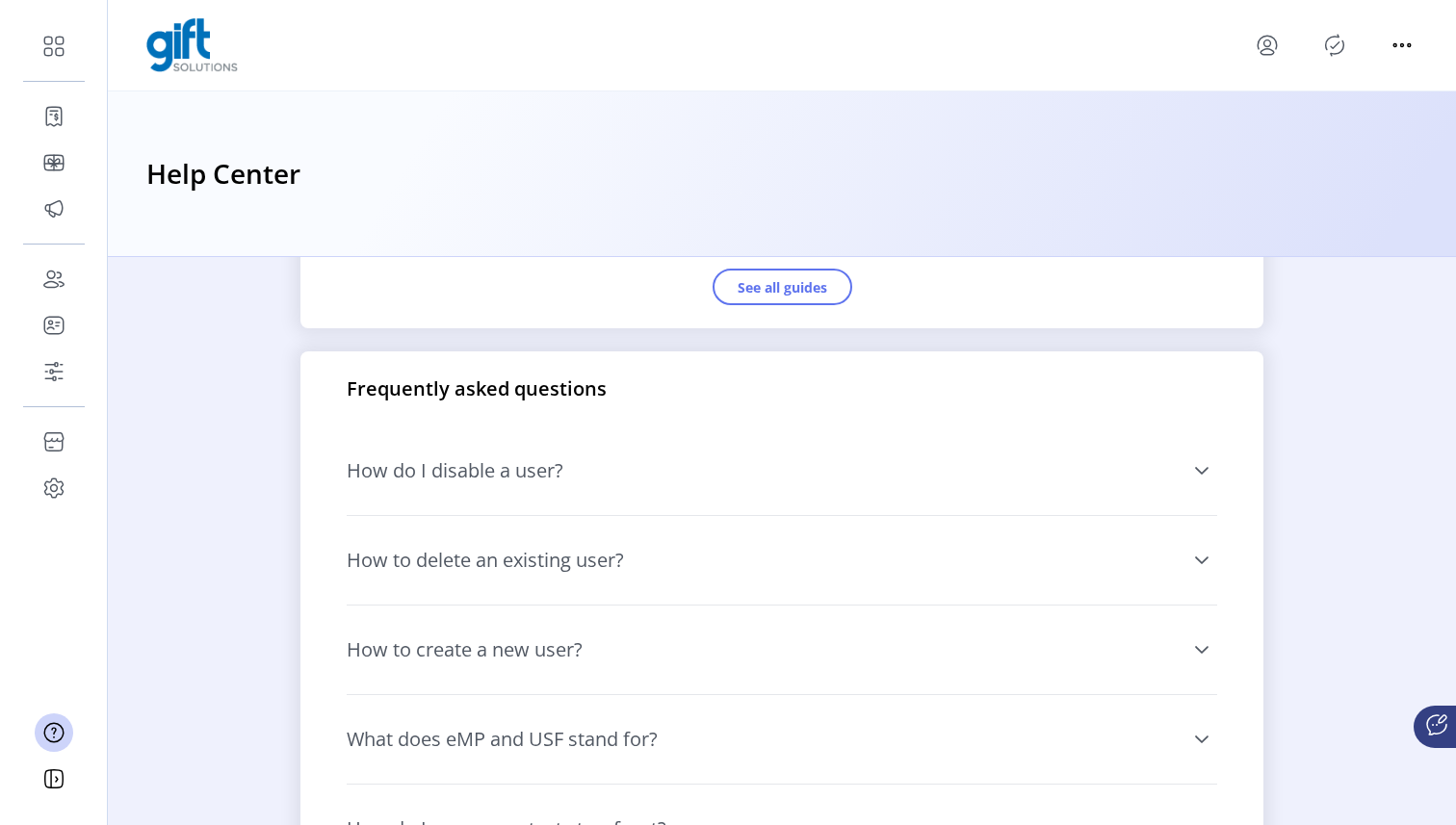 scroll, scrollTop: 1044, scrollLeft: 0, axis: vertical 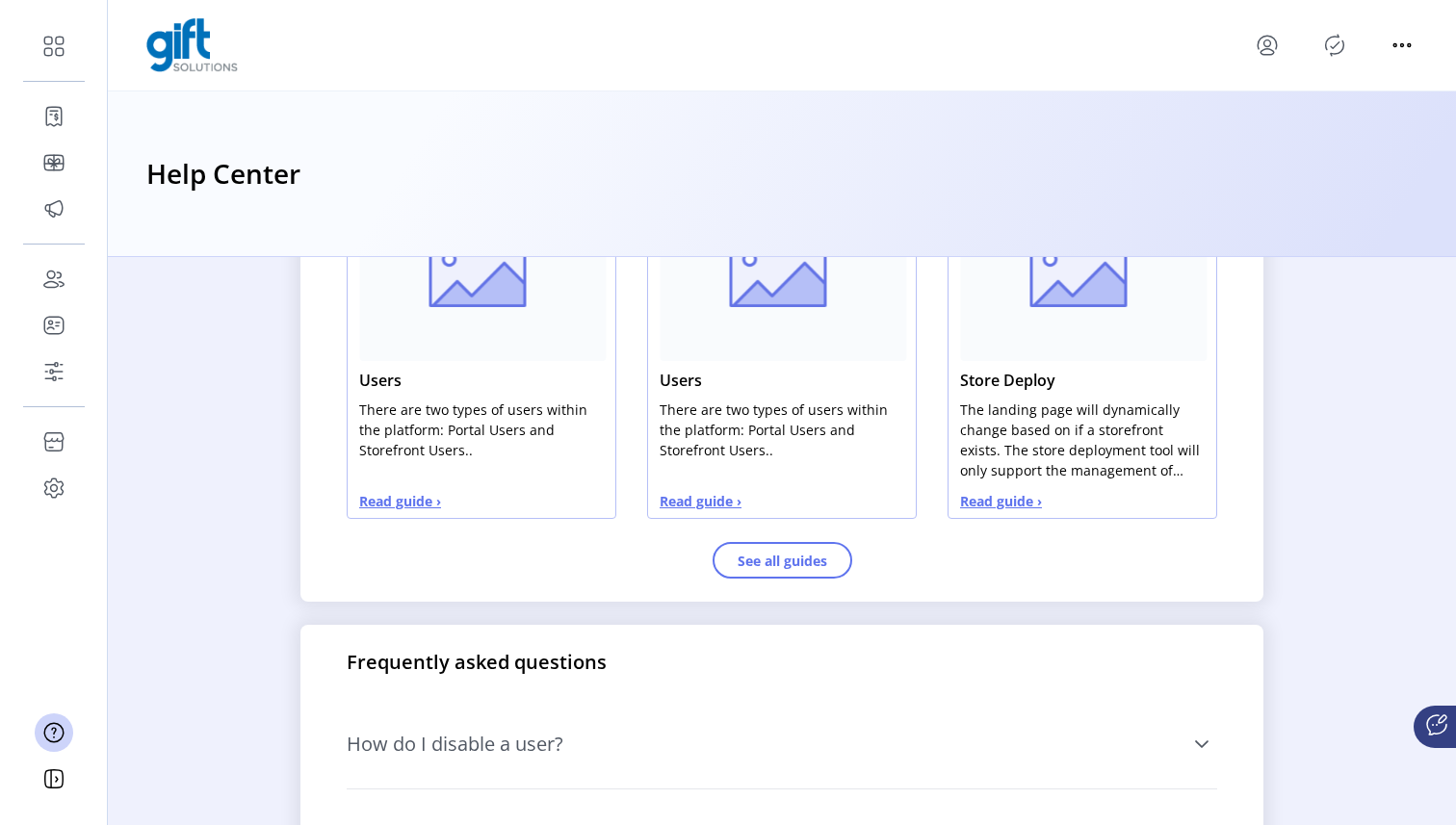 click on "Read guide ›" at bounding box center [400, 501] 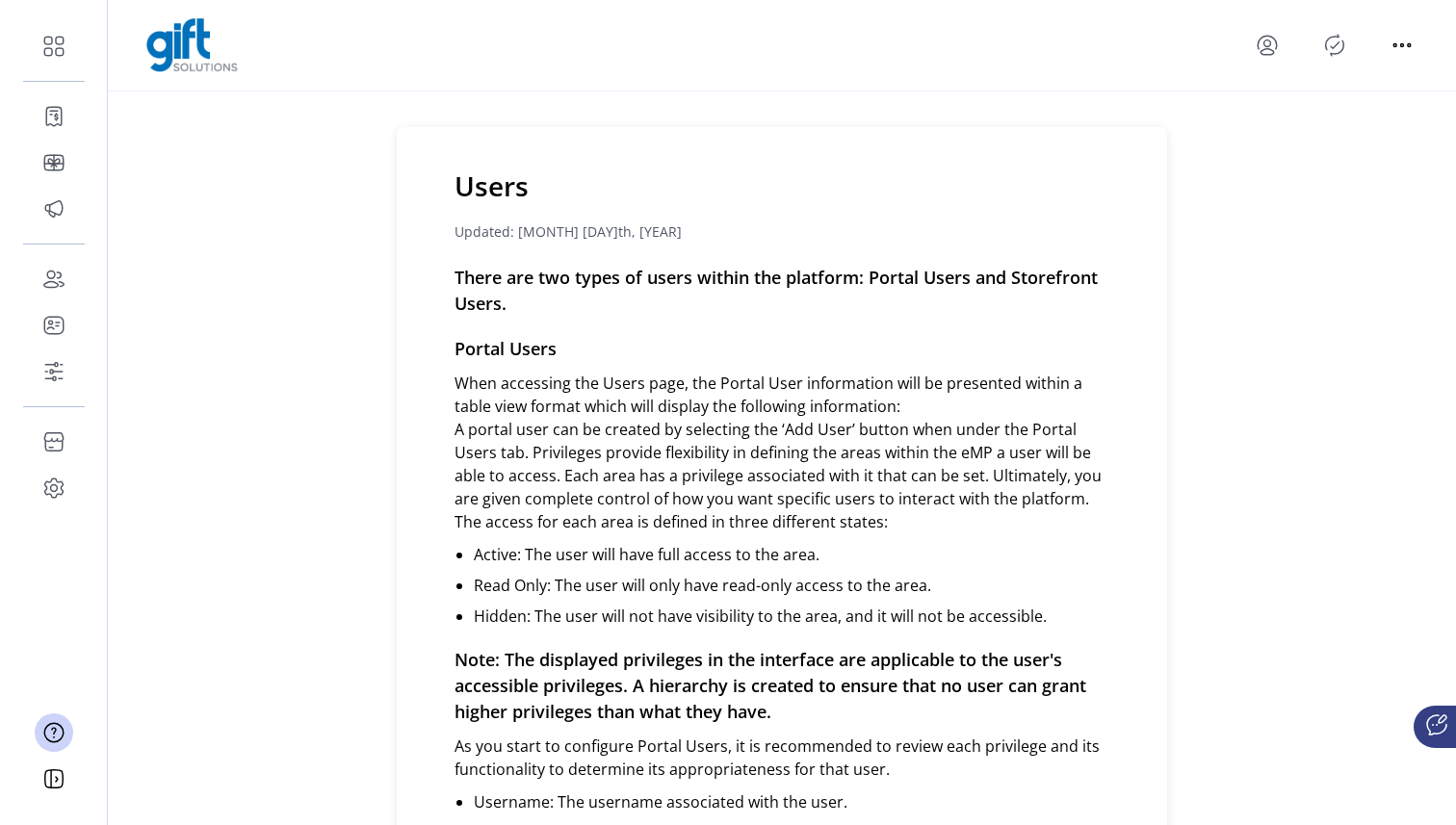 scroll, scrollTop: 0, scrollLeft: 0, axis: both 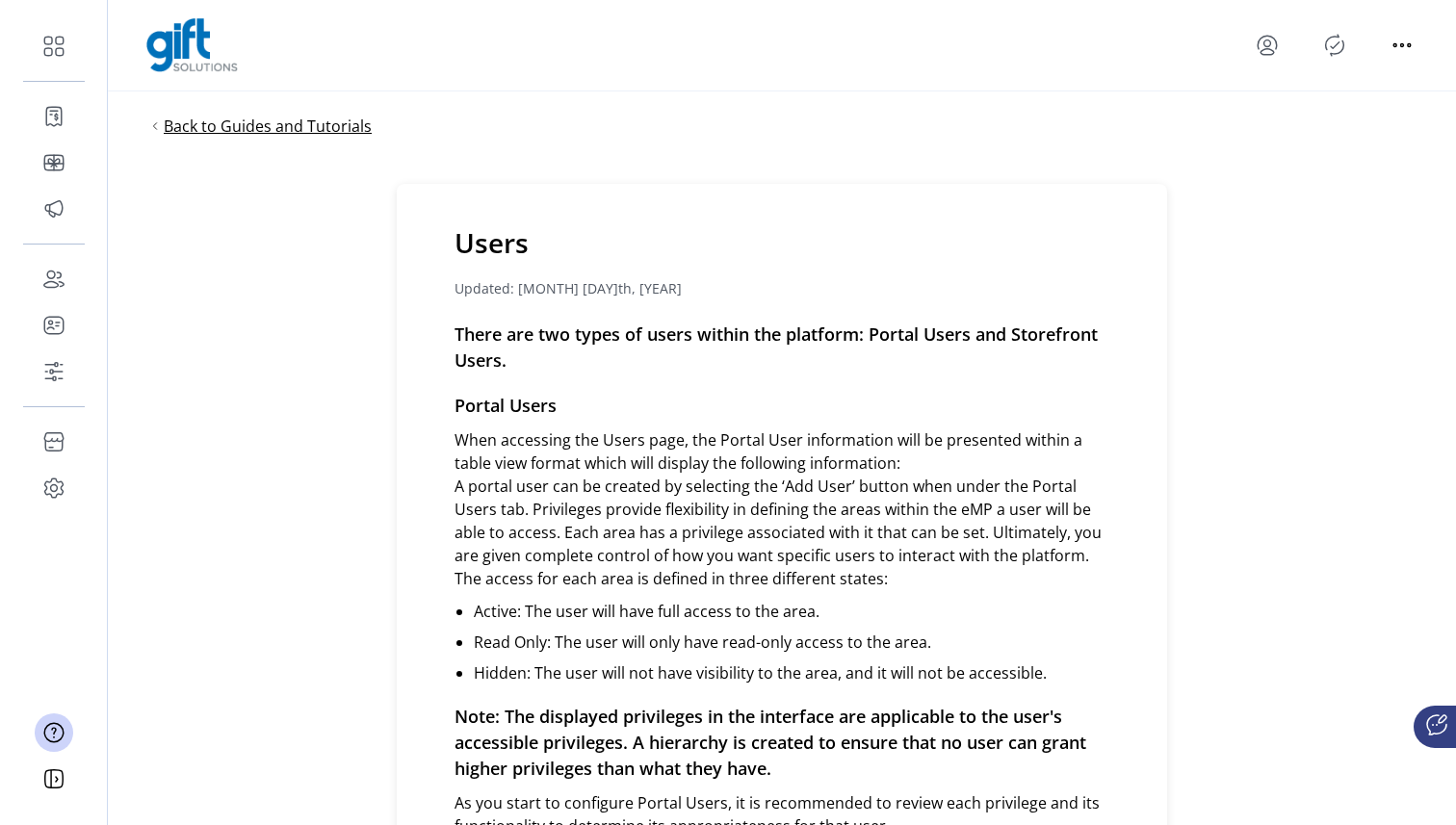 click on "Back to Guides and Tutorials" at bounding box center (268, 126) 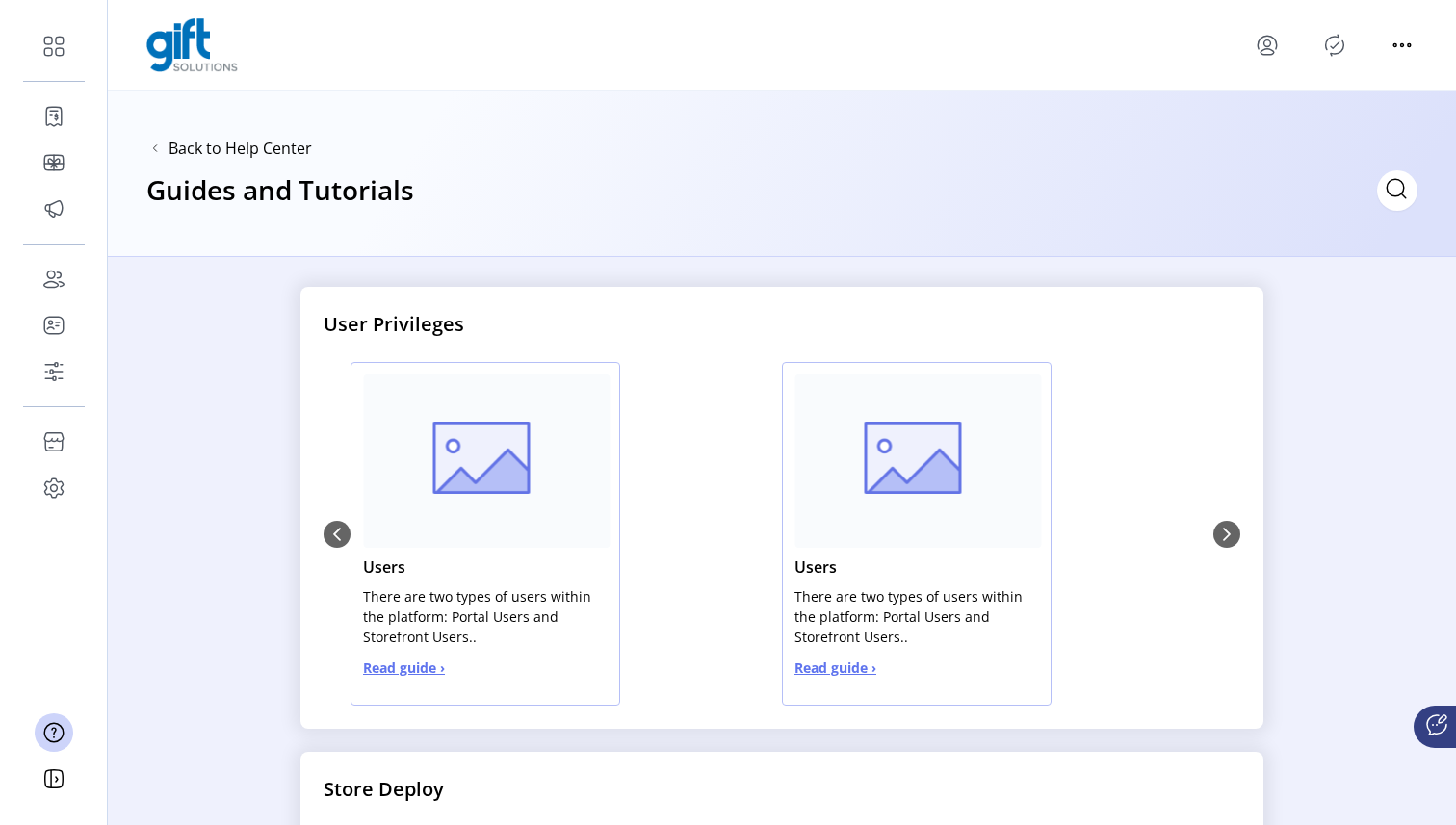 scroll, scrollTop: 0, scrollLeft: 0, axis: both 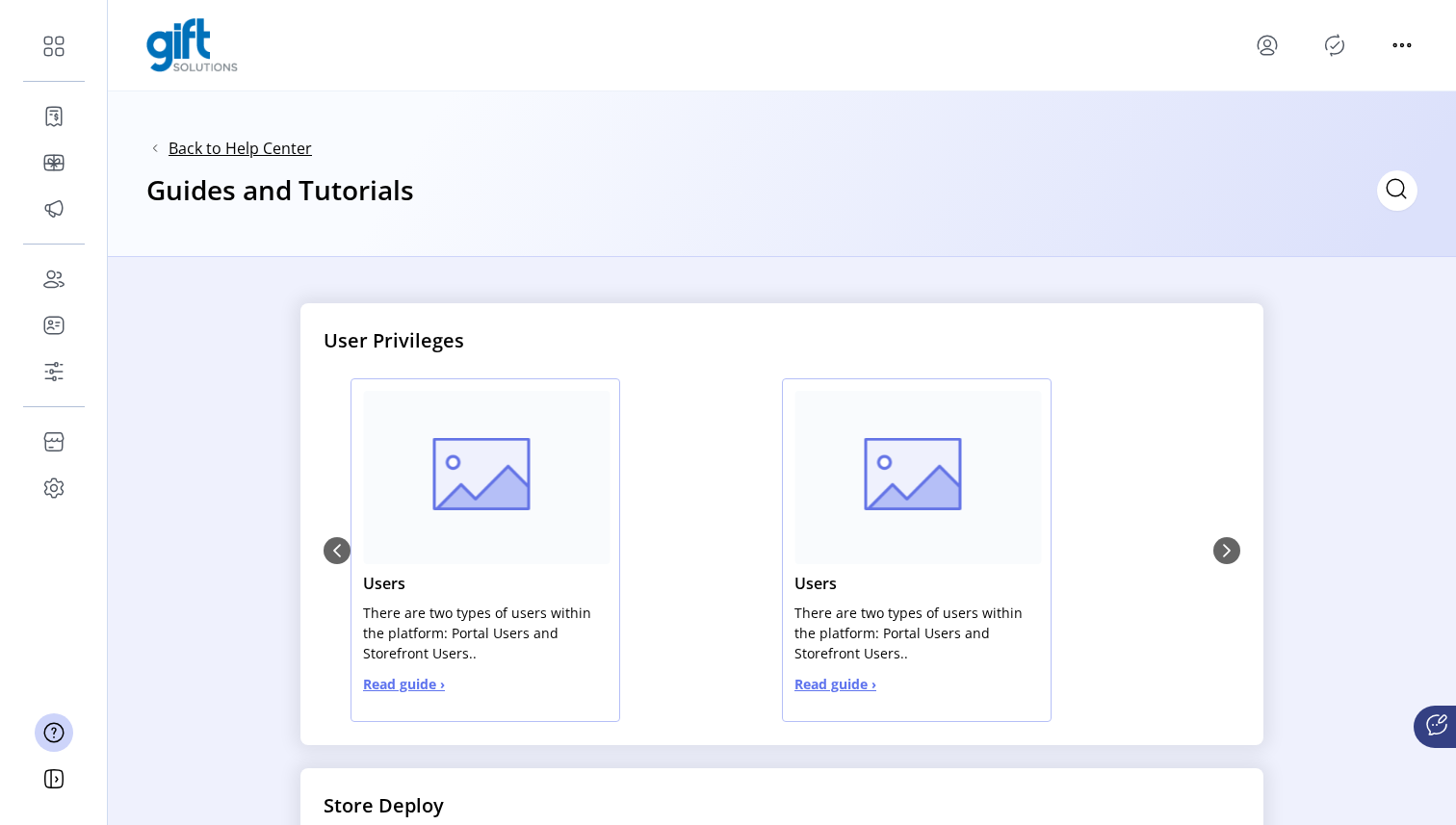 click on "Back to Help Center" at bounding box center [240, 148] 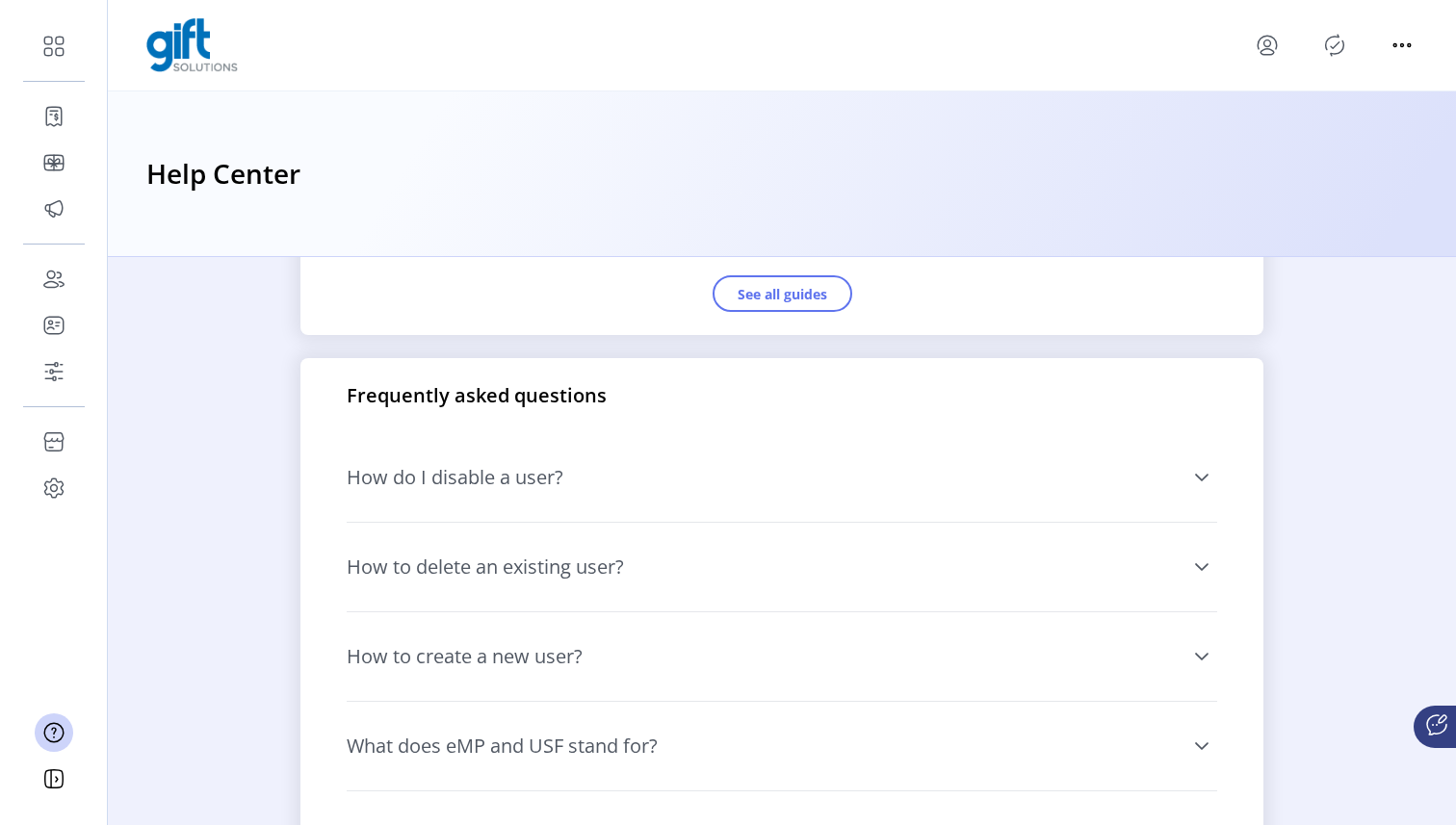 scroll, scrollTop: 1025, scrollLeft: 0, axis: vertical 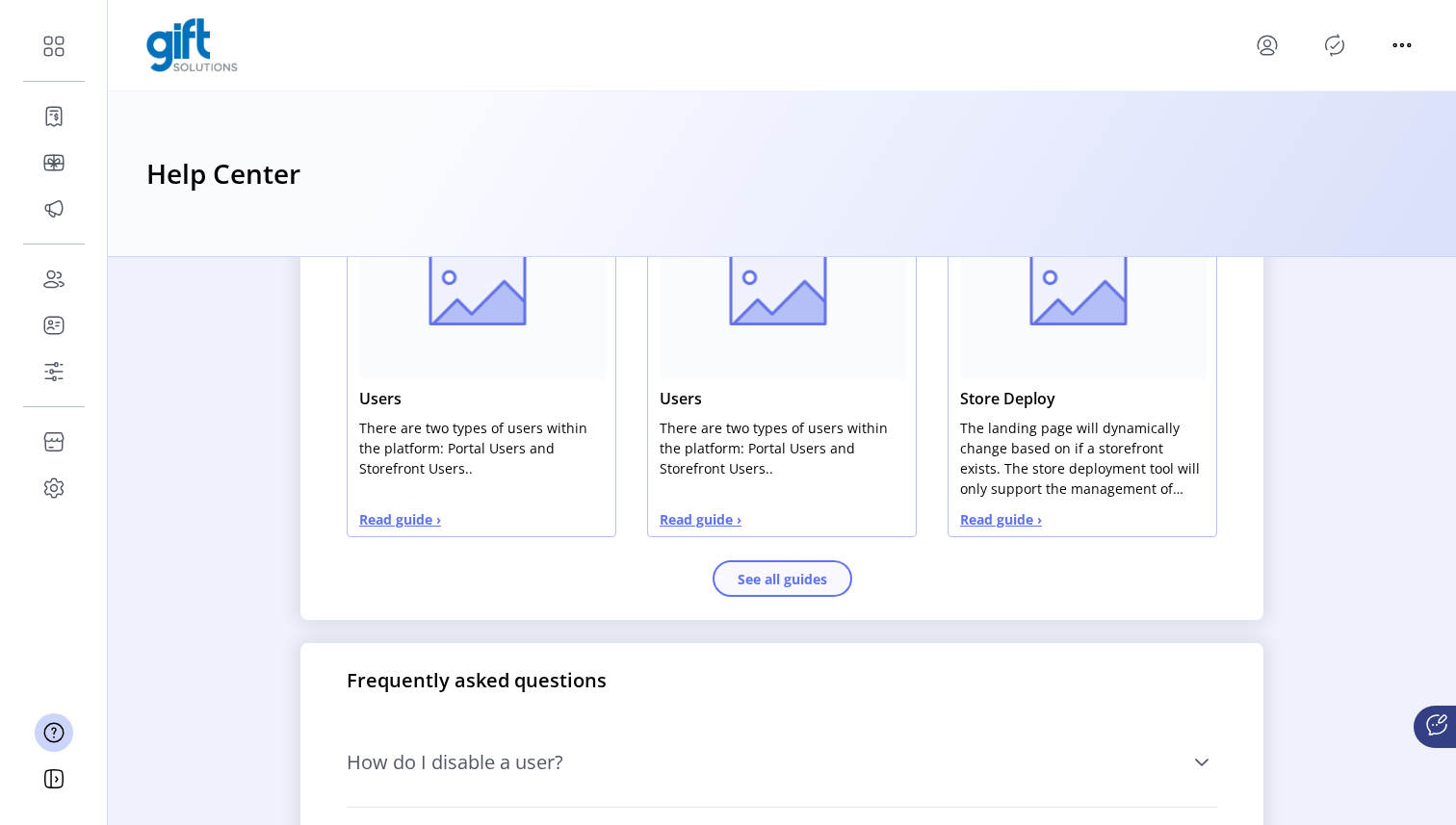 click on "See all guides" at bounding box center (782, 579) 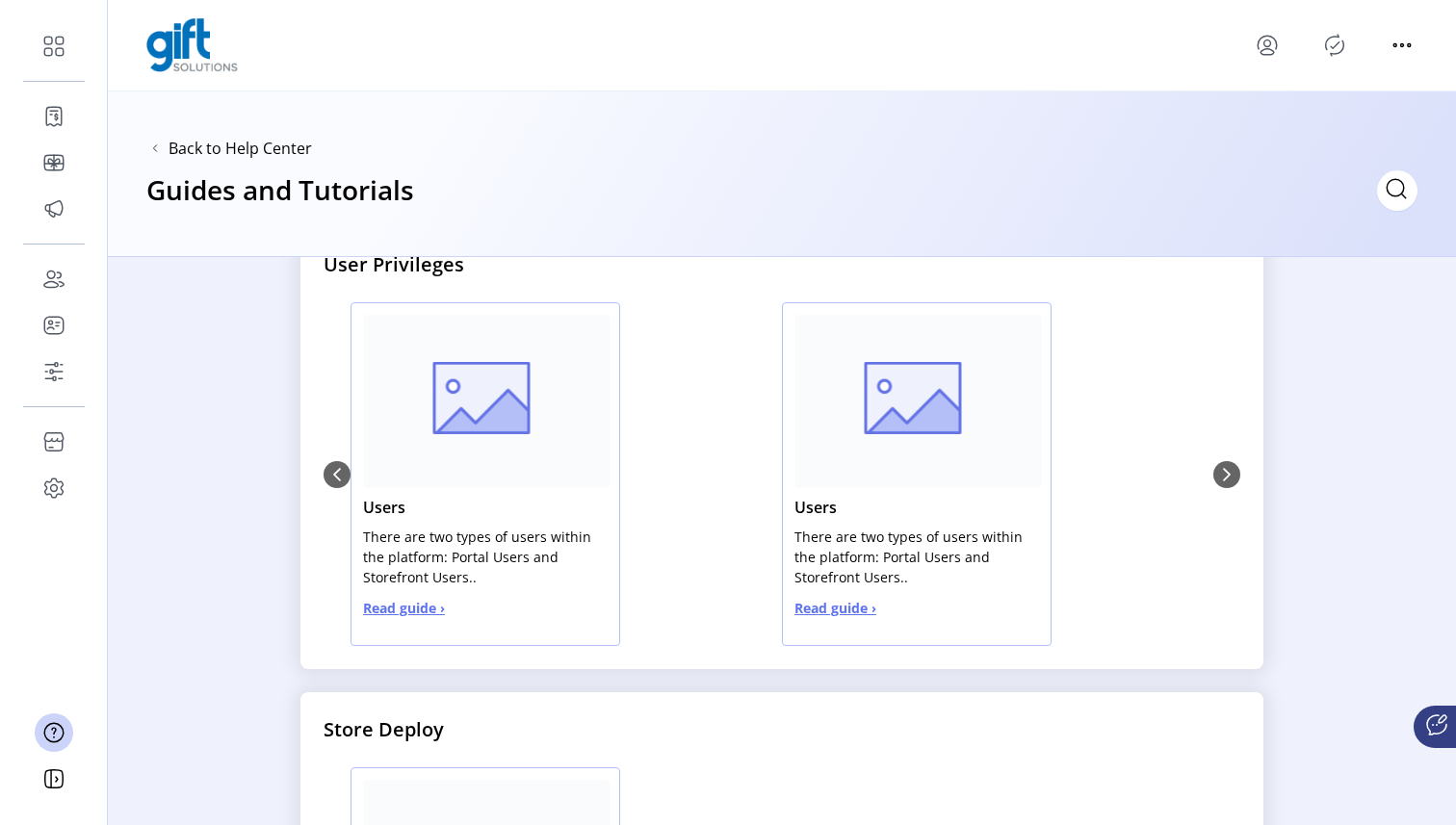 scroll, scrollTop: 0, scrollLeft: 0, axis: both 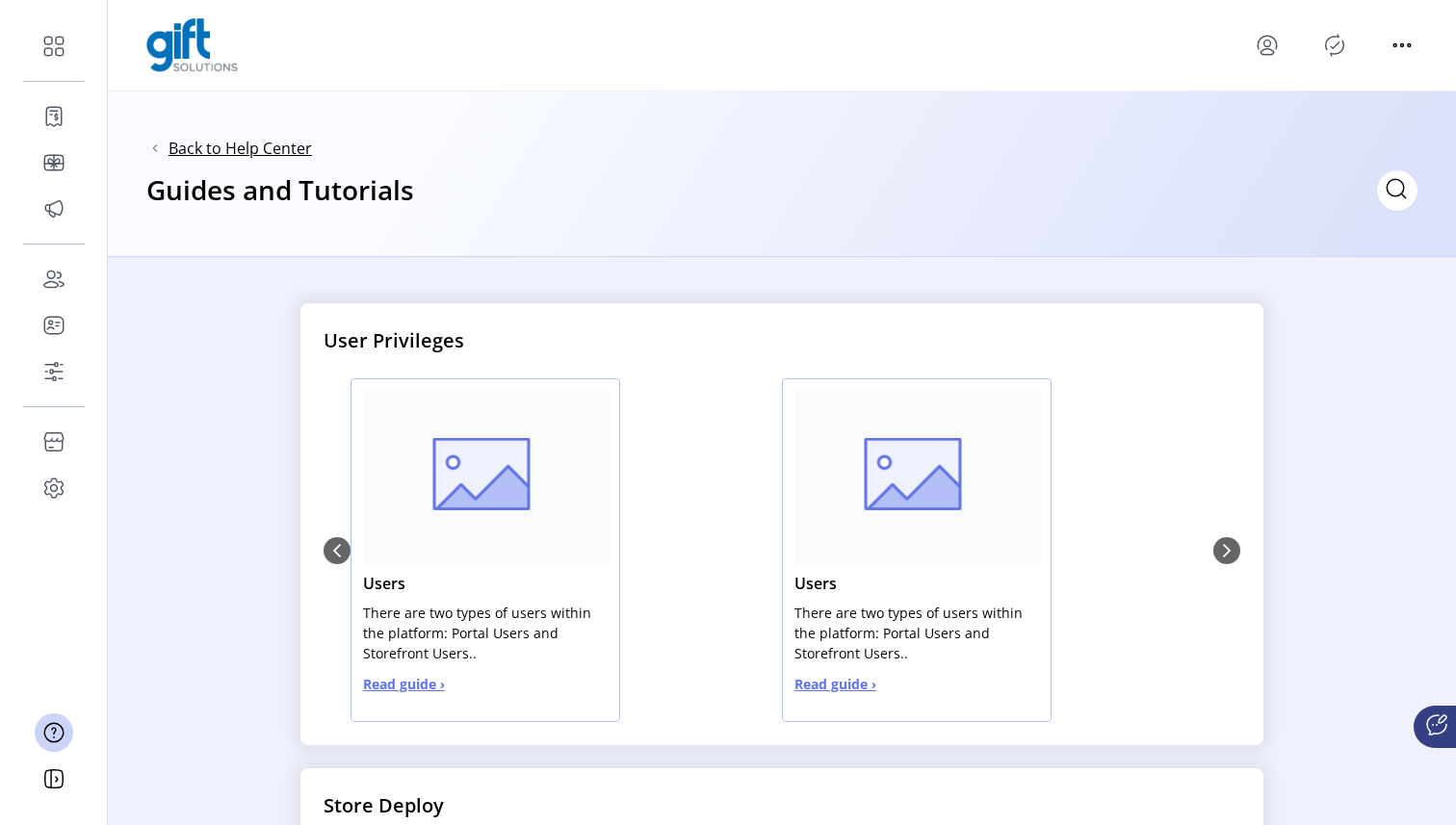 click on "Back to Help Center" at bounding box center [240, 148] 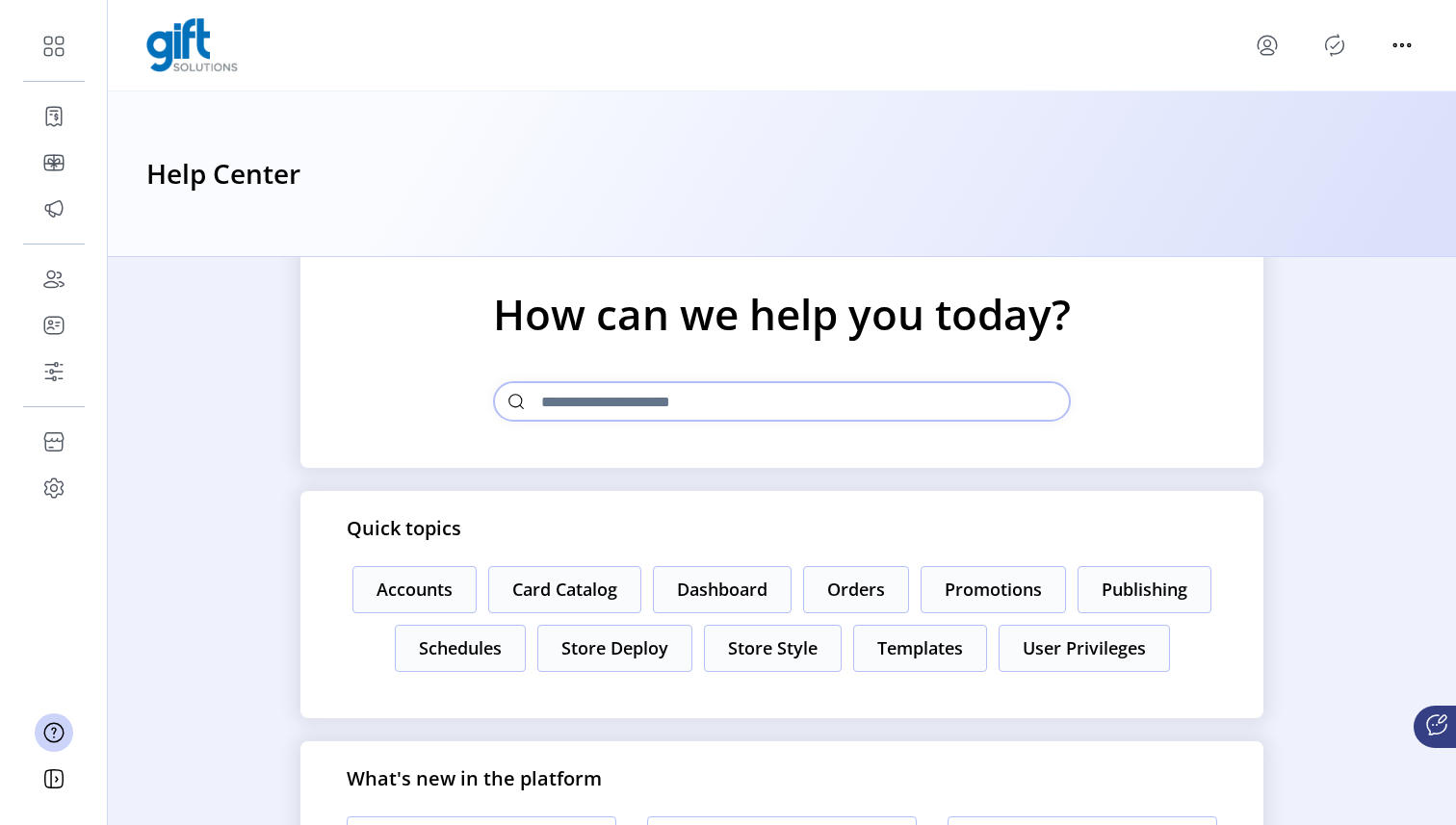 scroll, scrollTop: 0, scrollLeft: 0, axis: both 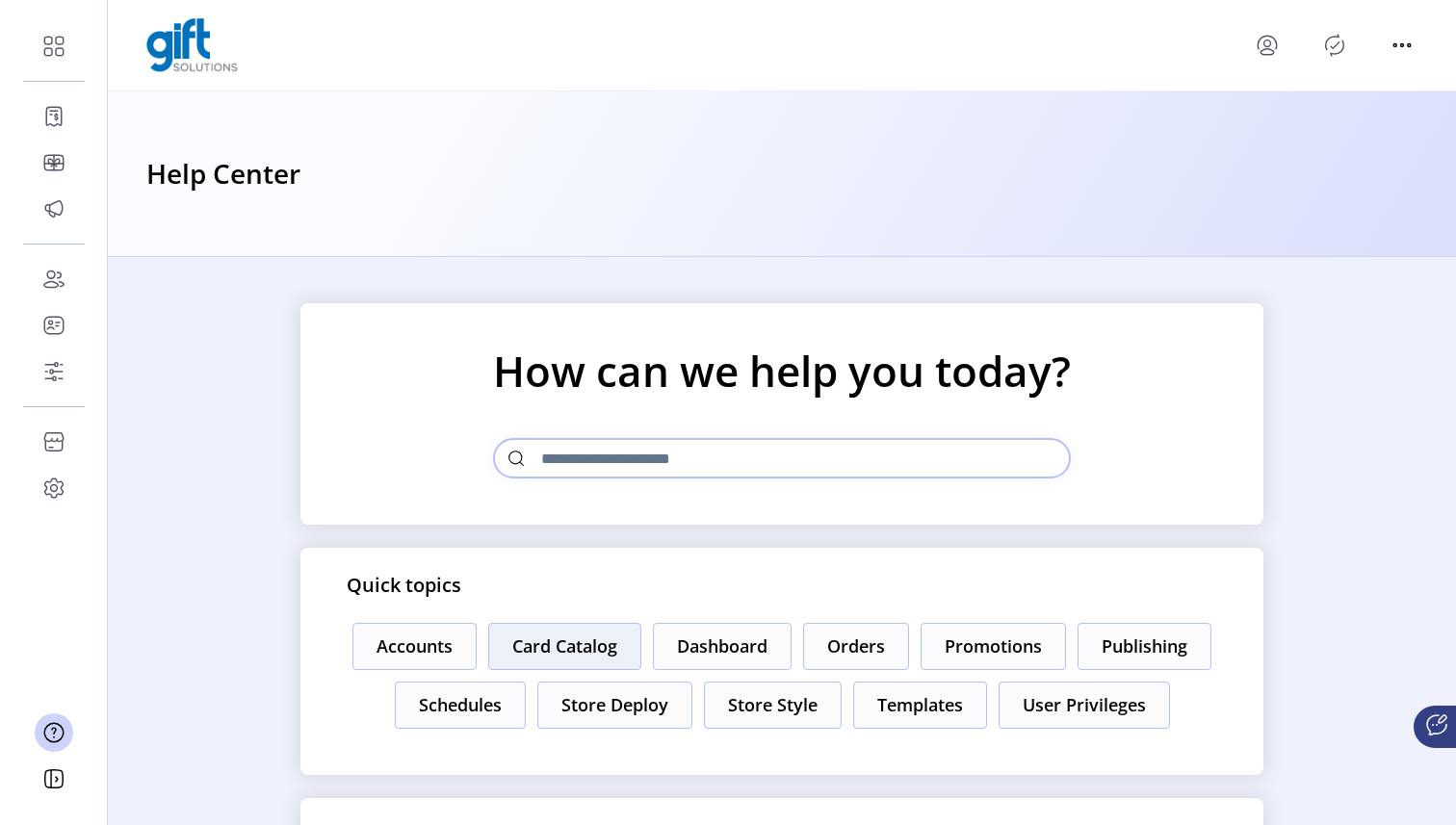 click on "Card Catalog" at bounding box center (414, 646) 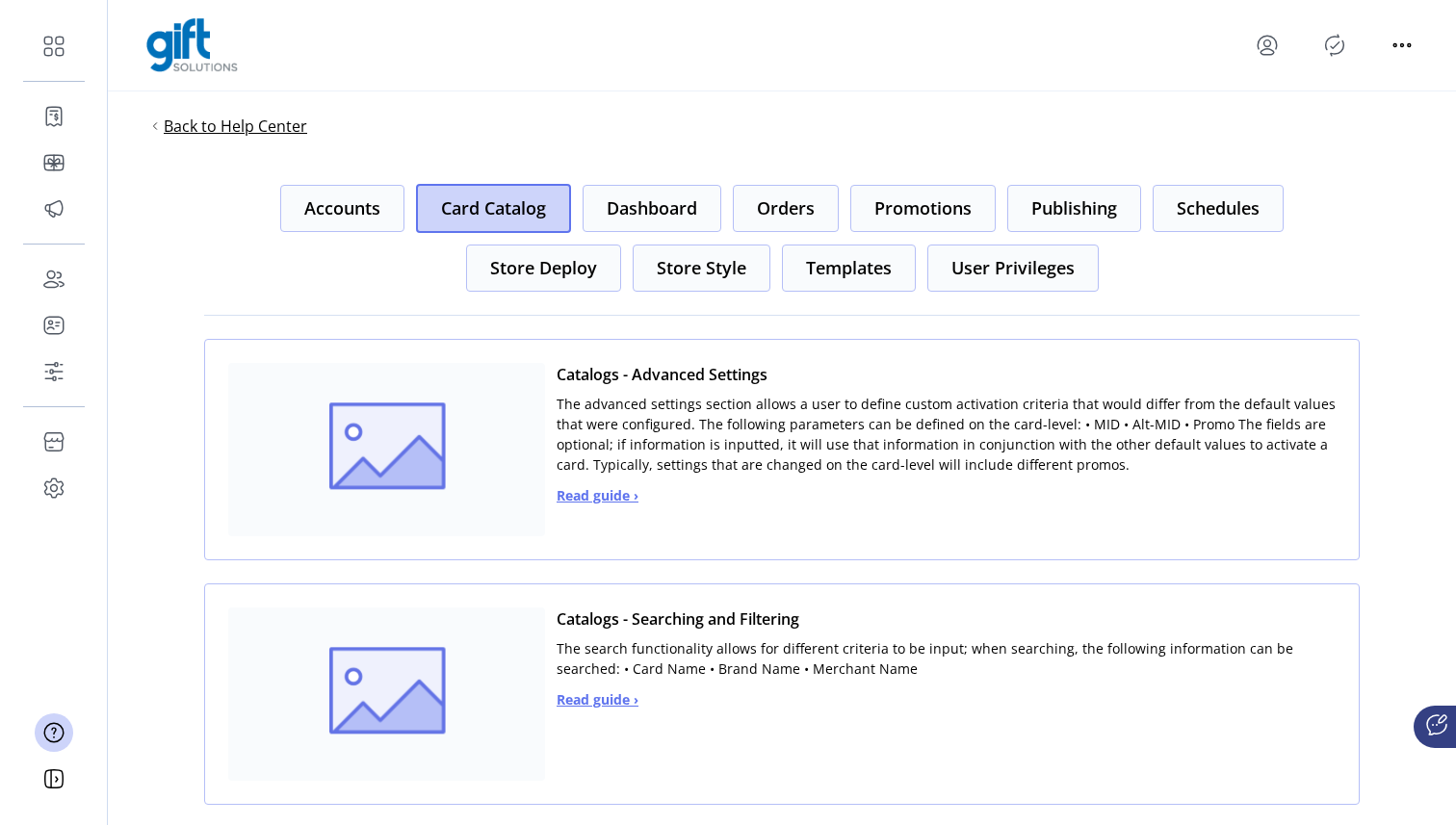 click on "Back to Help Center" at bounding box center (235, 126) 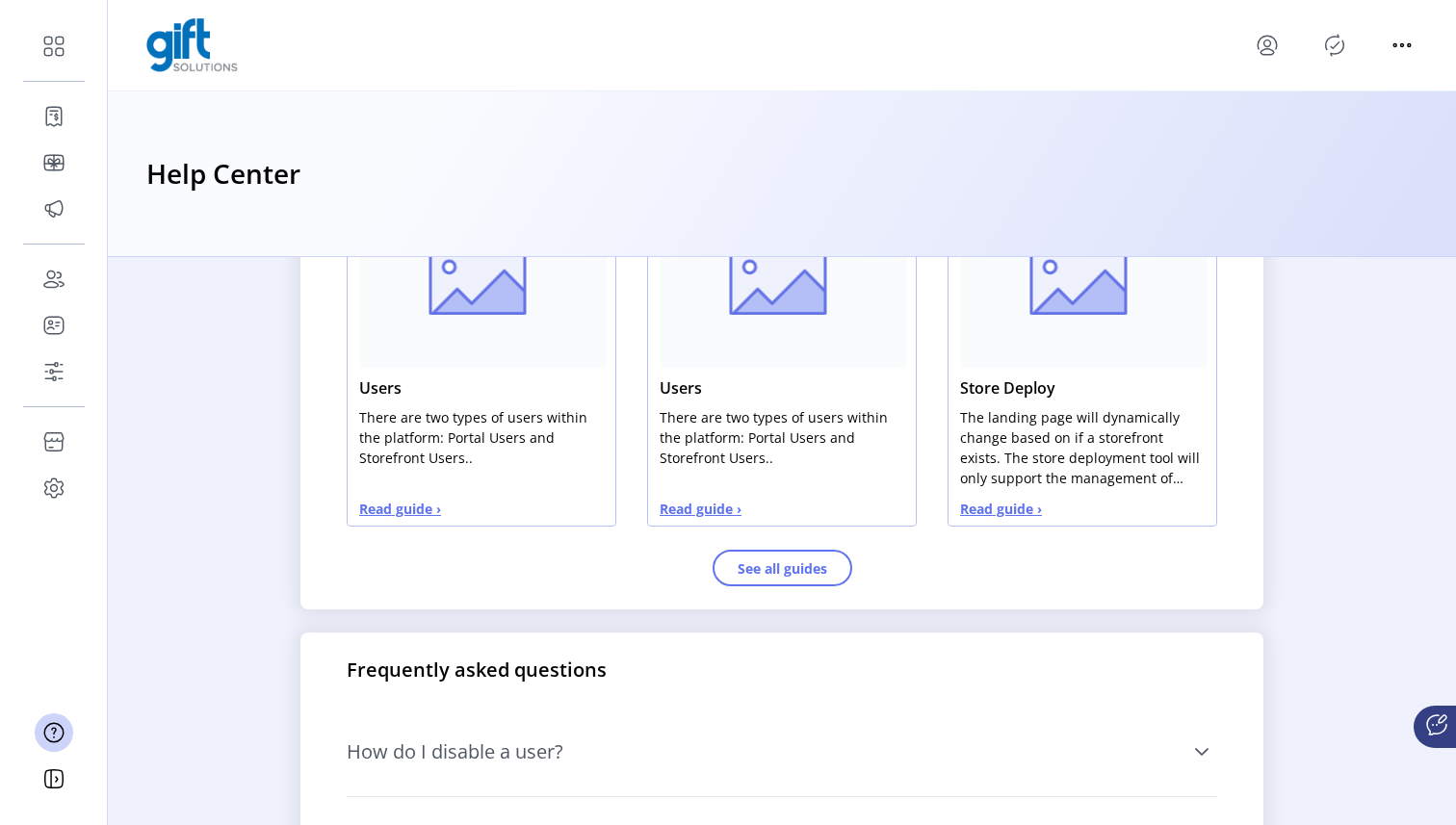 scroll, scrollTop: 905, scrollLeft: 0, axis: vertical 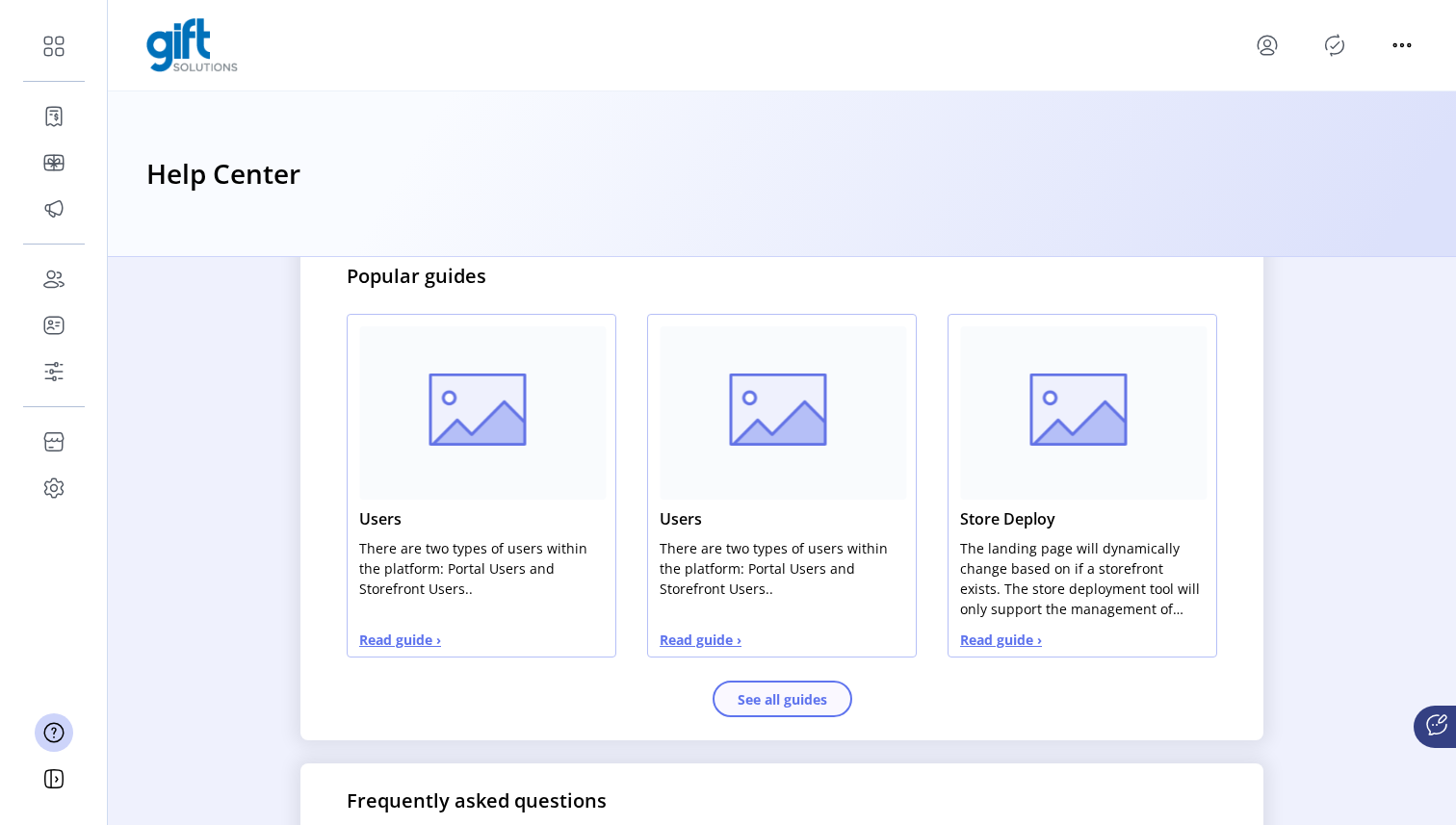 click on "See all guides" at bounding box center (782, 699) 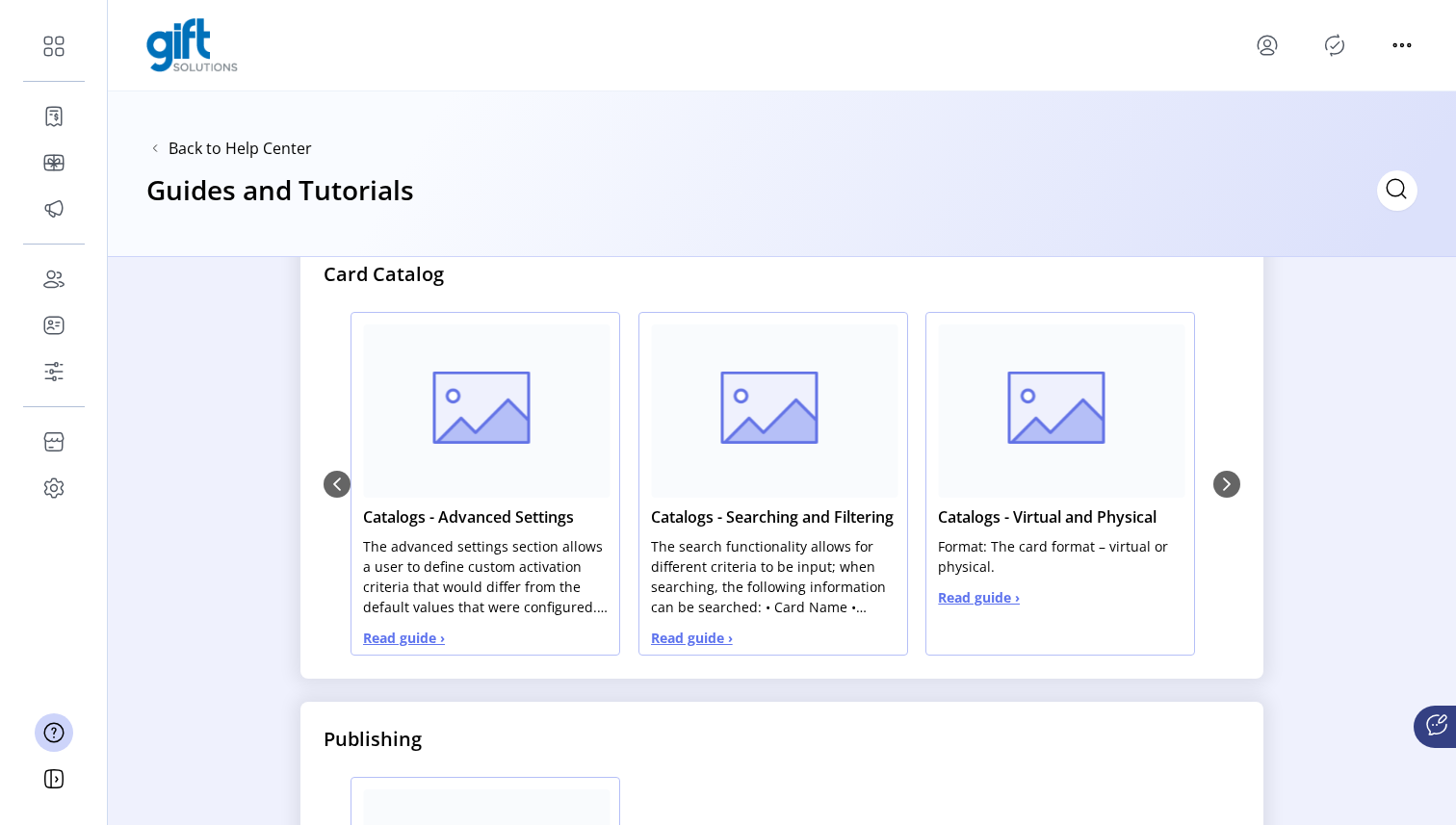 scroll, scrollTop: 2847, scrollLeft: 0, axis: vertical 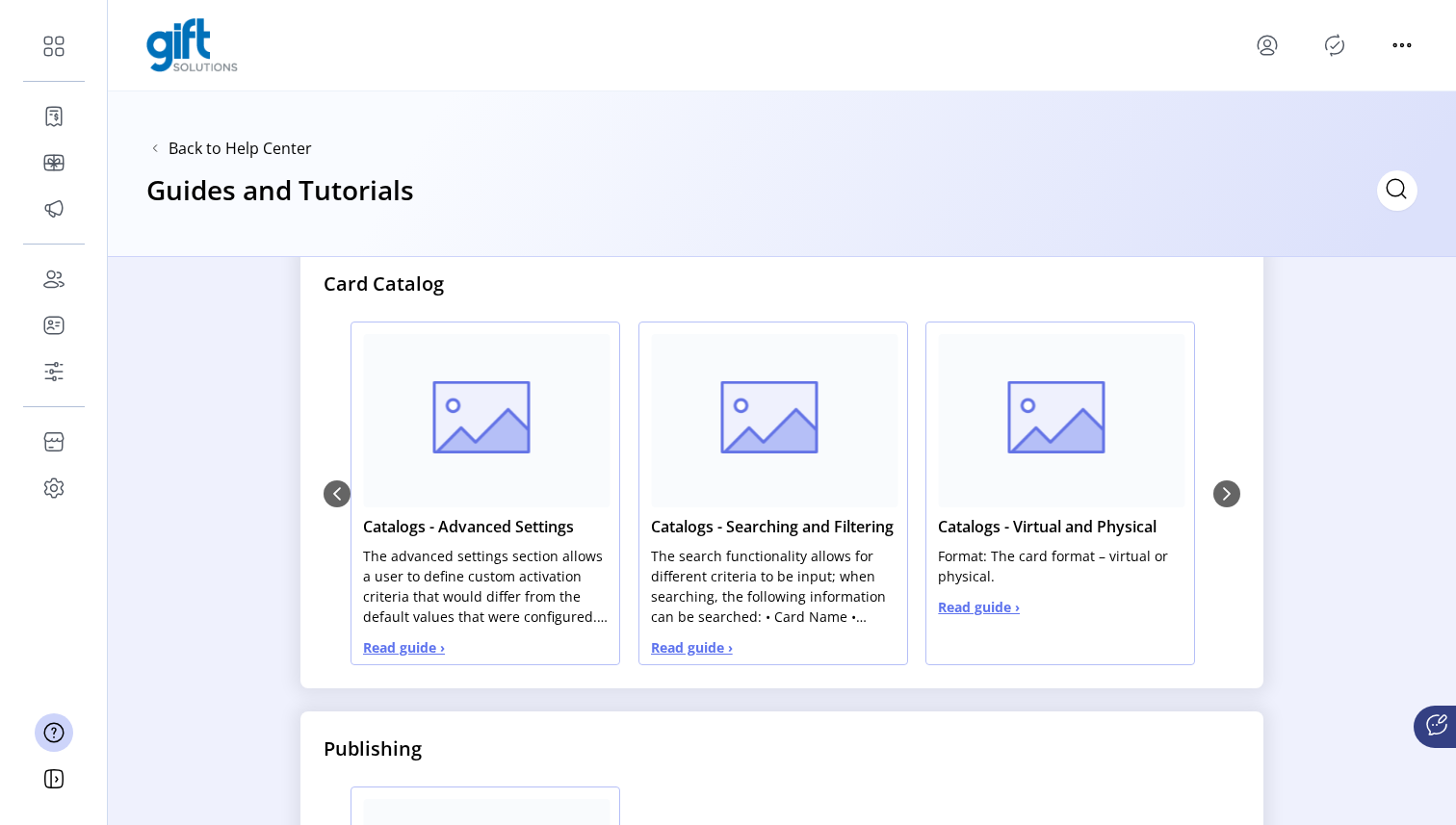 click on "Catalogs - Advanced Settings   The advanced settings section allows a user to define custom activation criteria that would differ from the default values that were configured.
The following parameters can be defined on the card-level:
• MID
• Alt-MID
• Promo
The fields are optional; if information is inputted, it will use that information in conjunction with the other default values to activate a card. Typically, settings that are changed on the card-level will include different promos.  Read guide ›  Catalogs - Searching and Filtering   The search functionality allows for different criteria to be input; when searching, the following information can be searched:
• Card Name
• Brand Name
• Merchant Name  Read guide ›  Catalogs - Virtual and Physical   Format: The card format – virtual or physical.  Read guide ›" at bounding box center (782, 493) 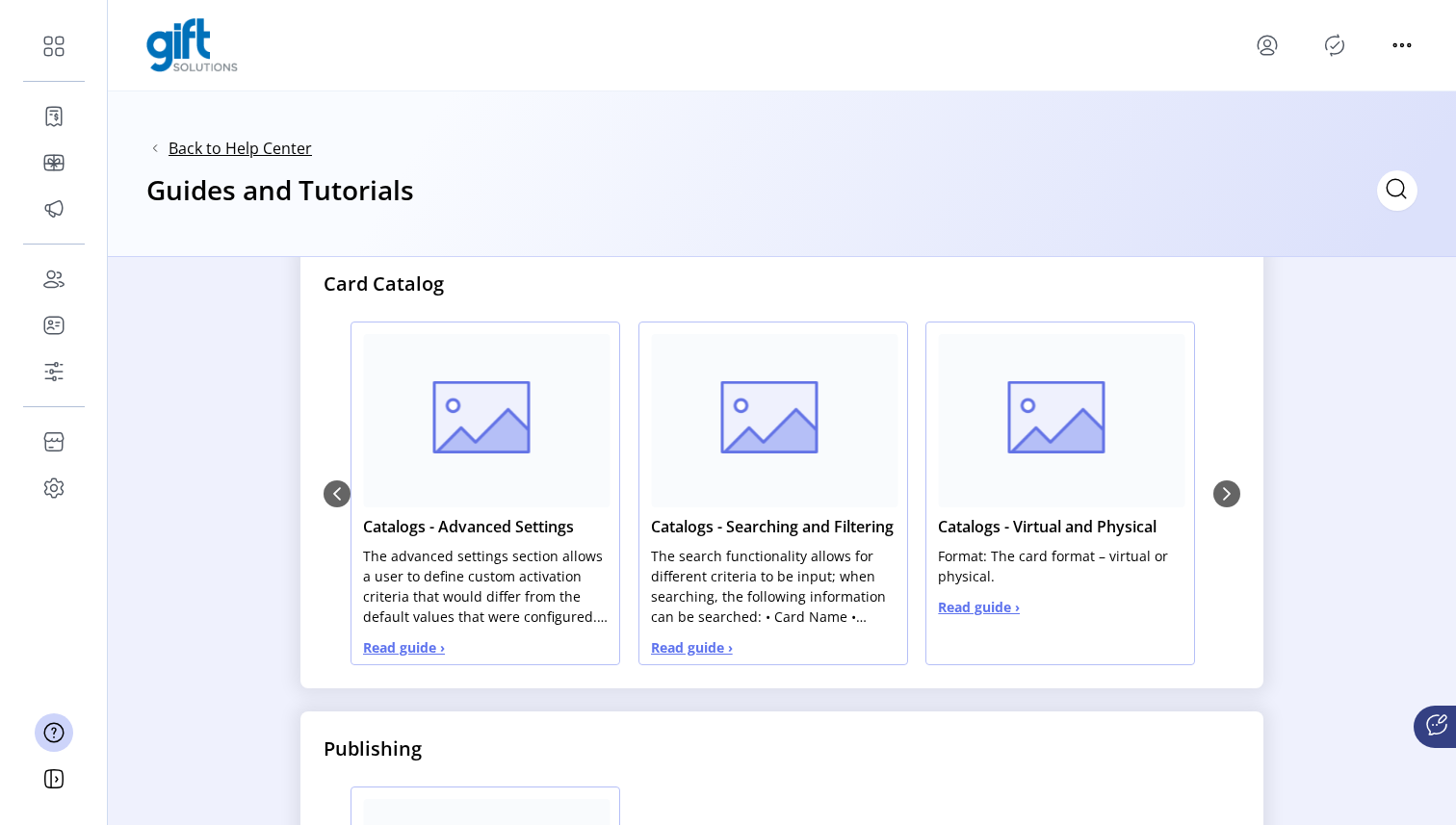 click on "Back to Help Center" at bounding box center (240, 148) 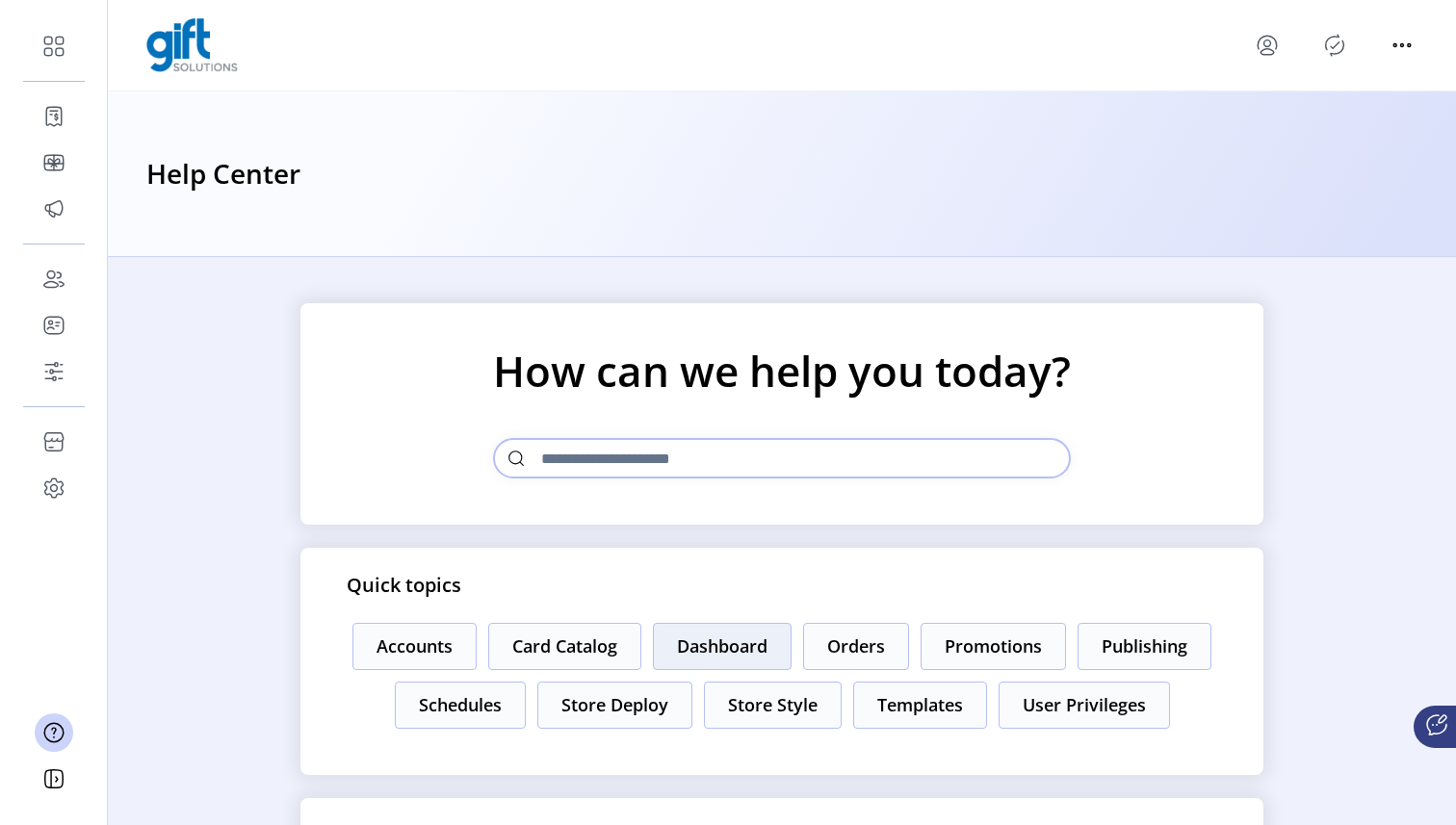 click on "Dashboard" at bounding box center [414, 646] 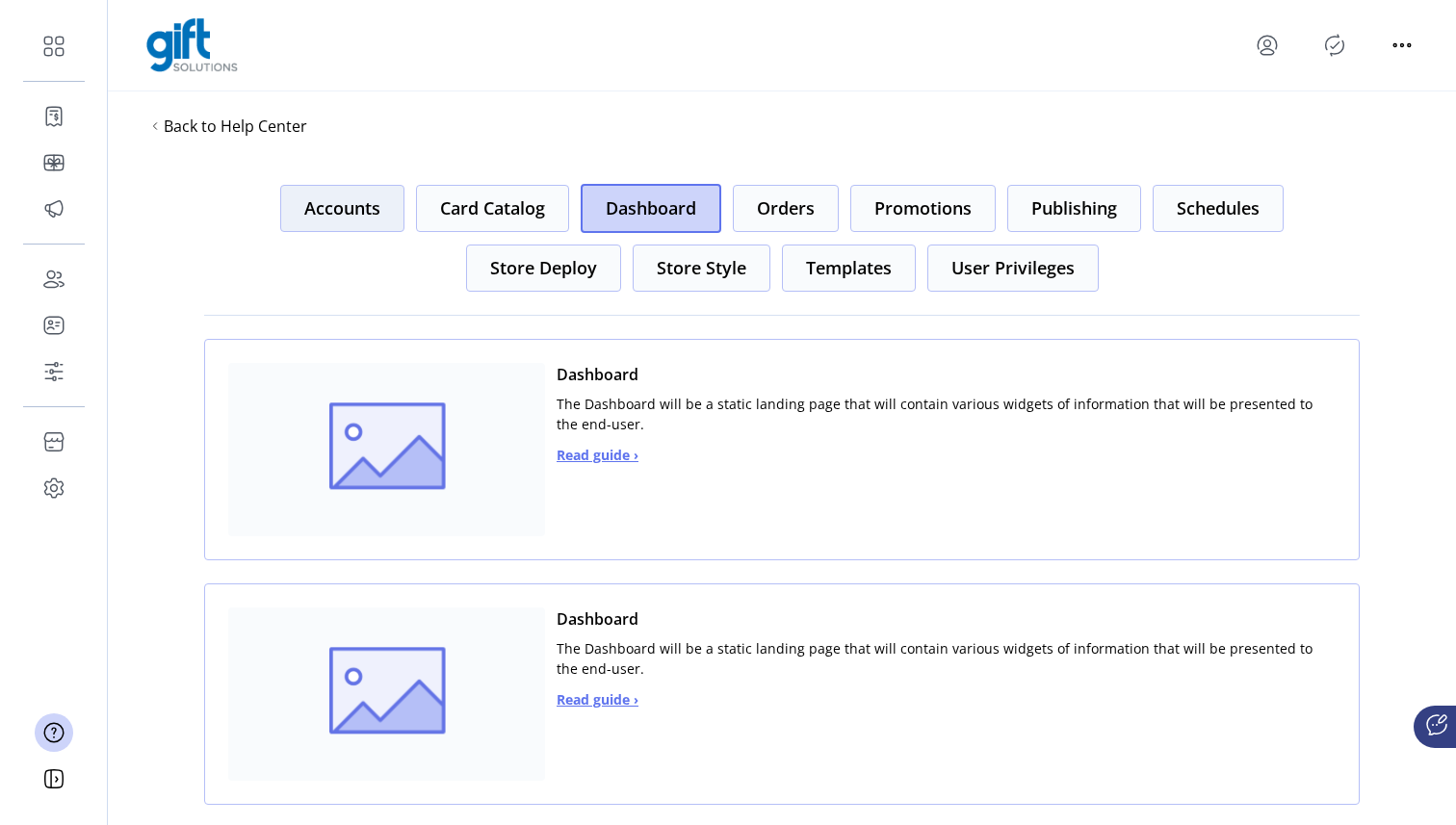 click on "Accounts" at bounding box center (342, 208) 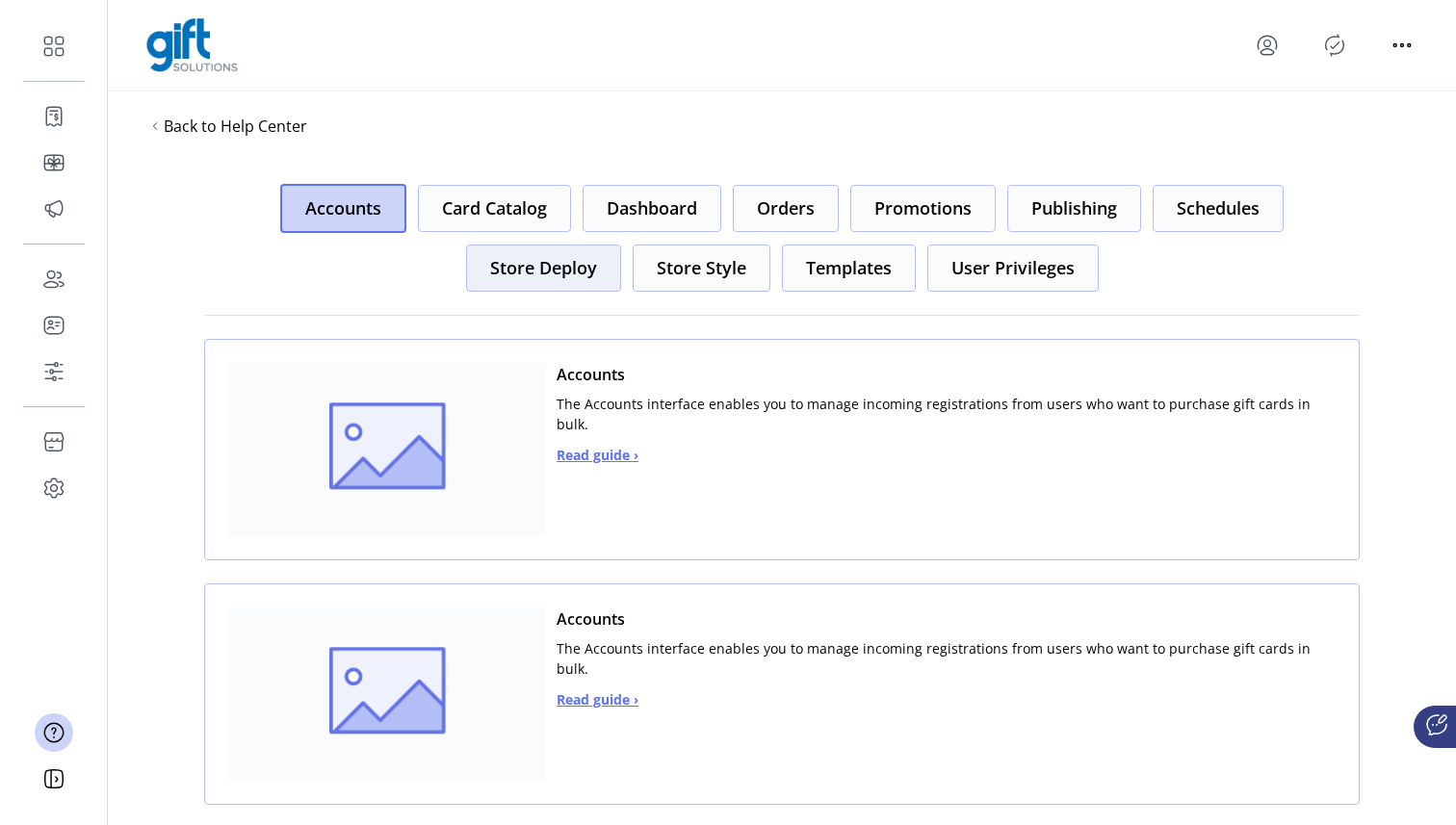 click on "Store Deploy" at bounding box center [494, 208] 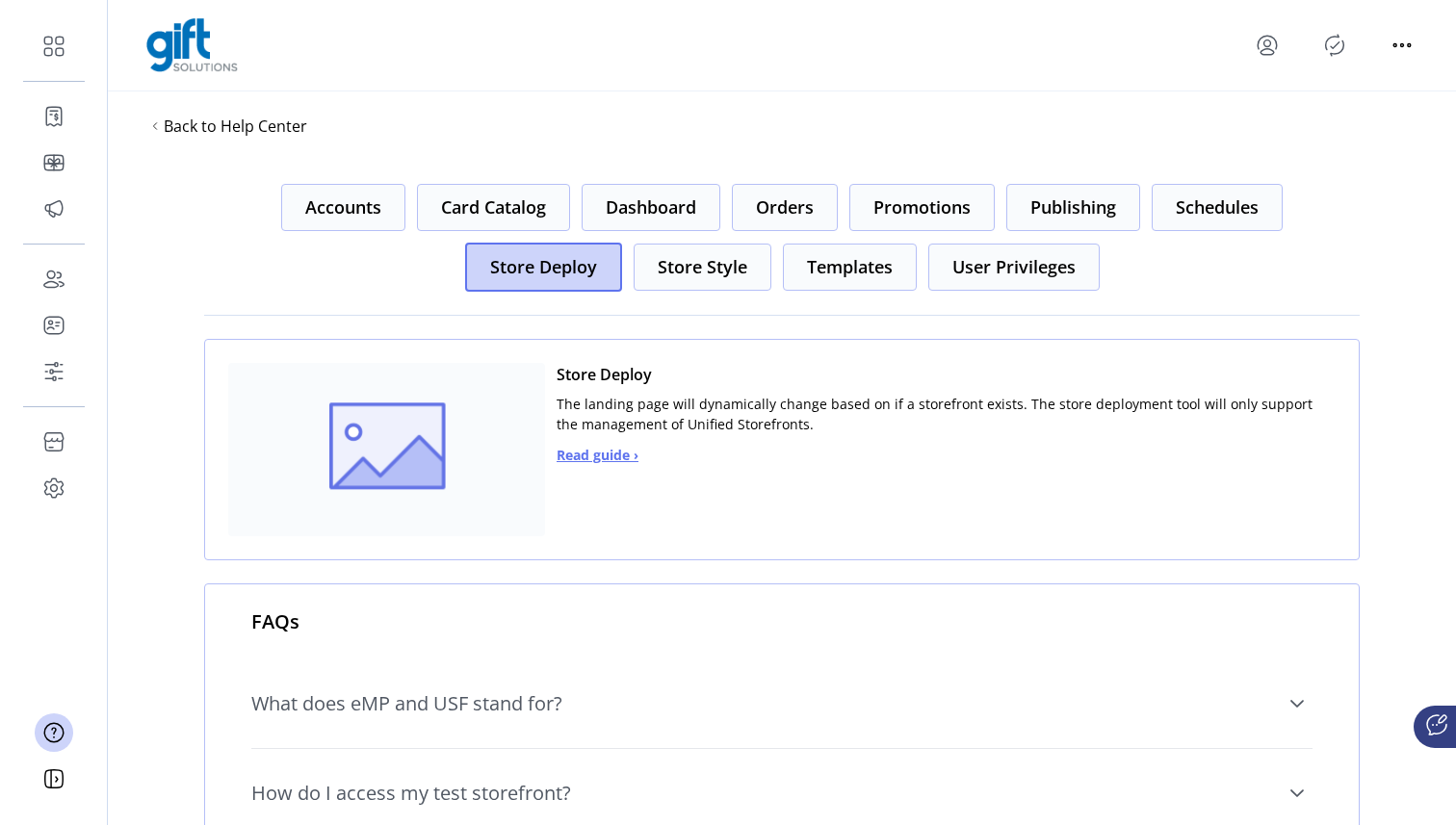 click on "Accounts   Card Catalog   Dashboard   Orders   Promotions   Publishing   Schedules   Store Deploy   Store Style   Templates   User Privileges  Store Deploy The landing page will dynamically change based on if a storefront exists. The store deployment tool will only support the management of Unified Storefronts. Read guide › FAQs  What does eMP and USF stand for?   eMP - eCommerce Management Portal: The primary interface that you will use to manage your gift card program. USF - Unified StoreFront: The primary interface that you and your customers will use to fulfill any online gift card needs.   How do I access my test storefront?   You can access your test storefront in one of two ways:
1. In the left-hand navigation pane of the eMP, select Configuration under the Storefront icon. Then select the “View in Test Environment” button.
2. Enter the following URL into a supported browser (replacing {MerchantName}): https://test-{MerchantName}.gift.solutions/  See all FAQs" at bounding box center [782, 564] 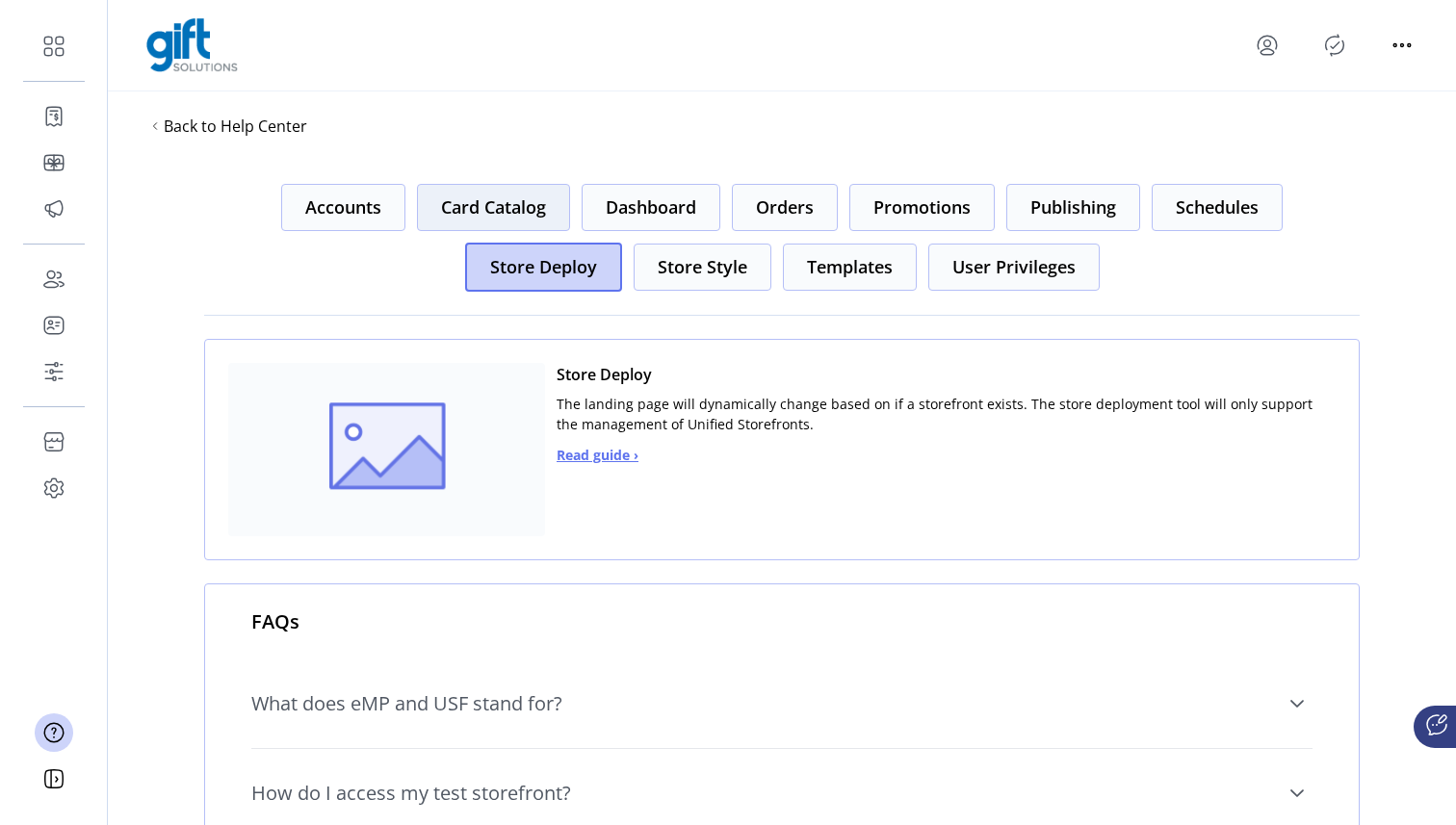 click on "Card Catalog" at bounding box center (343, 207) 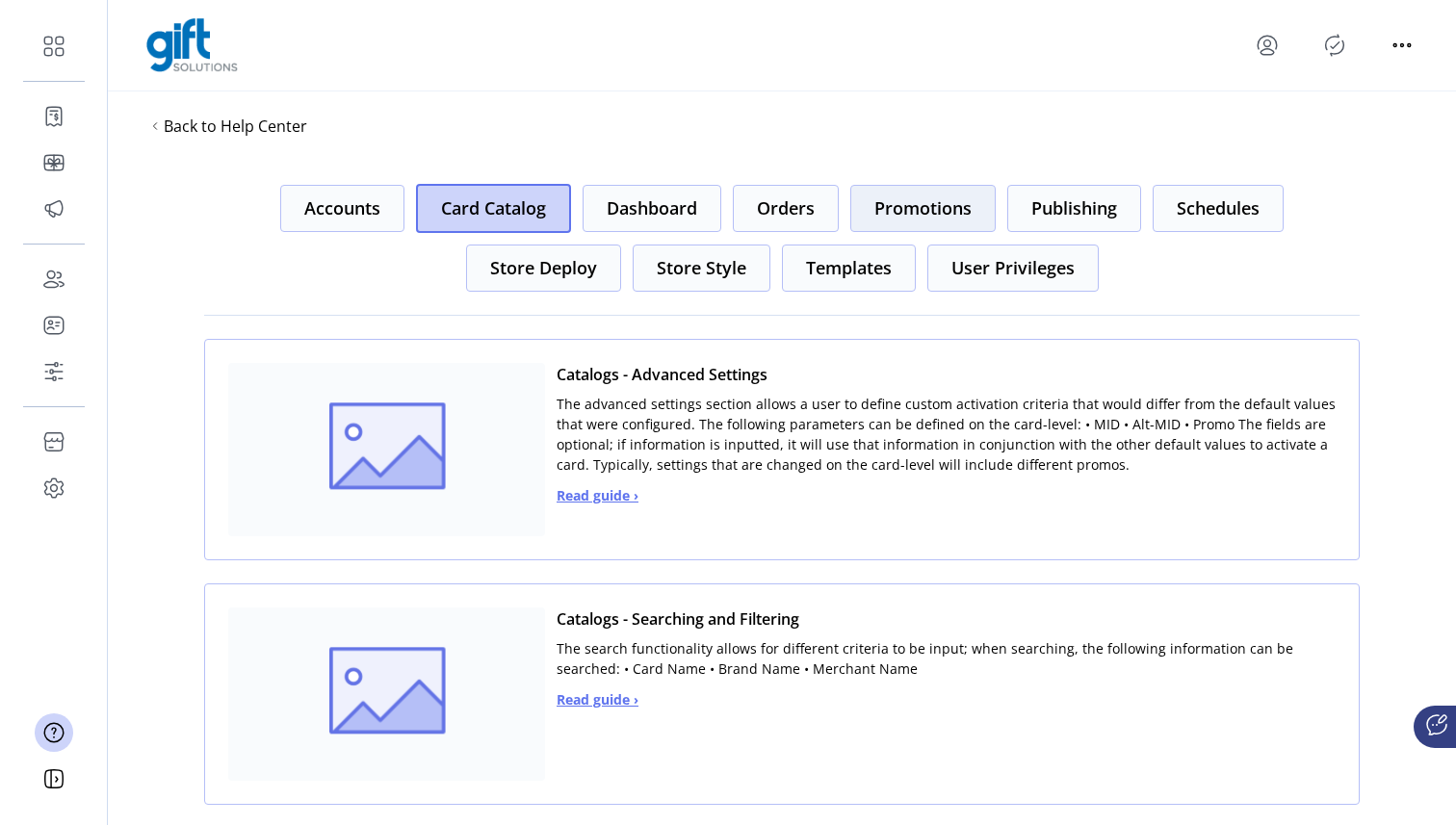 click on "Promotions" at bounding box center (342, 208) 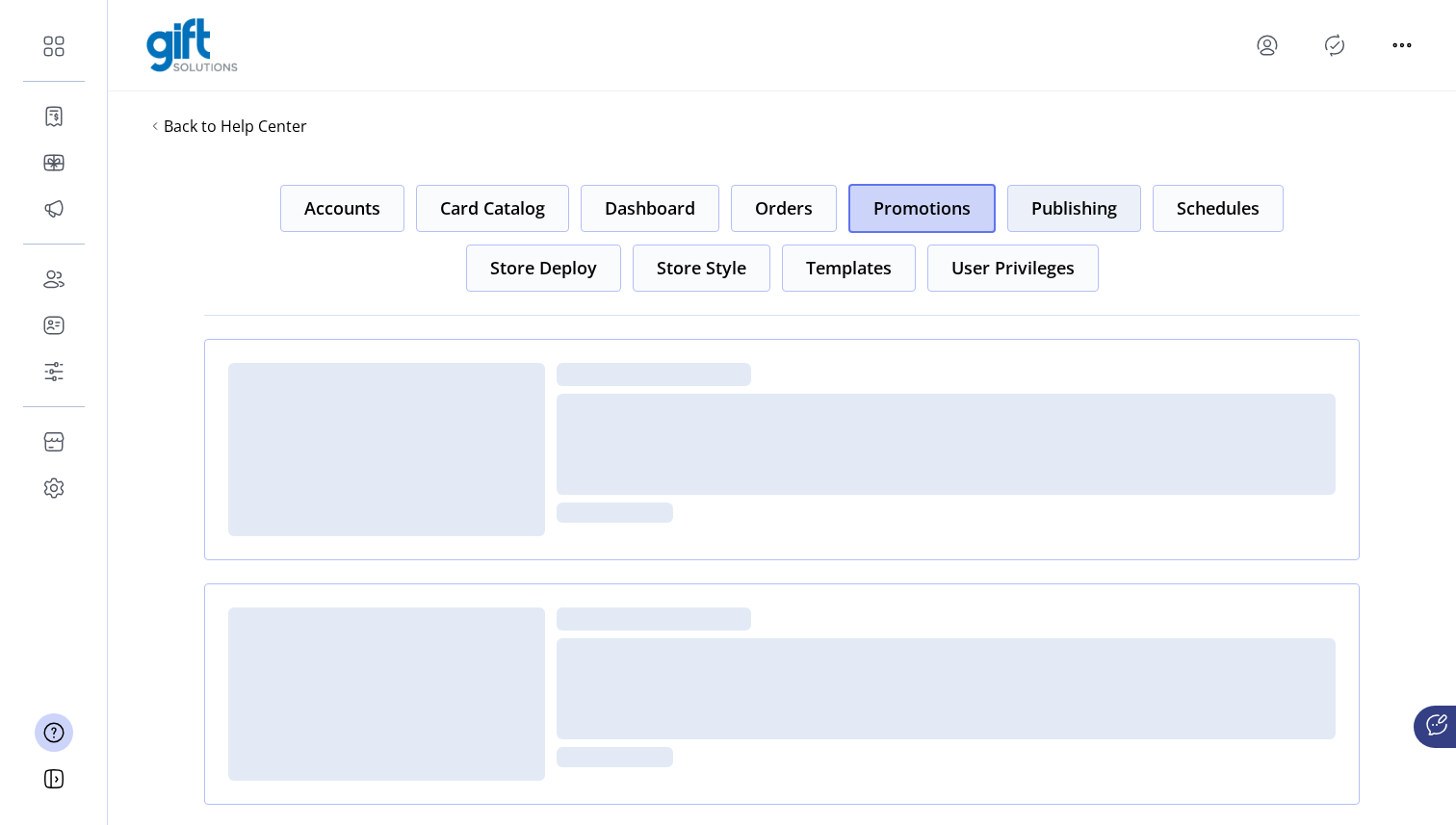 click on "Publishing" at bounding box center (342, 208) 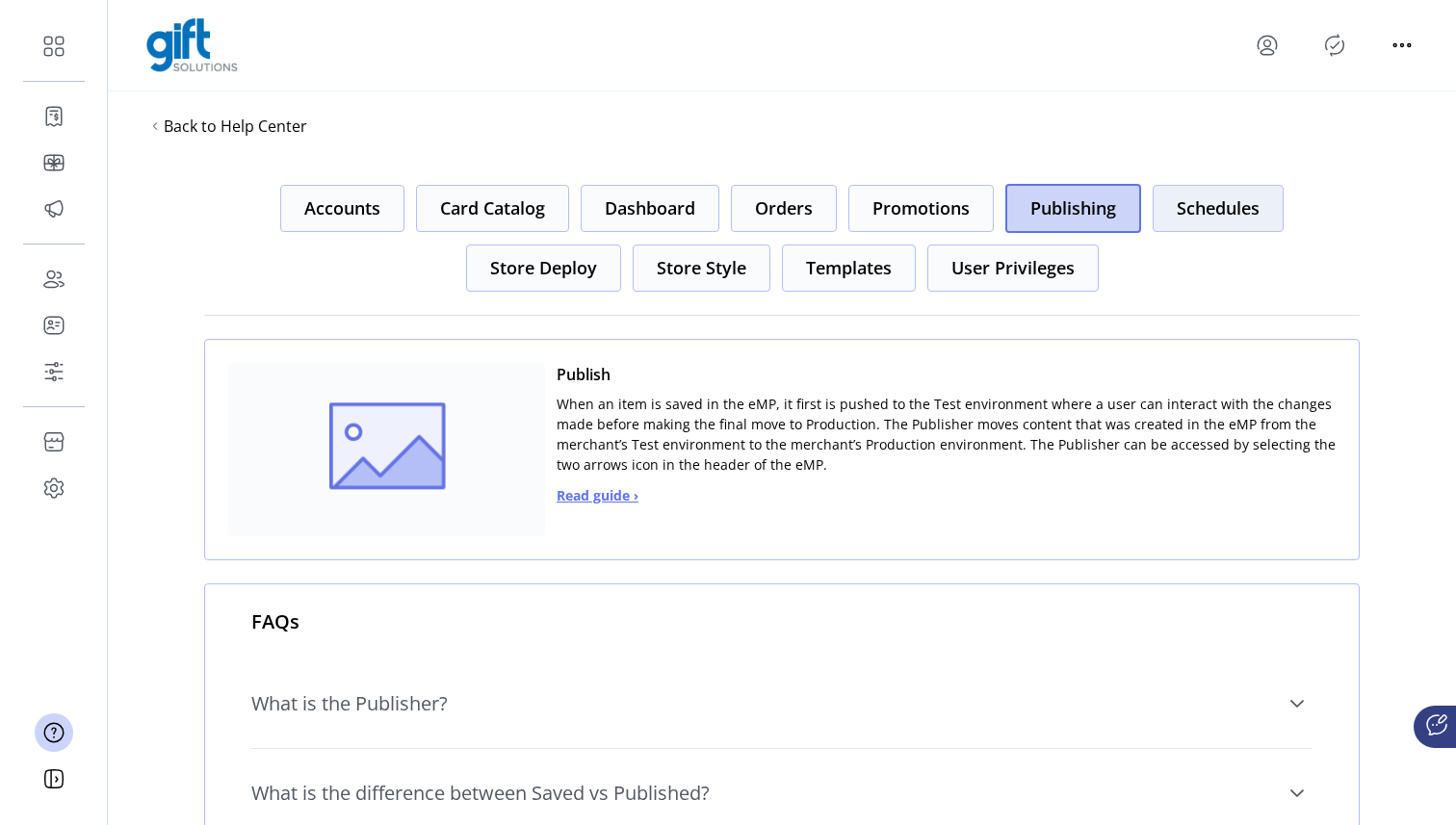 click on "Schedules" at bounding box center (342, 208) 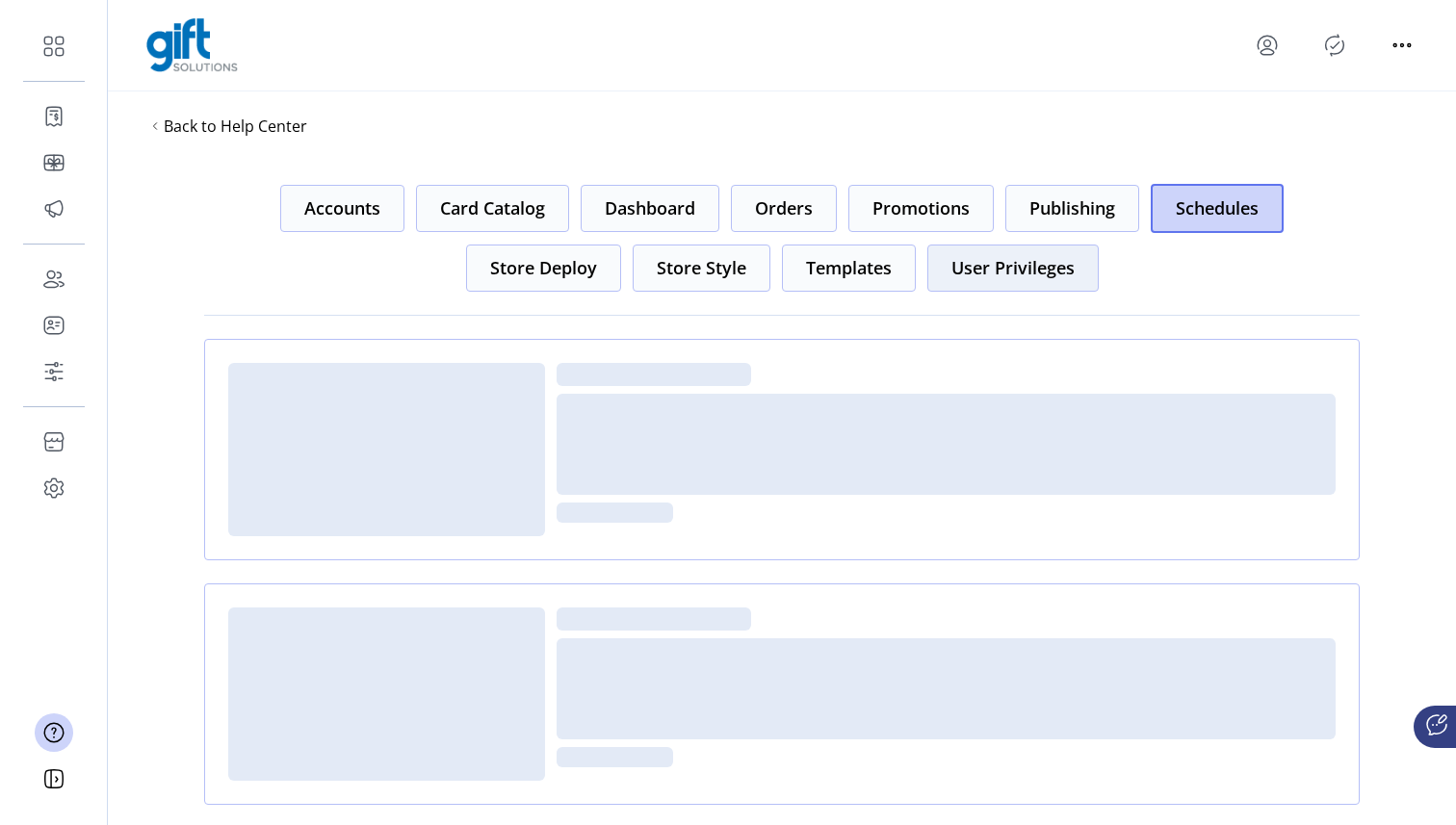 click on "User Privileges" at bounding box center (342, 208) 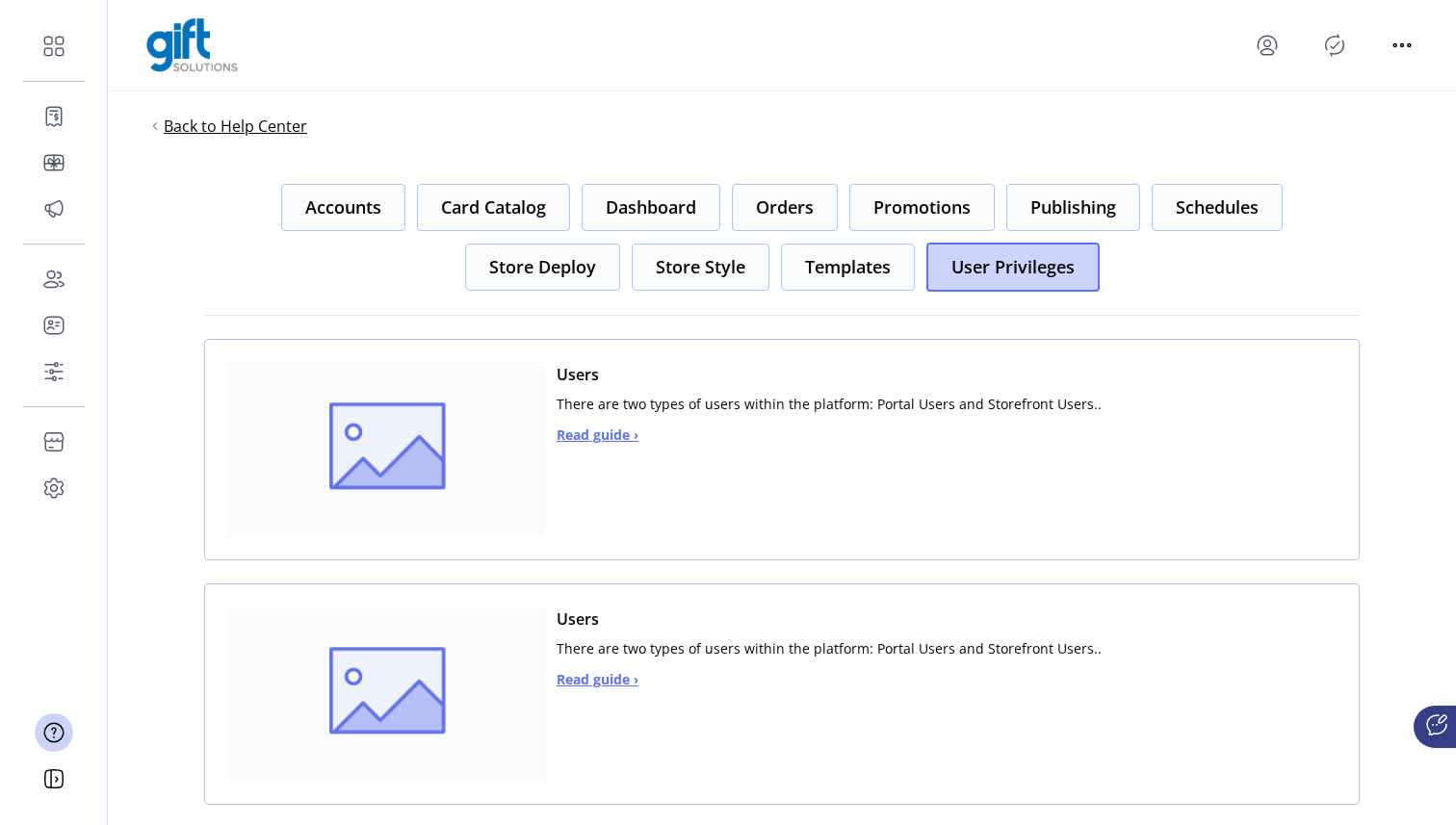click on "Back to Help Center" at bounding box center (235, 126) 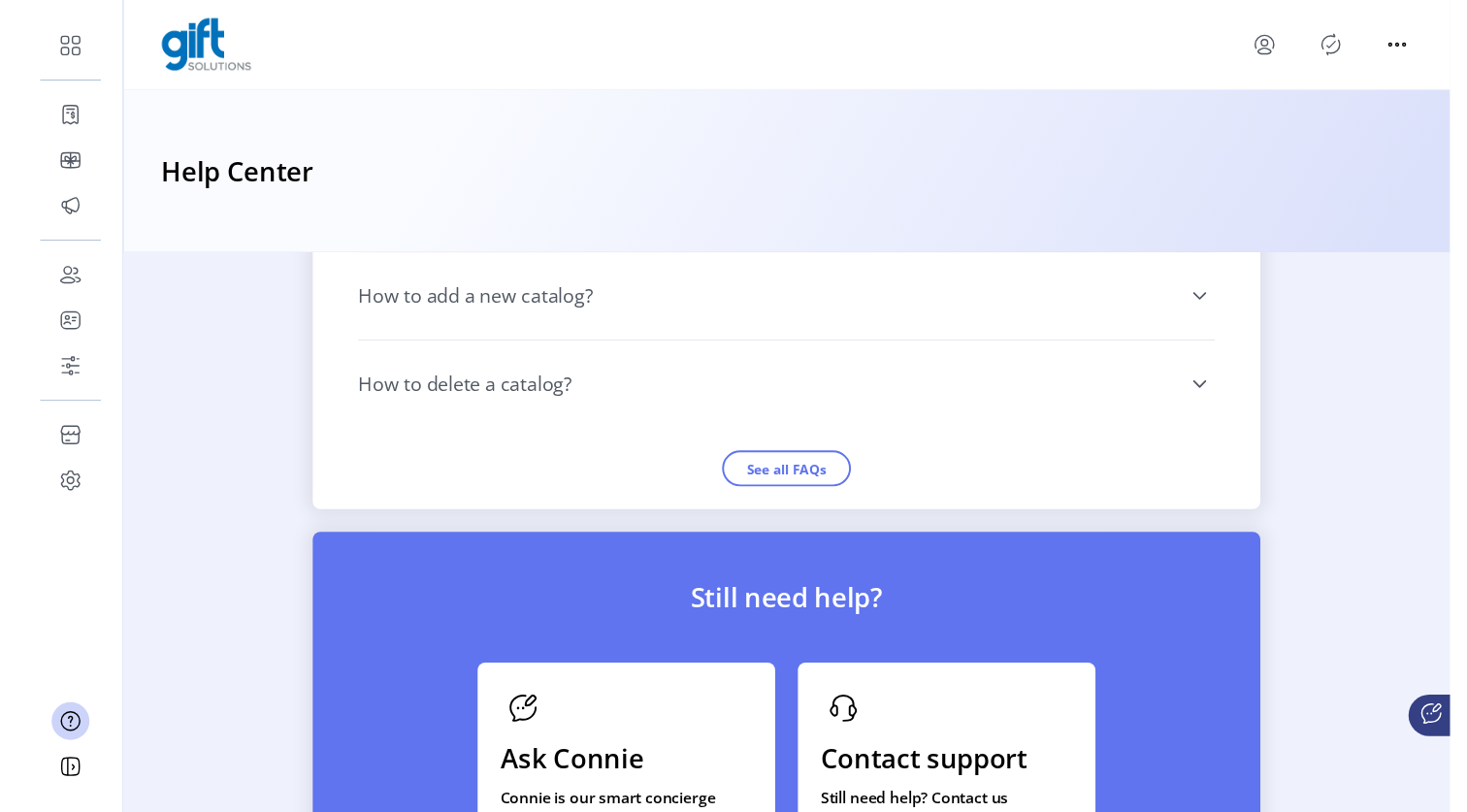 scroll, scrollTop: 2086, scrollLeft: 0, axis: vertical 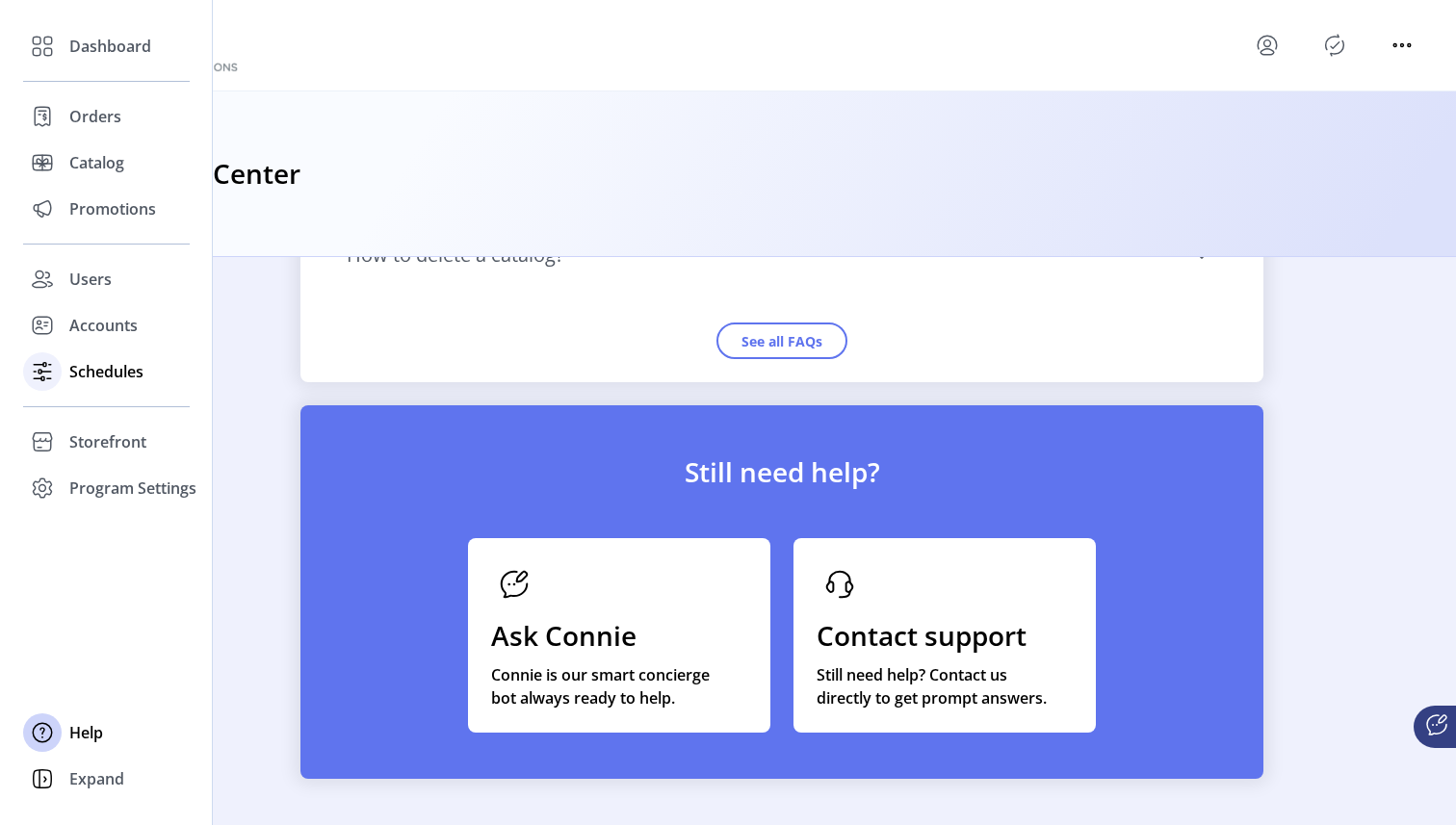 click on "Schedules" at bounding box center [110, 46] 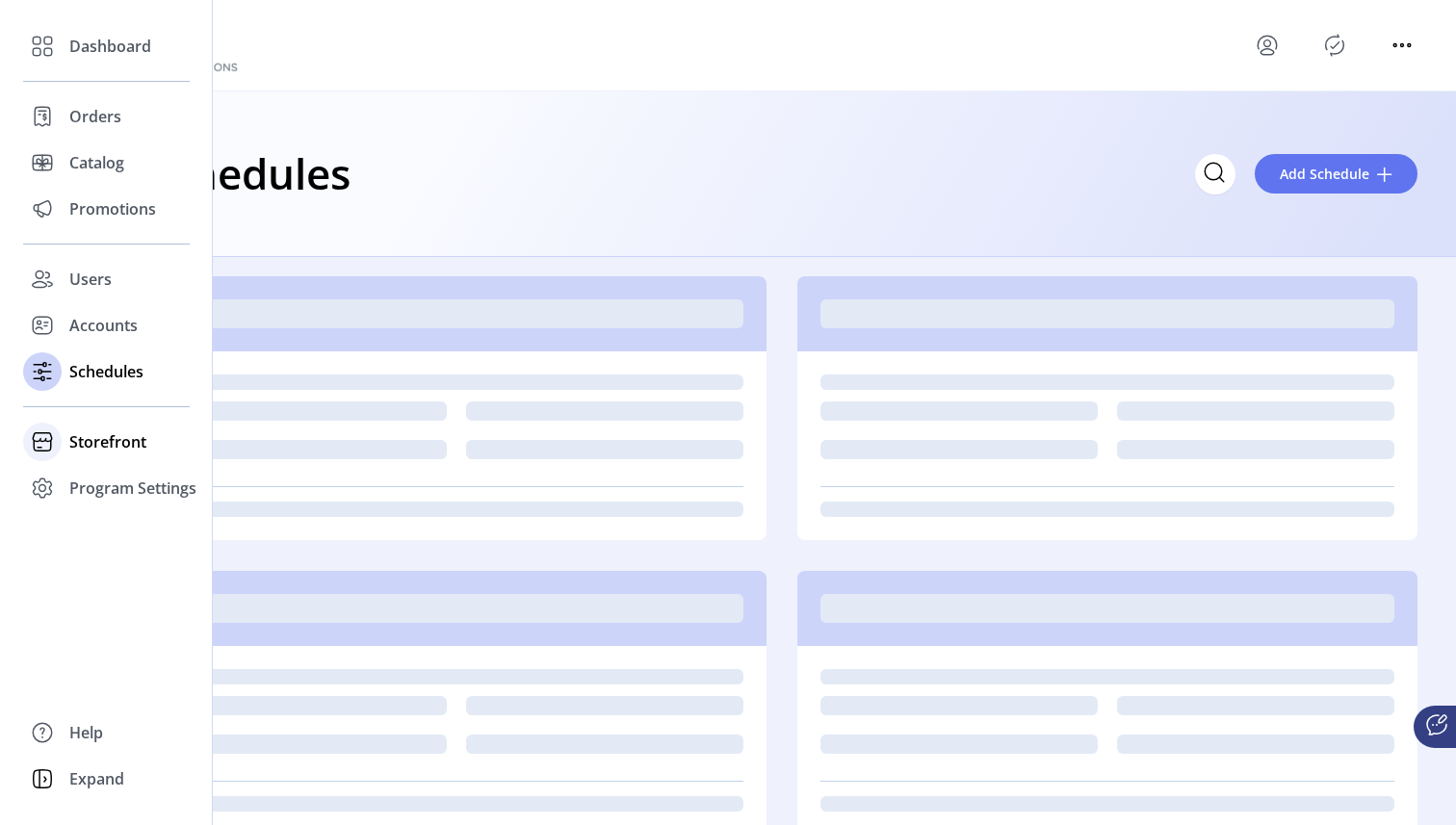 click on "Storefront" at bounding box center (110, 46) 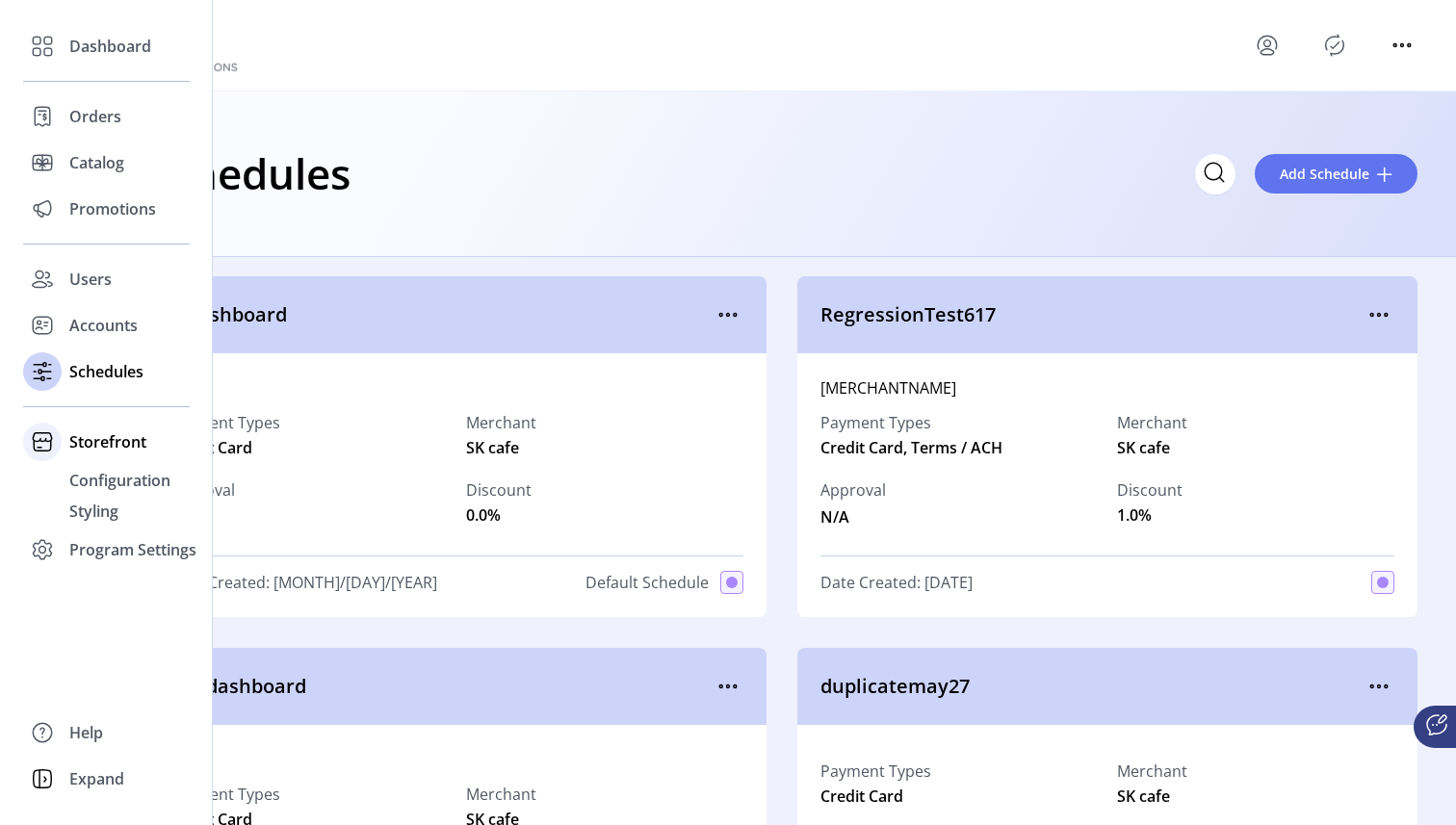 click on "Storefront" at bounding box center (110, 46) 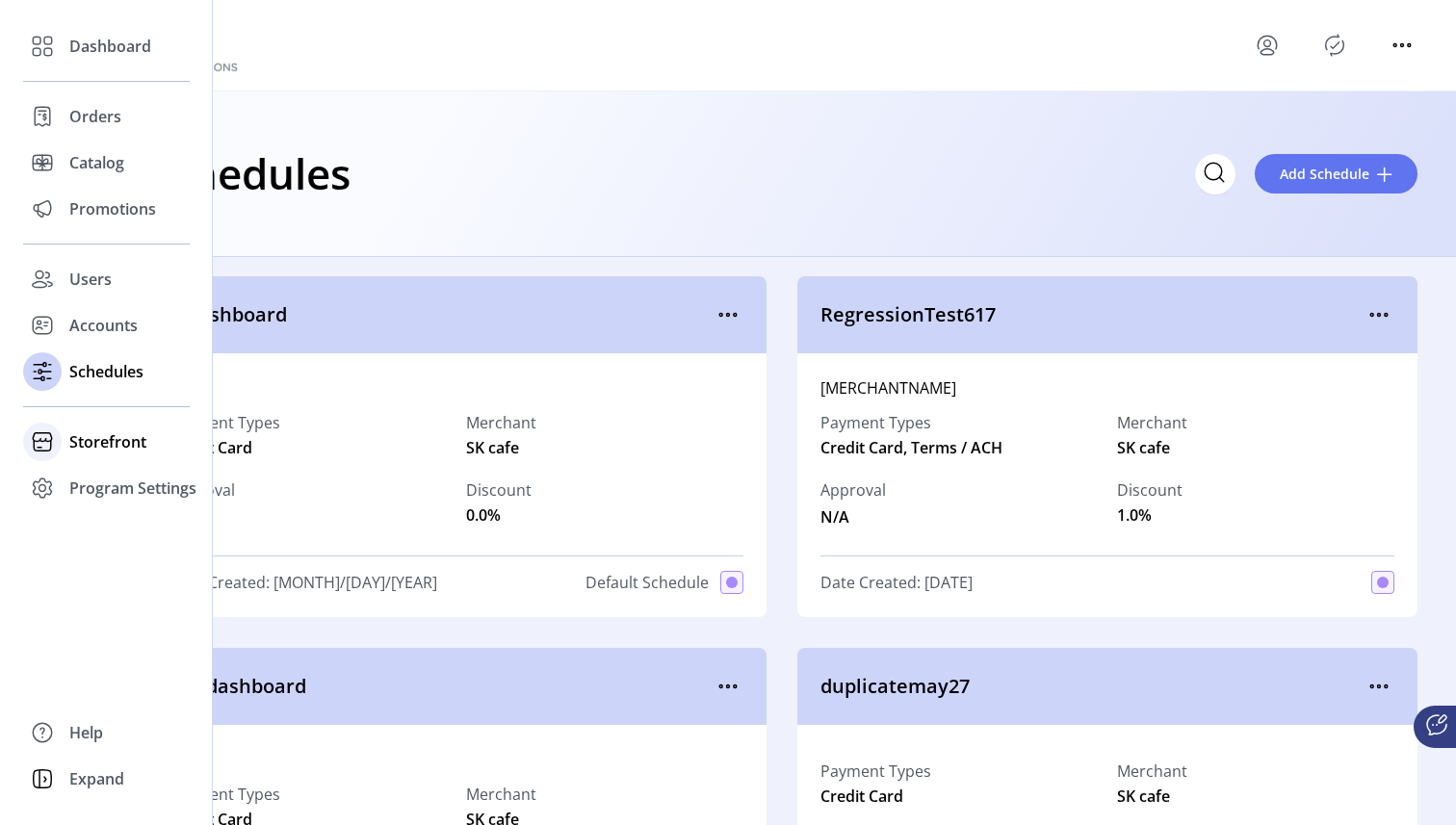 click on "Storefront" at bounding box center [110, 46] 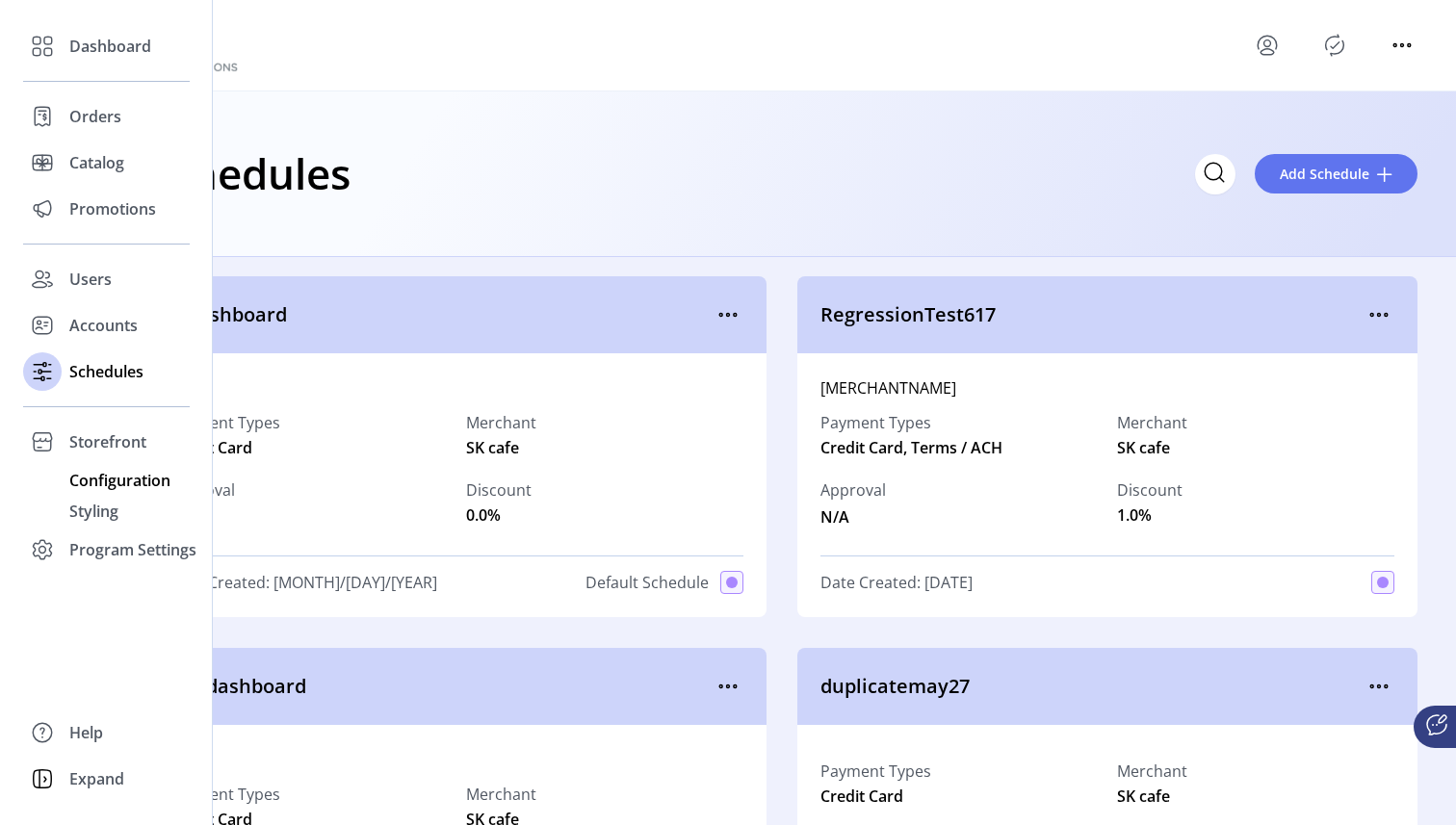 click on "Configuration" at bounding box center (110, 46) 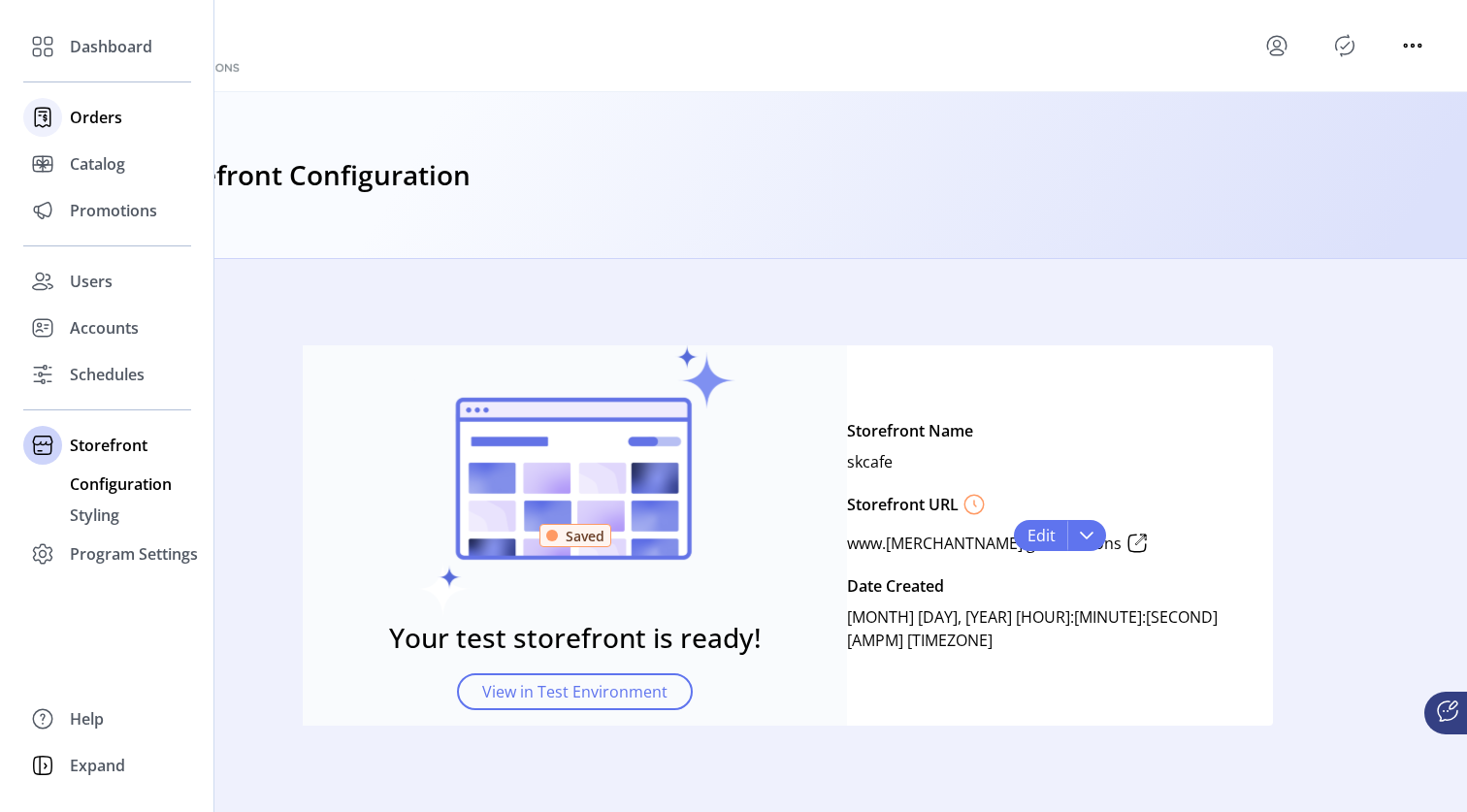 click on "Orders" at bounding box center (111, 47) 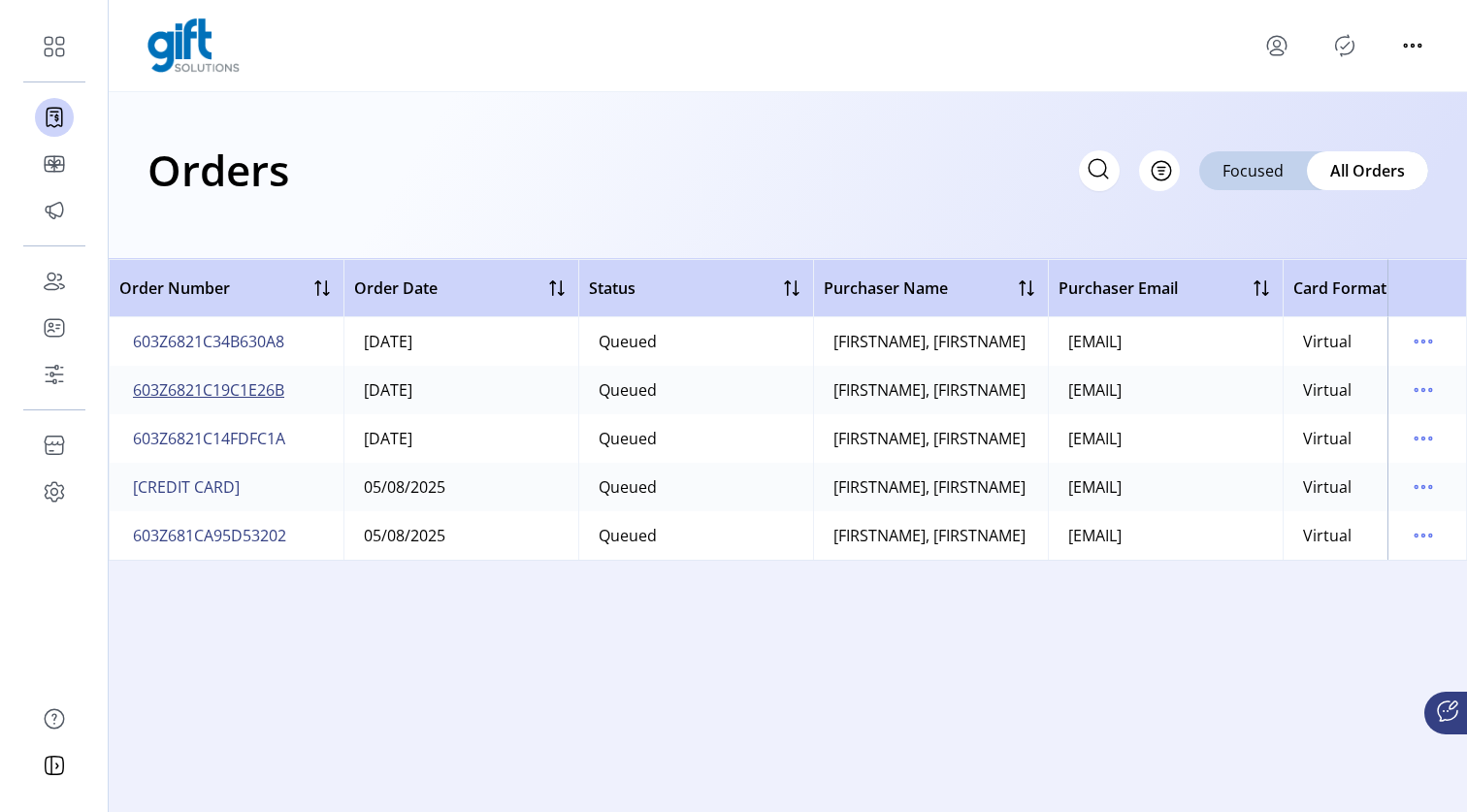 click on "603Z6821C19C1E26B" at bounding box center (209, 390) 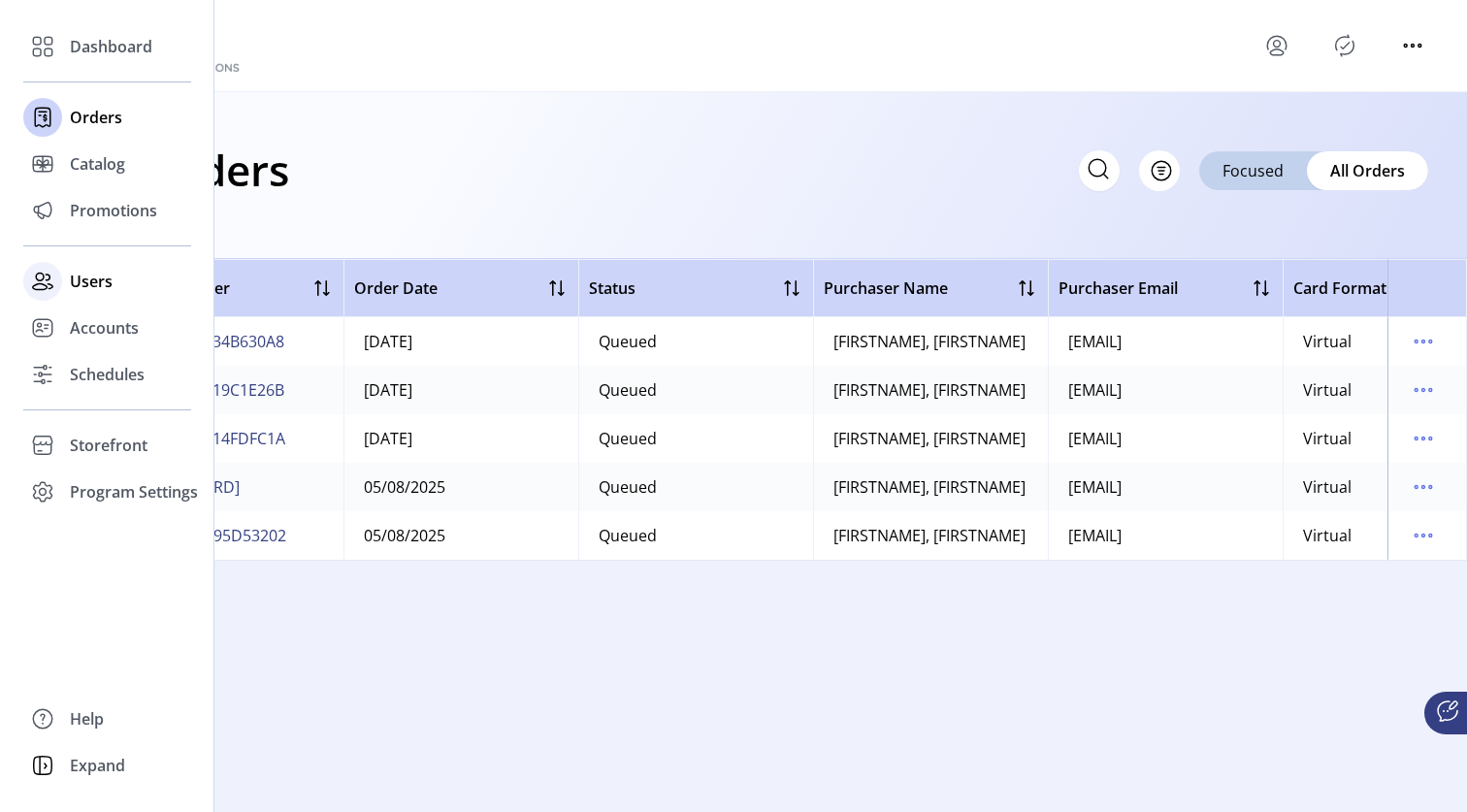 click on "Users" at bounding box center [111, 47] 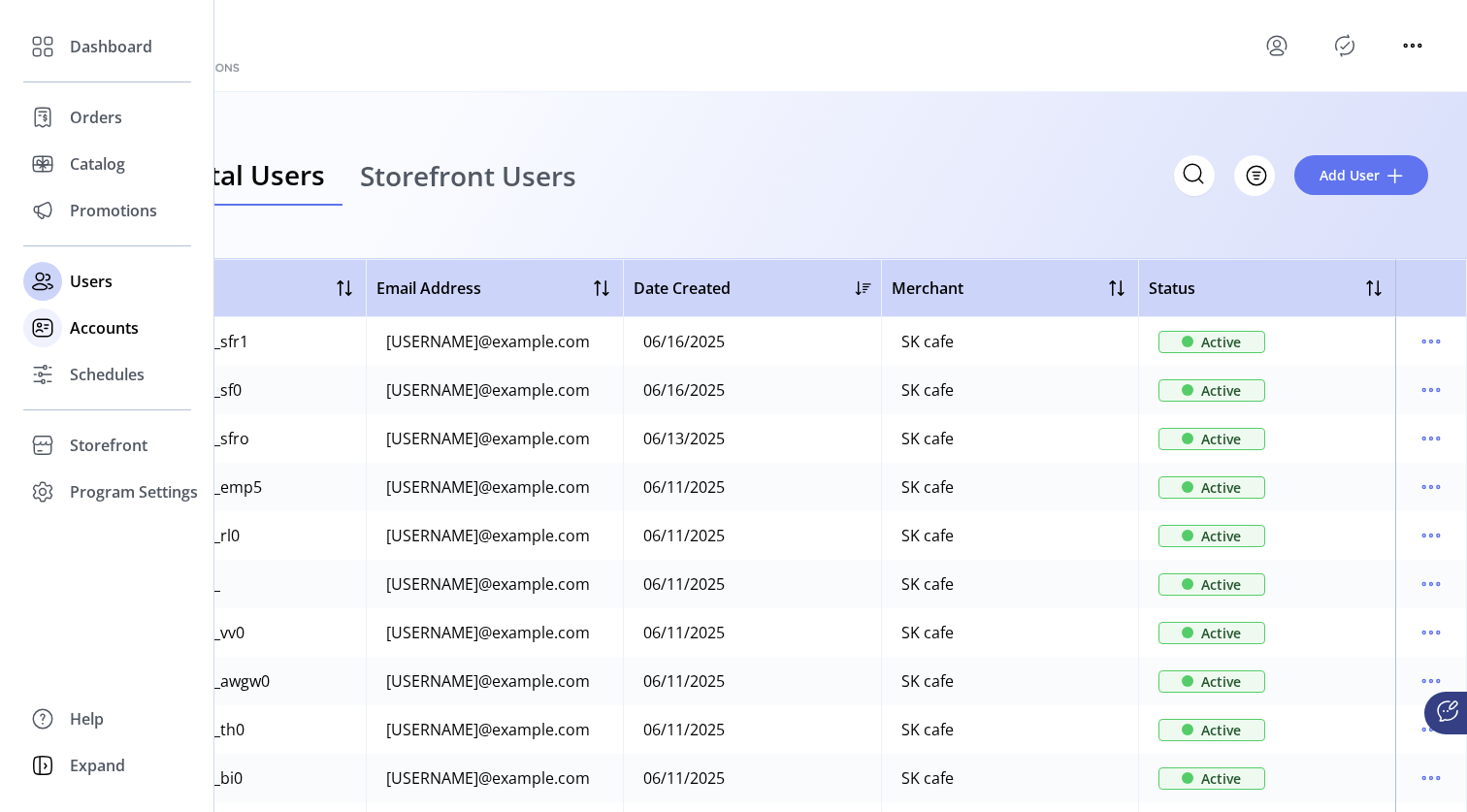 click at bounding box center [43, 47] 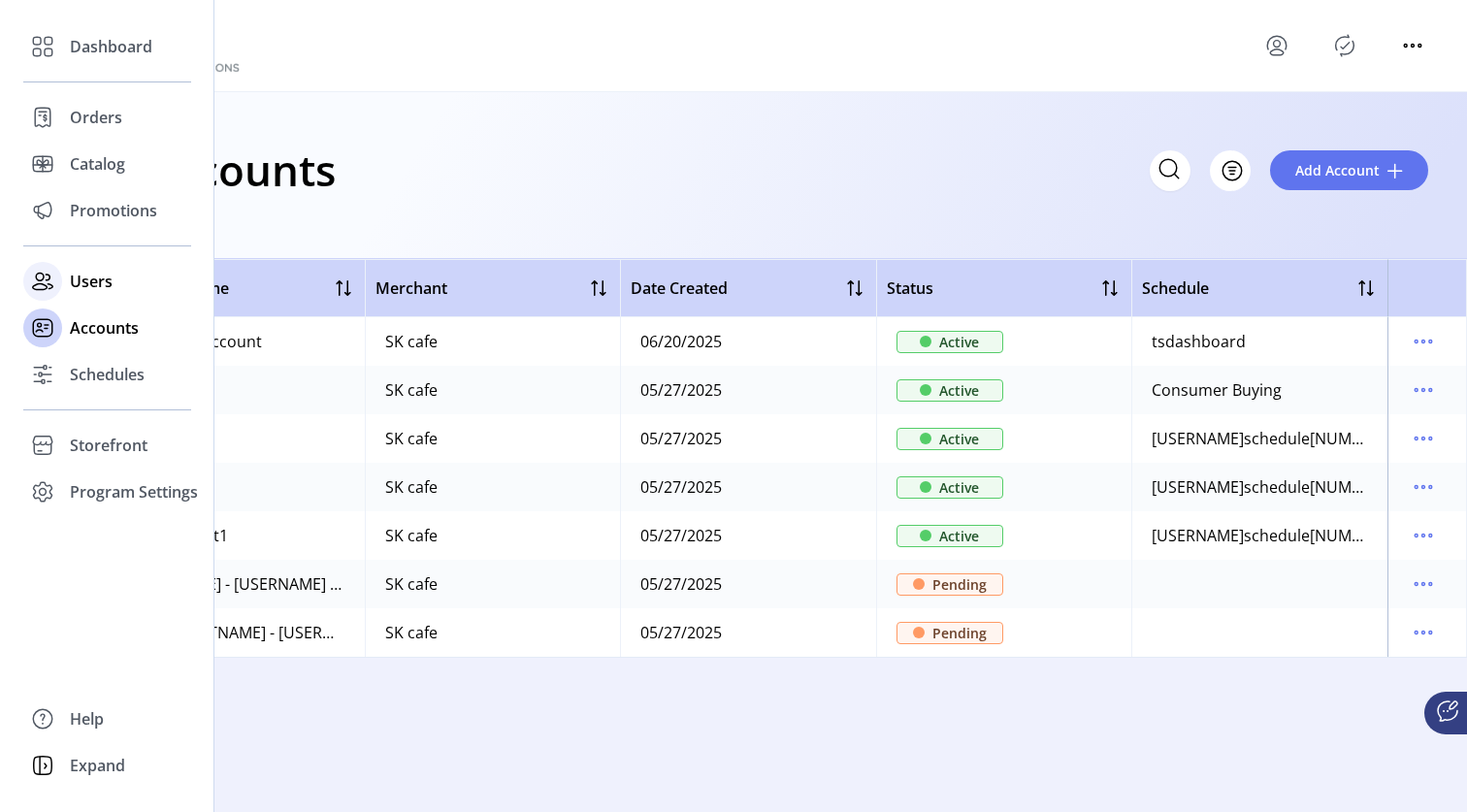 click on "Users" at bounding box center (111, 47) 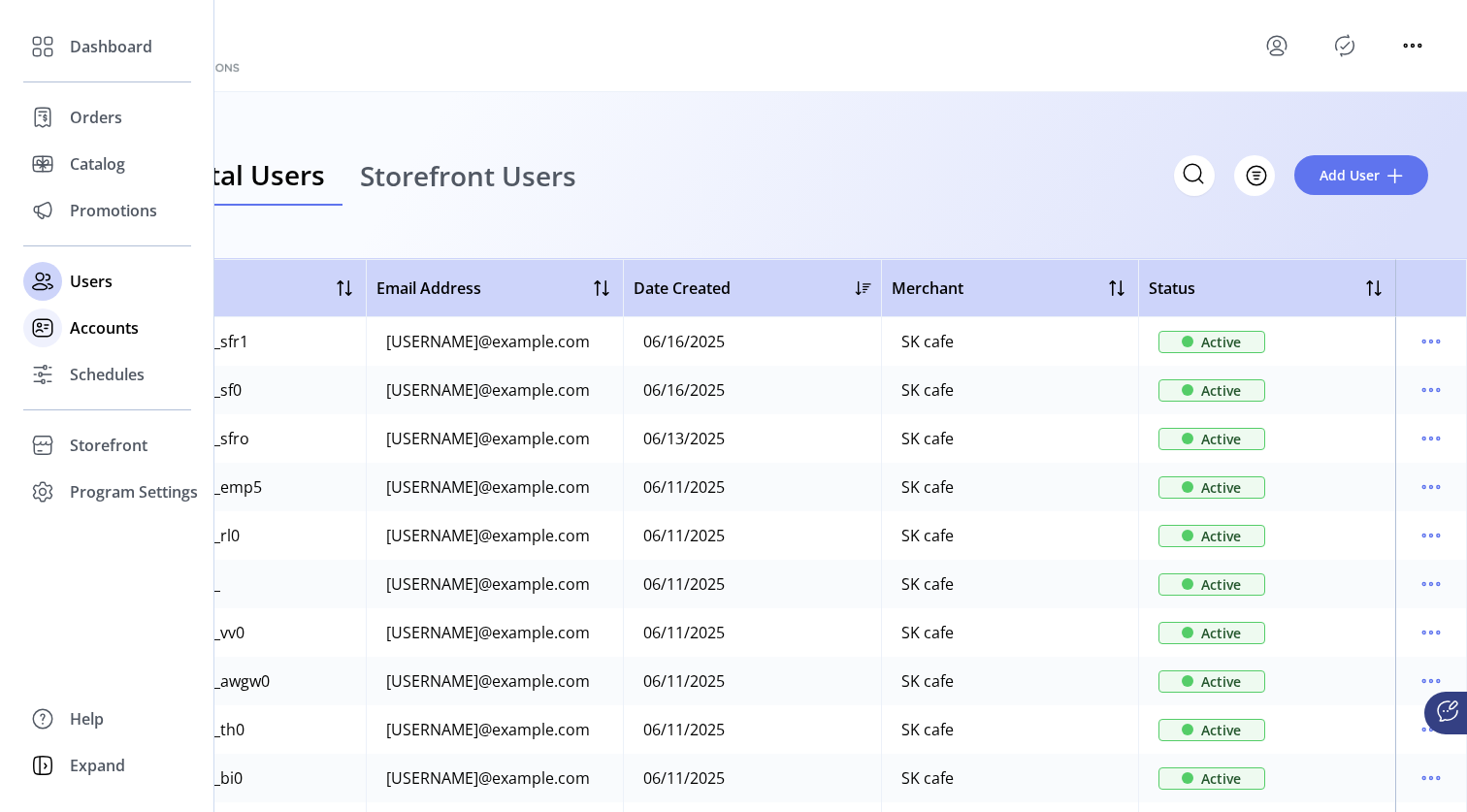 click on "Accounts" at bounding box center [111, 47] 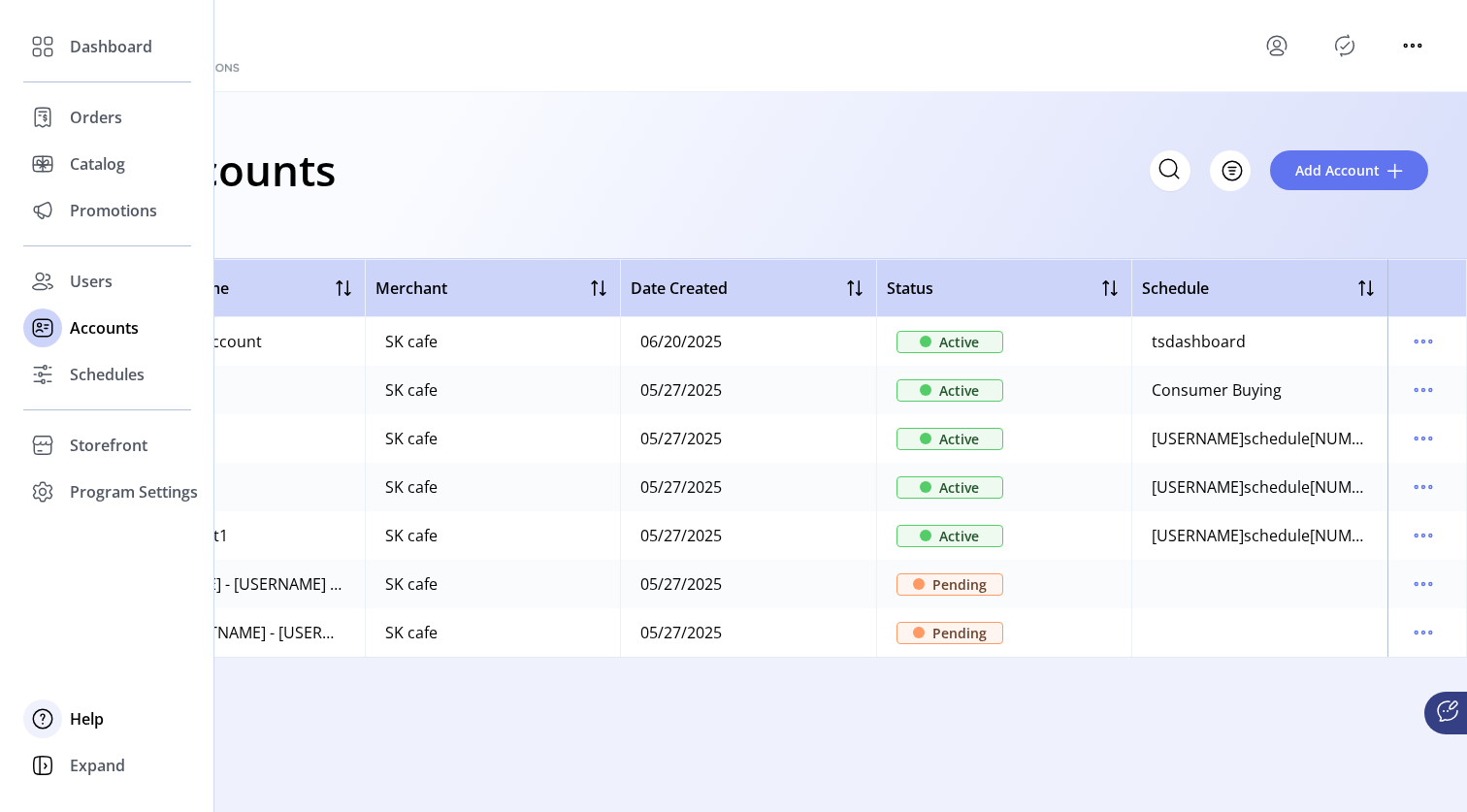 click on "Help" at bounding box center [107, 47] 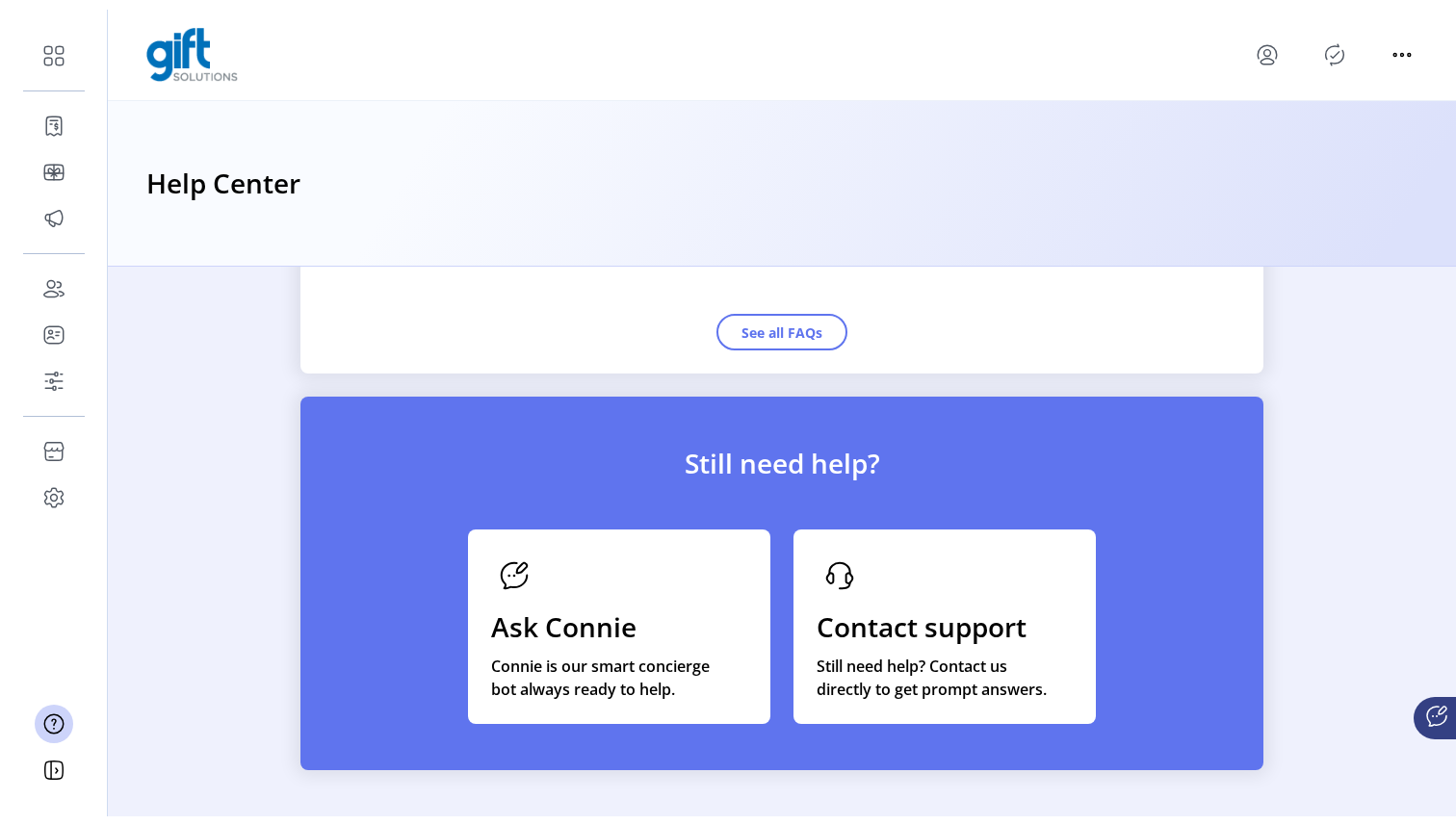 scroll, scrollTop: 2070, scrollLeft: 0, axis: vertical 